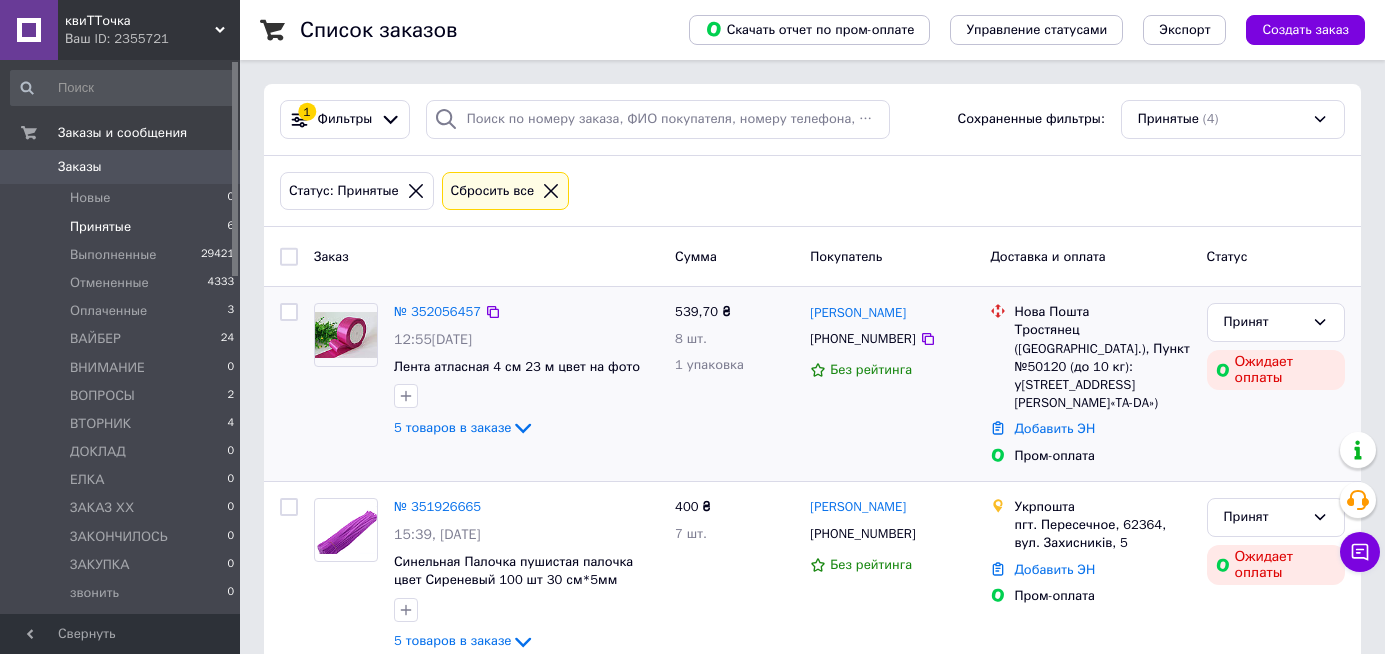 scroll, scrollTop: 0, scrollLeft: 0, axis: both 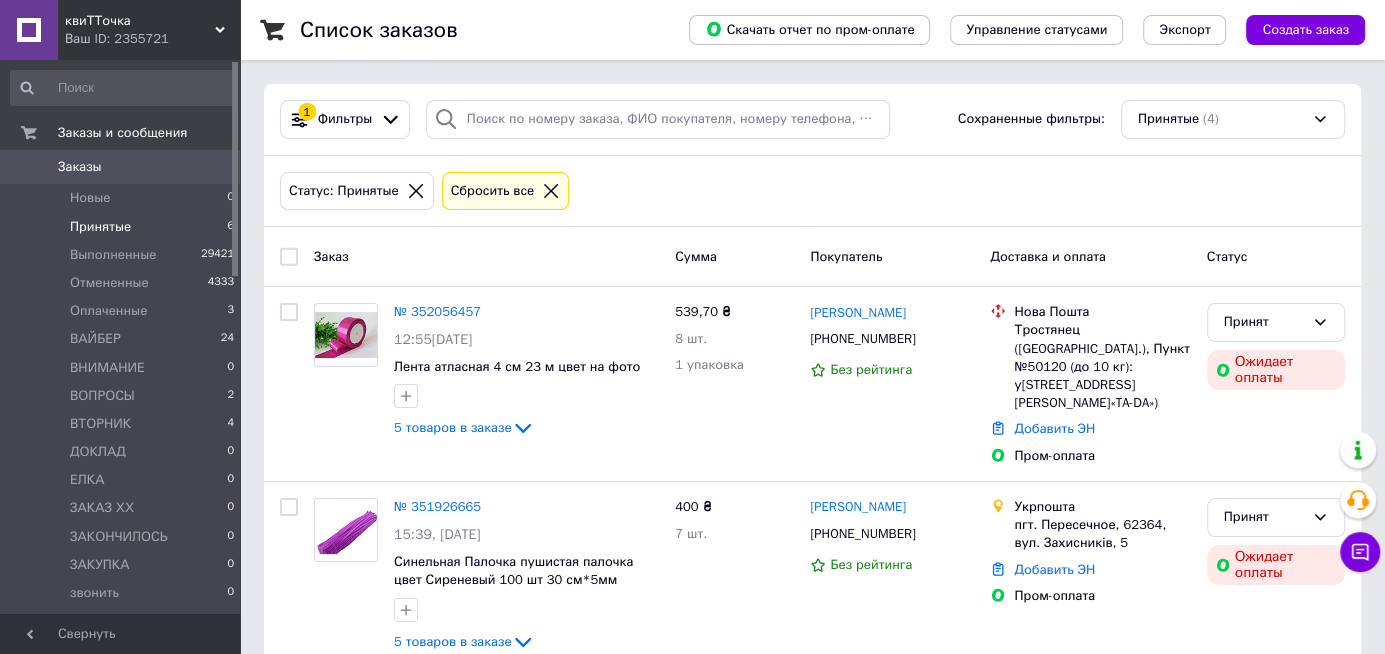 click 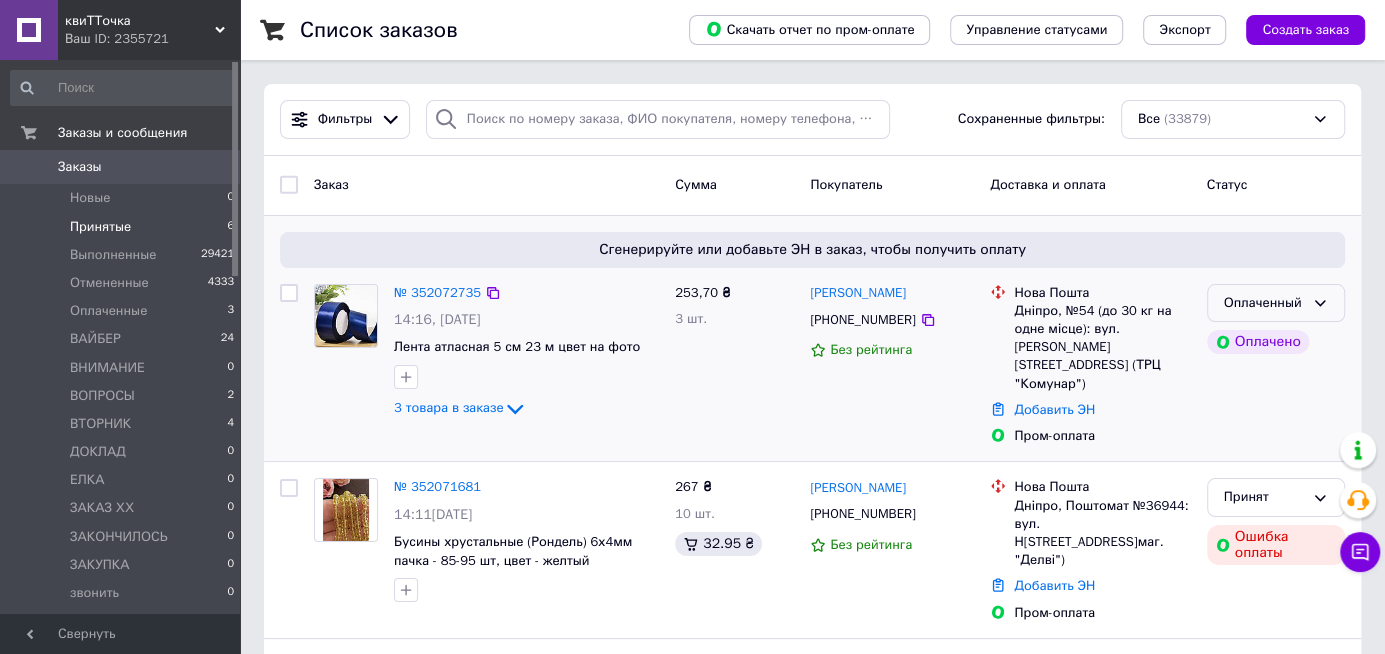 click on "Оплаченный" at bounding box center (1264, 303) 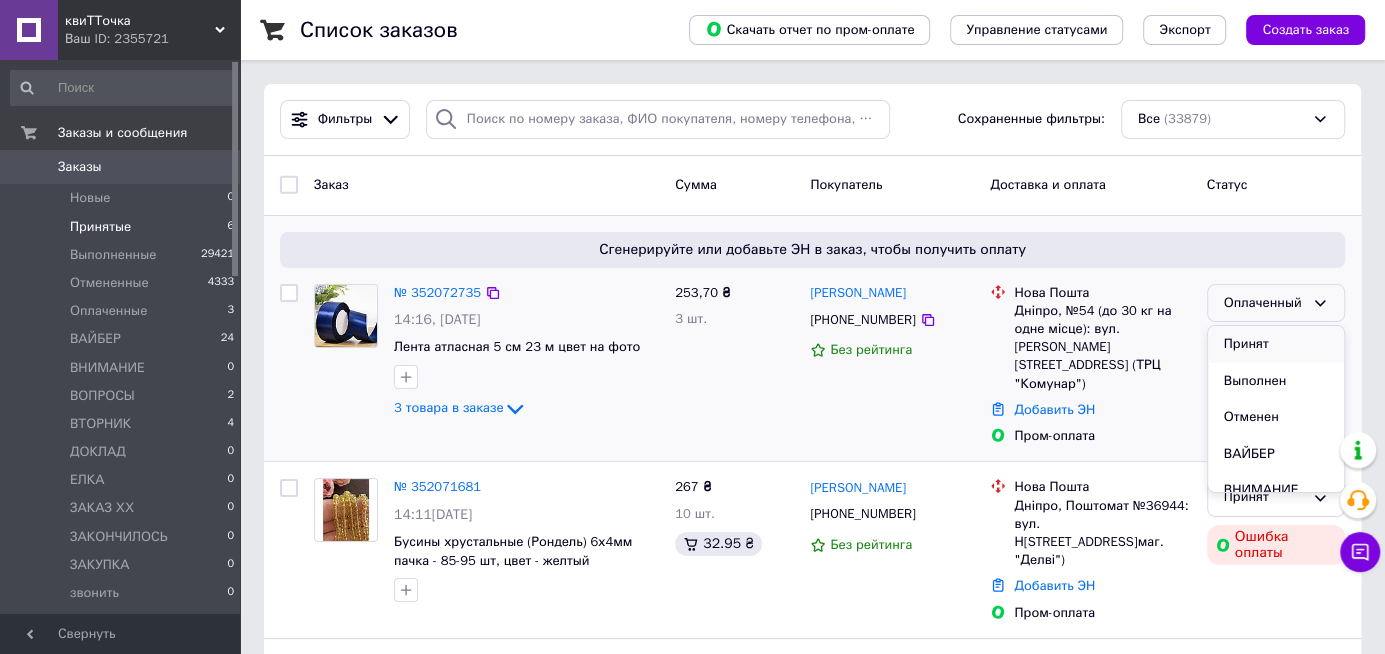click on "Принят" at bounding box center [1276, 344] 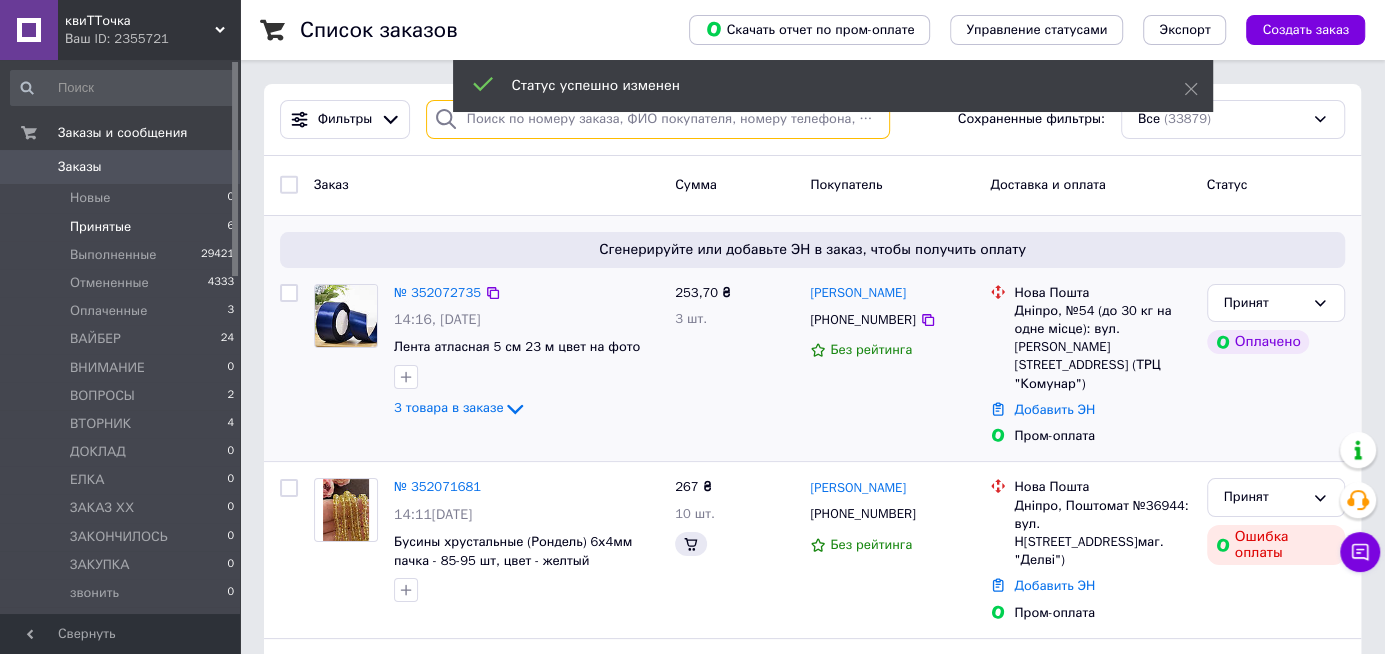 click at bounding box center (658, 119) 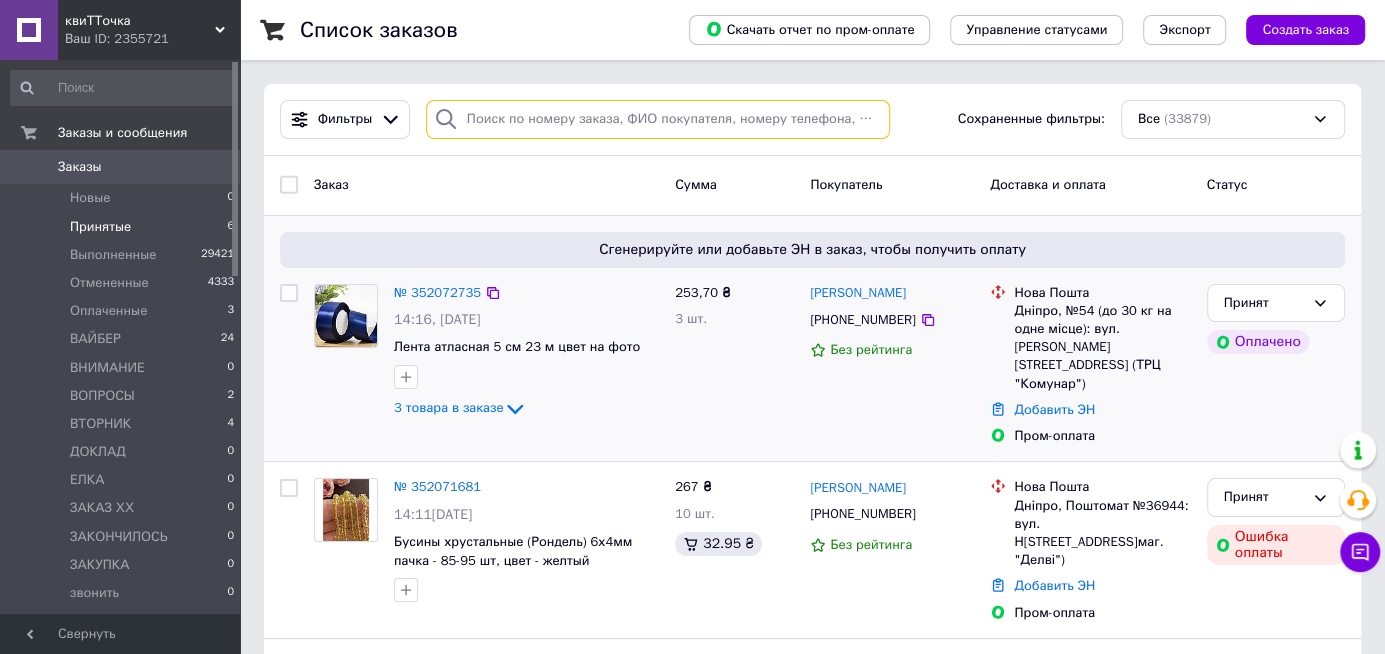 paste on "[PHONE_NUMBER]" 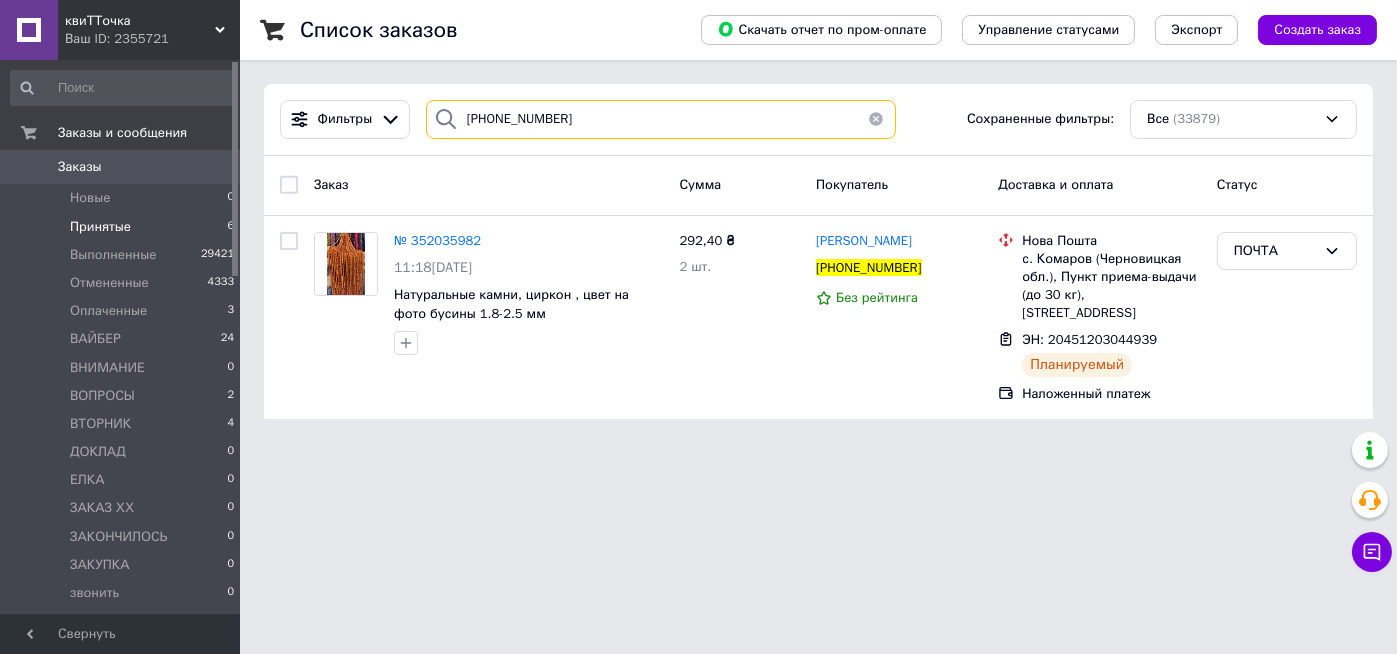 type on "[PHONE_NUMBER]" 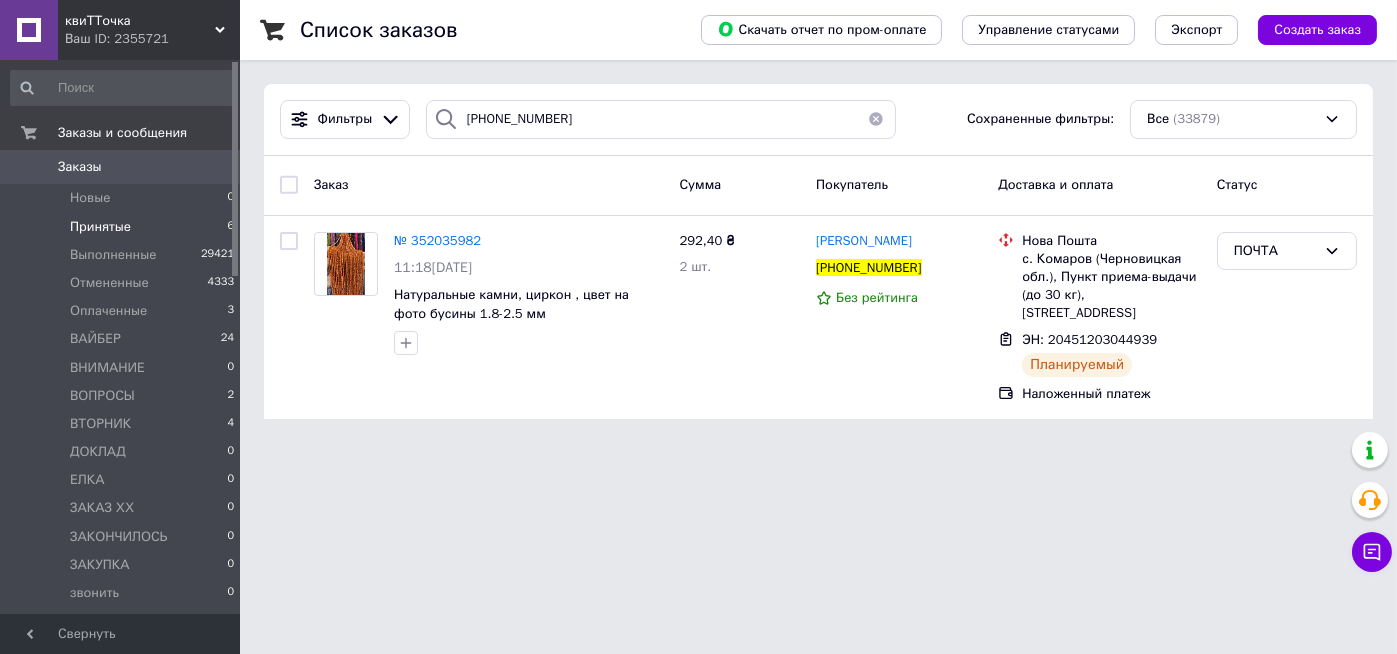 click on "Принятые" at bounding box center (100, 227) 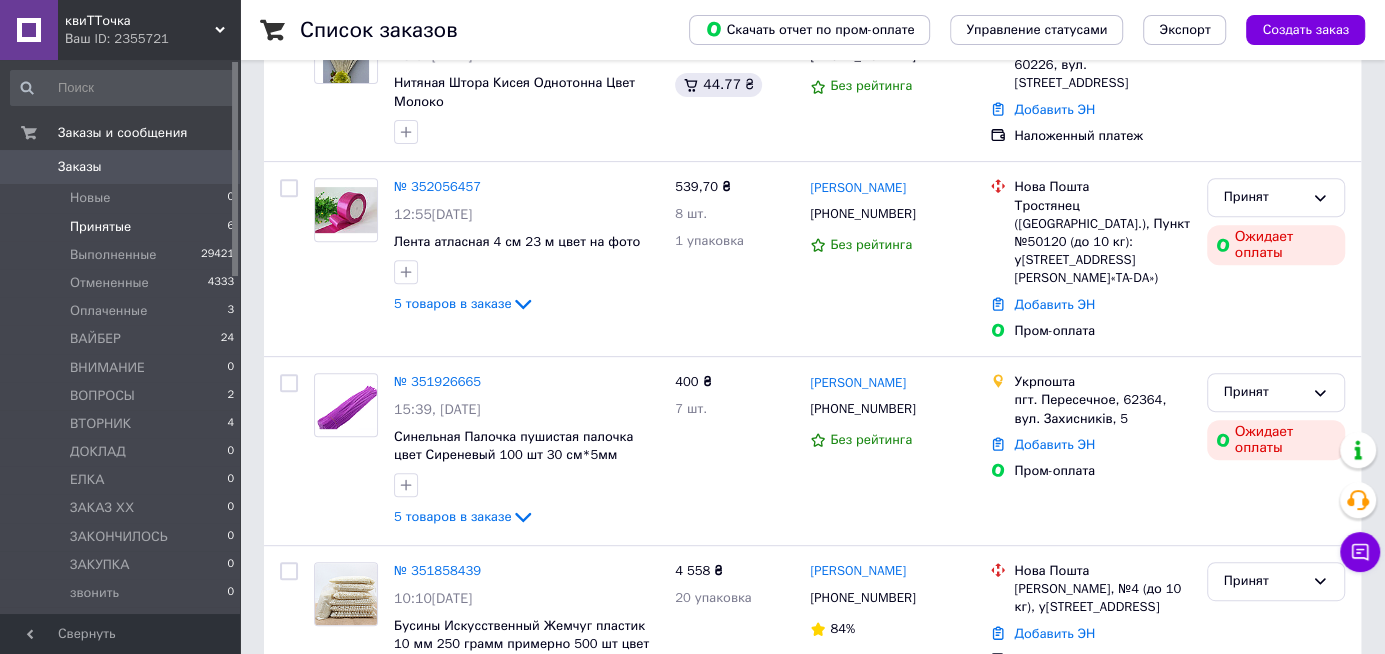 scroll, scrollTop: 480, scrollLeft: 0, axis: vertical 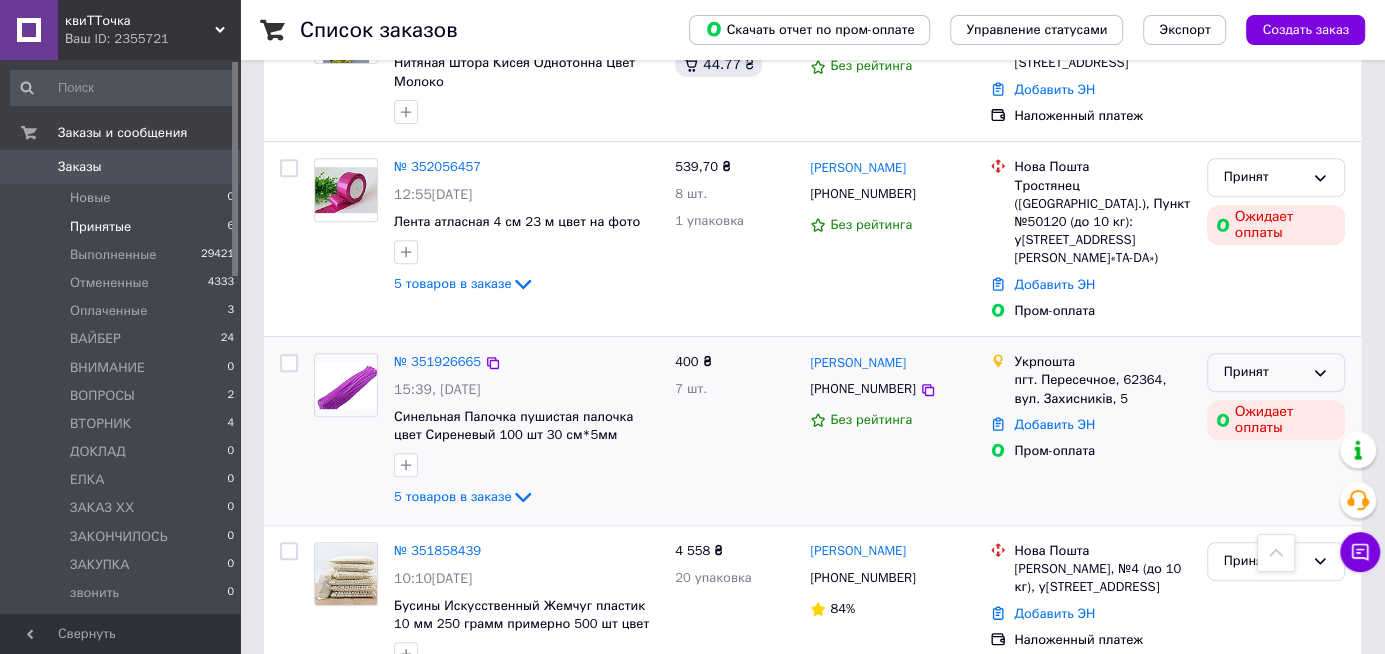 click on "Принят" at bounding box center (1276, 372) 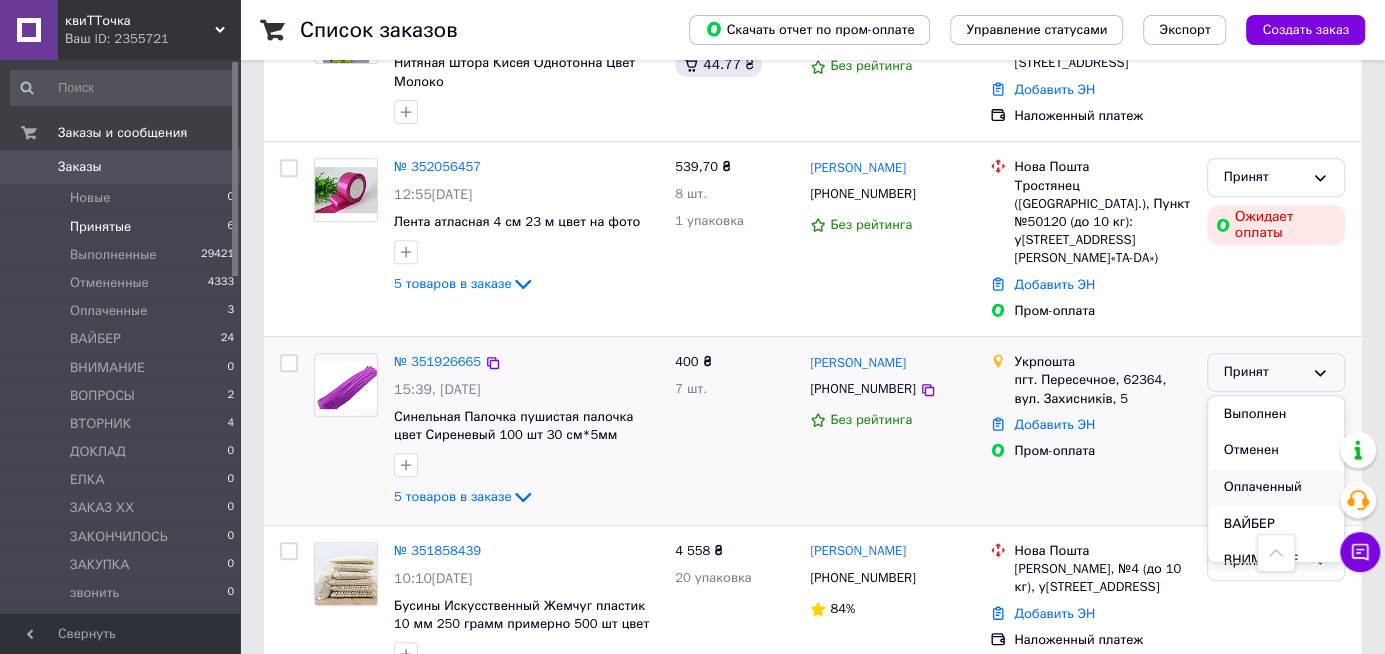 click on "Оплаченный" at bounding box center [1276, 487] 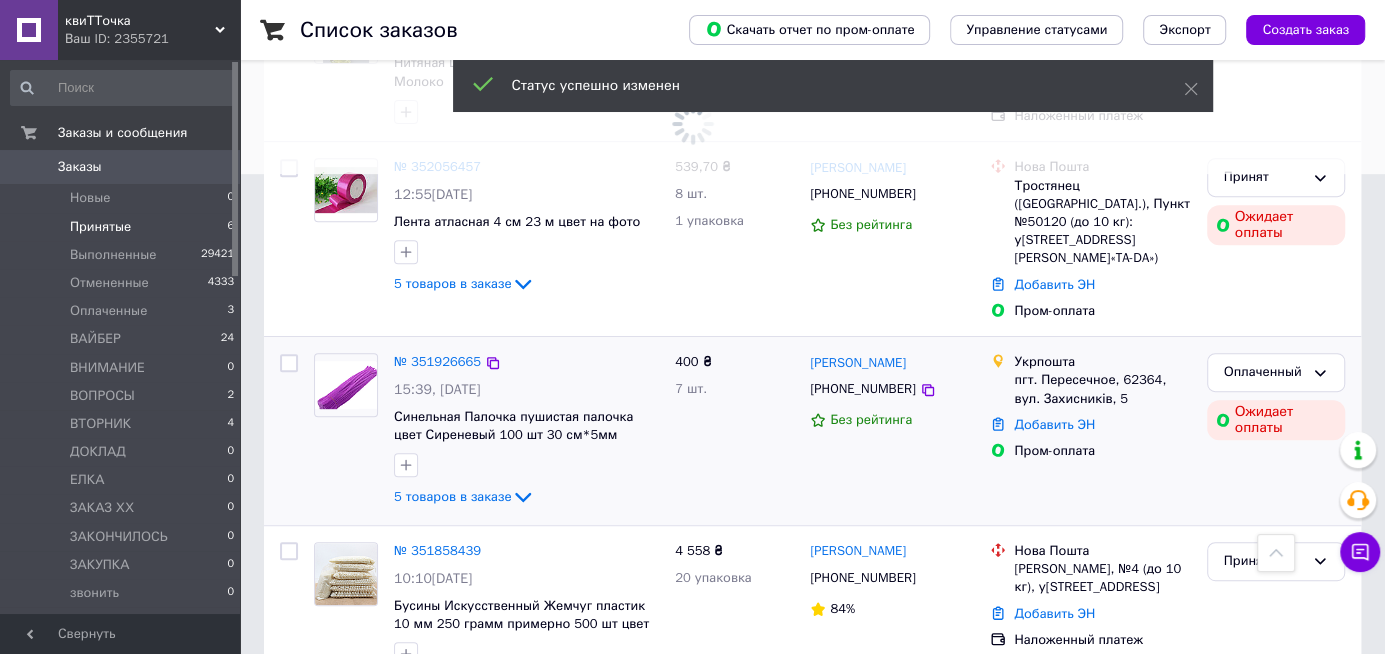 scroll, scrollTop: 708, scrollLeft: 0, axis: vertical 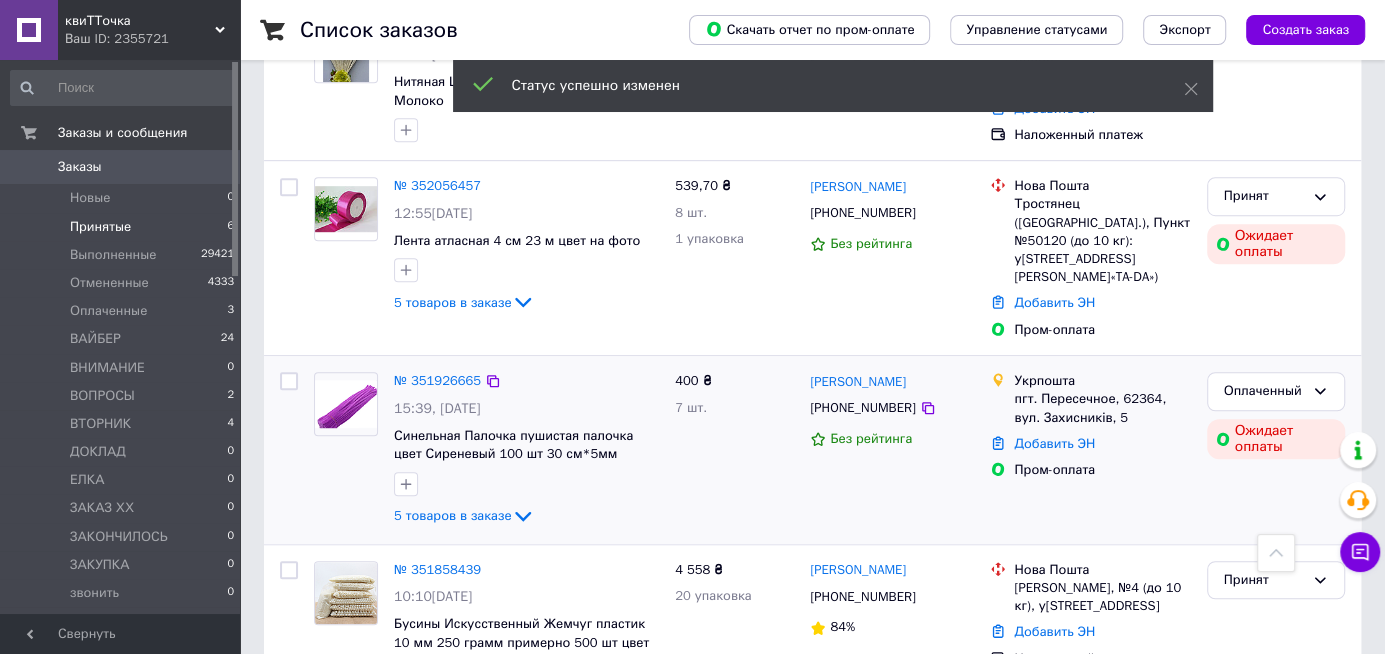 click 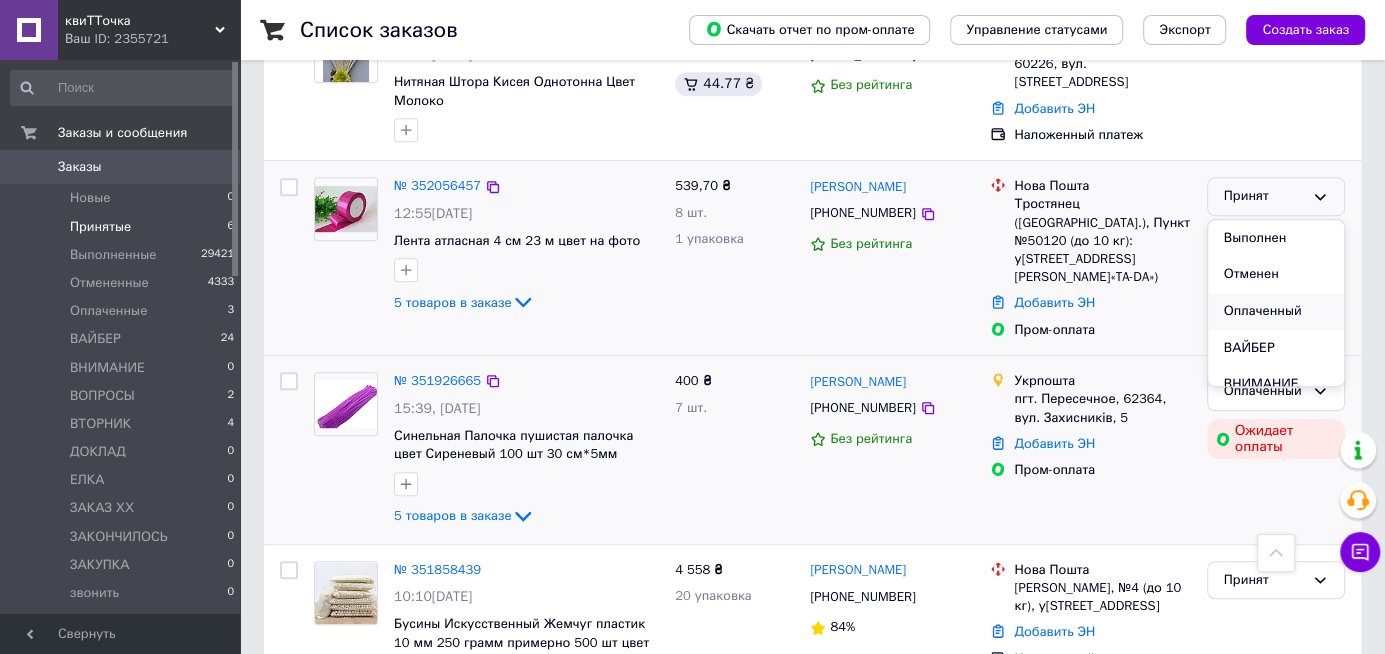 click on "Оплаченный" at bounding box center (1276, 311) 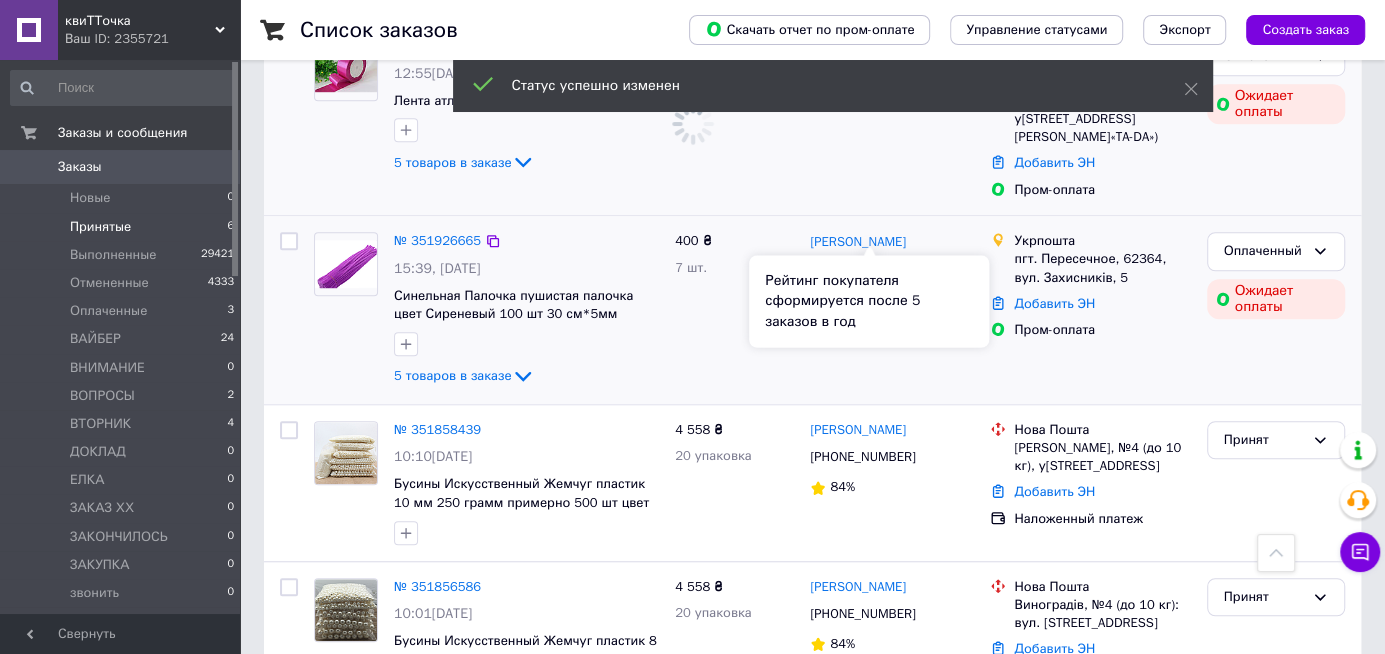 scroll, scrollTop: 868, scrollLeft: 0, axis: vertical 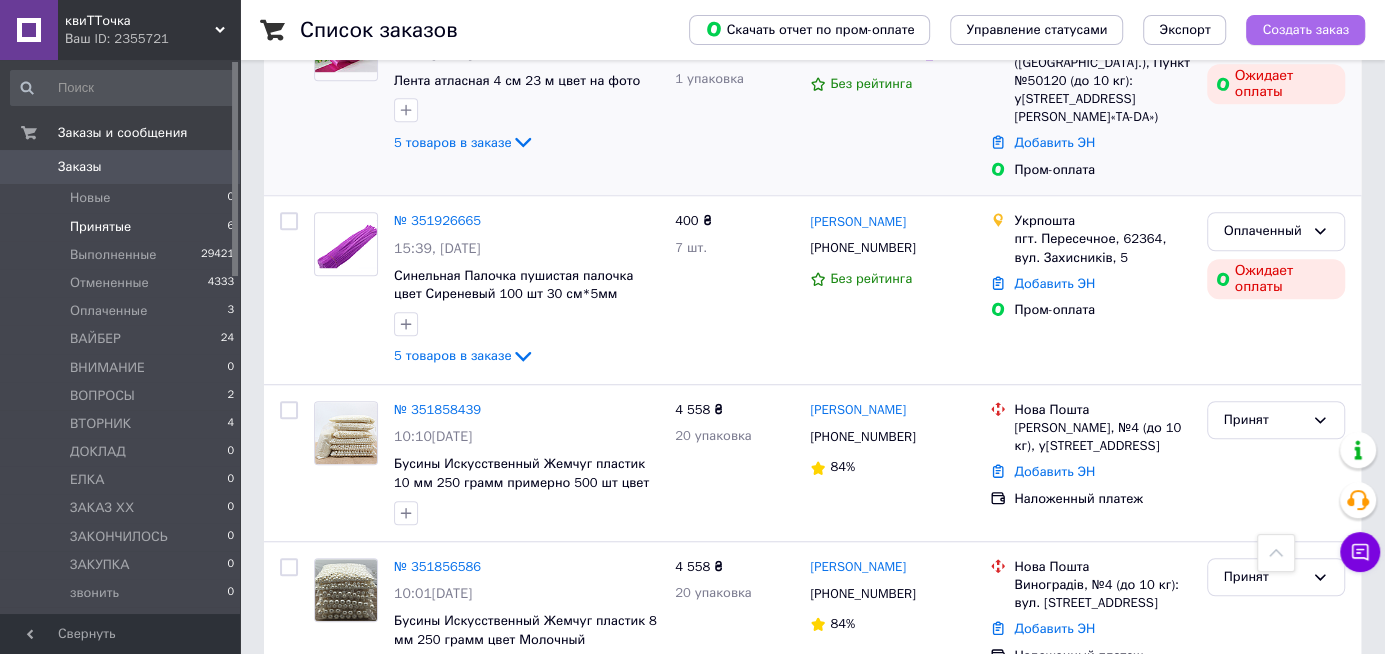 click on "Создать заказ" at bounding box center [1305, 30] 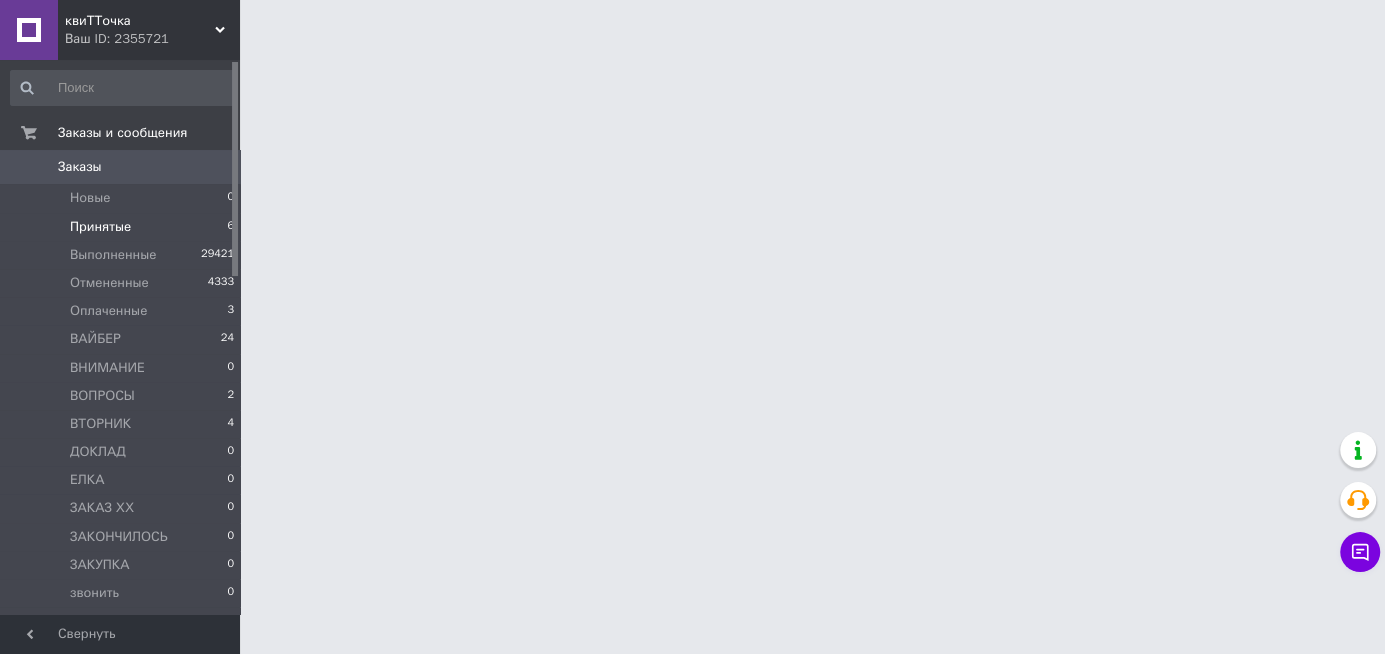 scroll, scrollTop: 0, scrollLeft: 0, axis: both 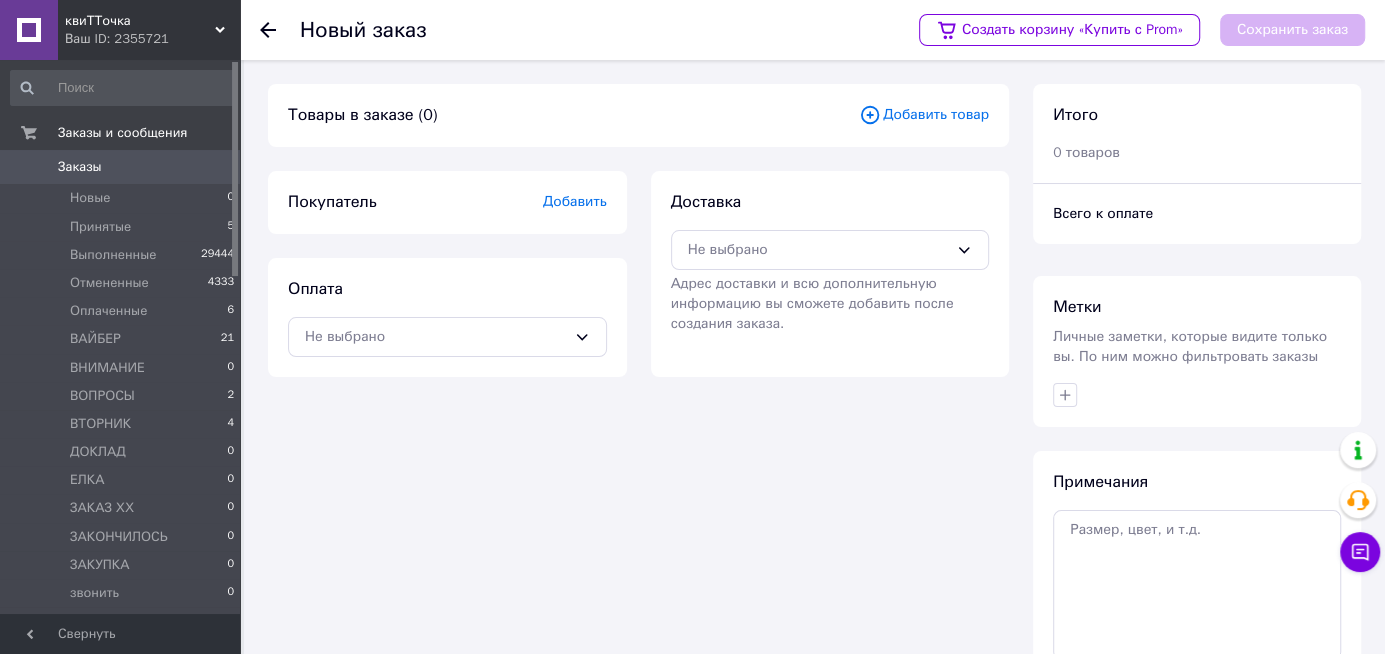 click on "Добавить" at bounding box center [575, 201] 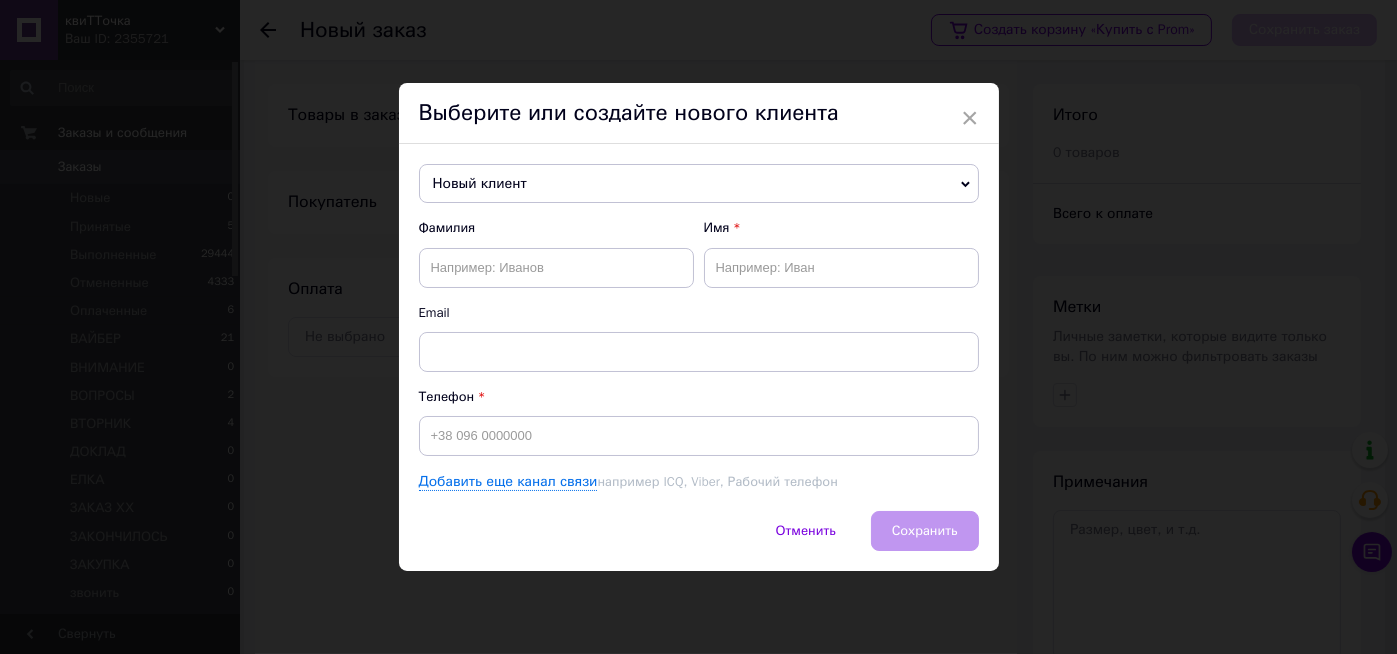 click on "Новый клиент" at bounding box center (699, 184) 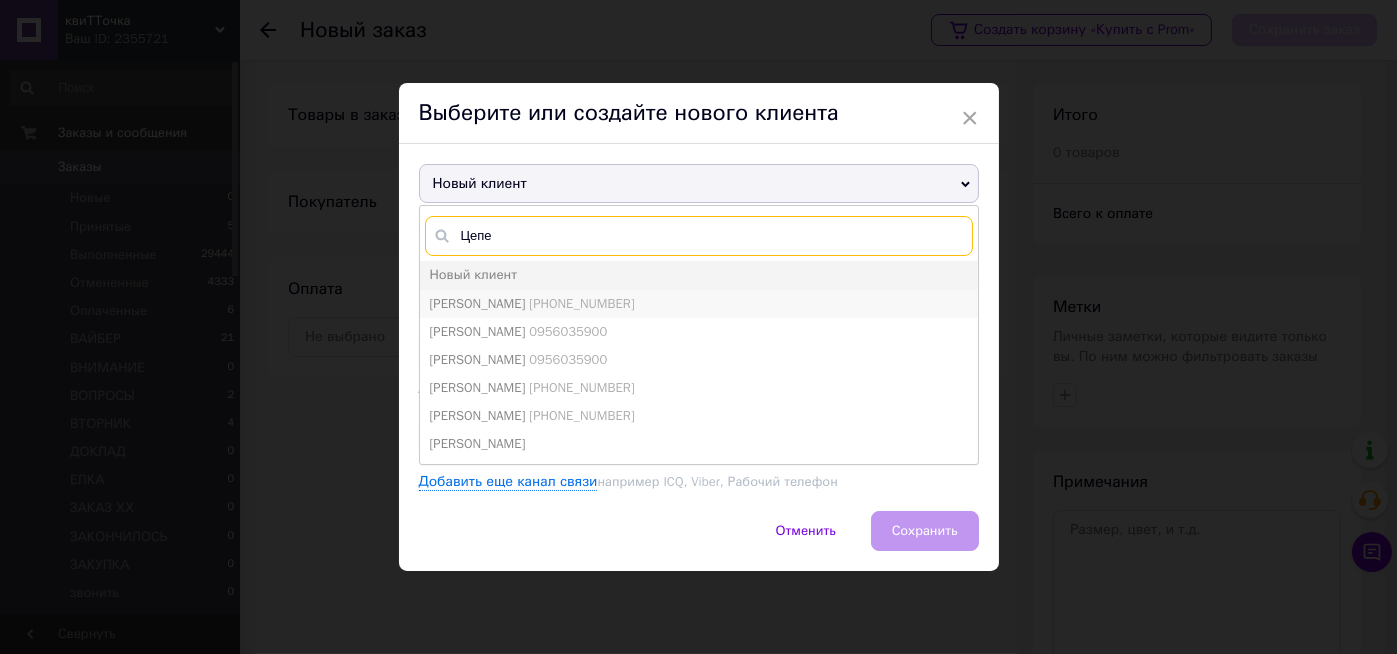 type on "Цепе" 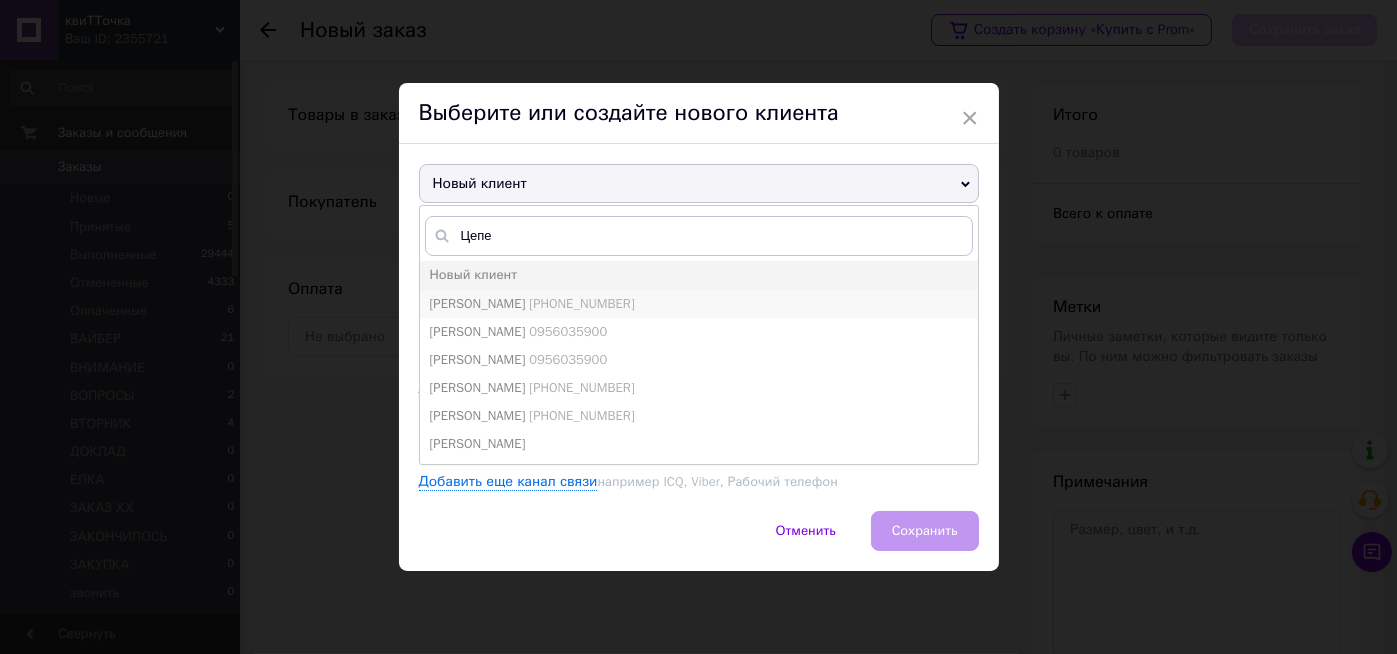 click on "[PHONE_NUMBER]" at bounding box center (581, 303) 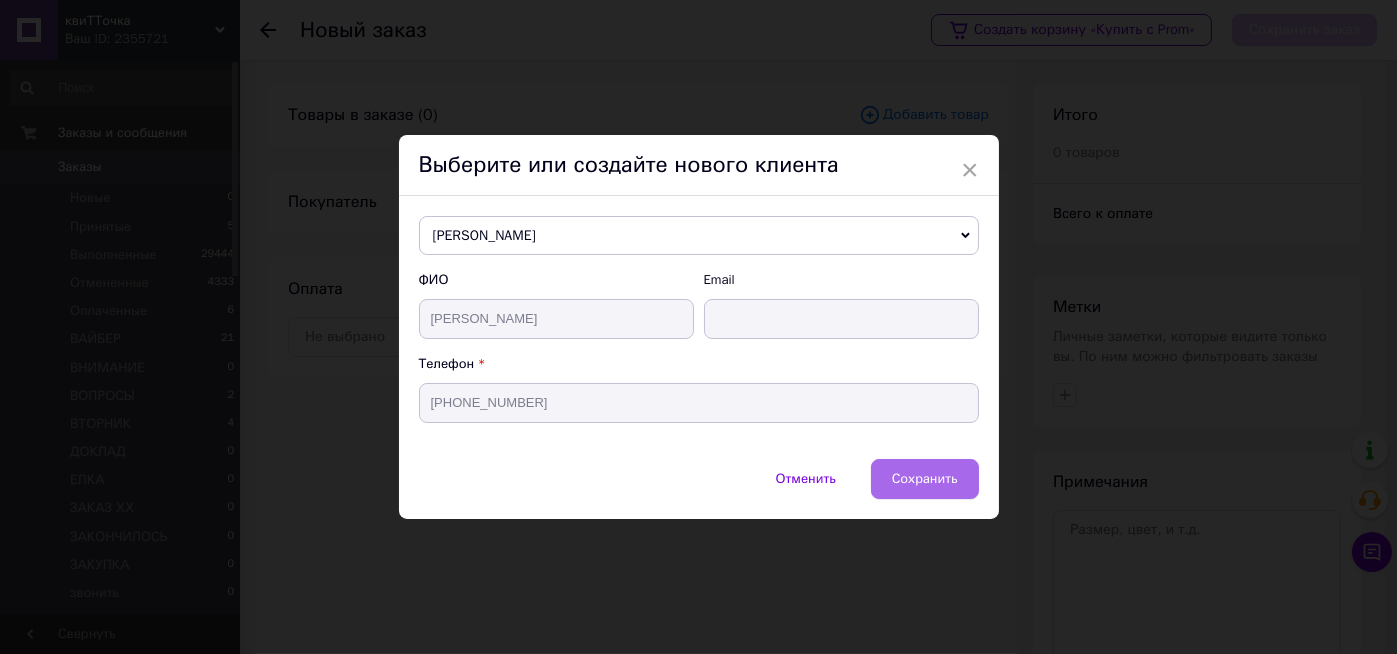 click on "Сохранить" at bounding box center (925, 479) 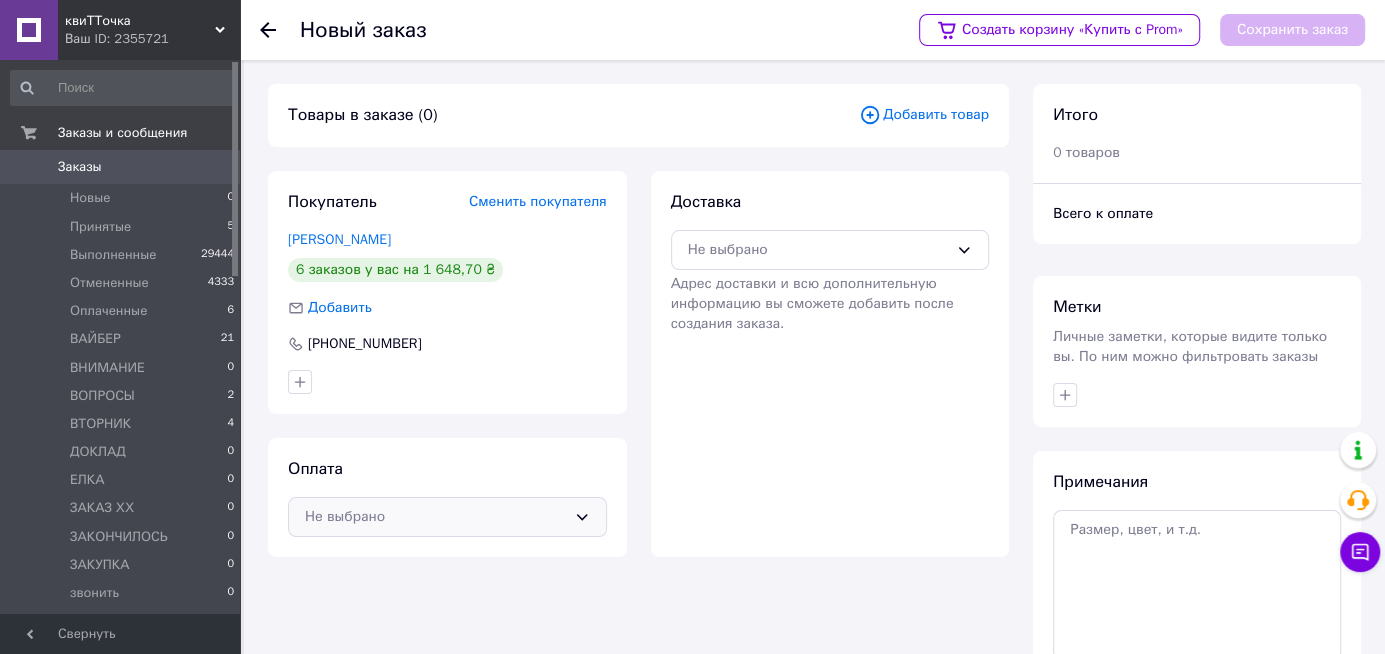 click on "Не выбрано" at bounding box center [435, 517] 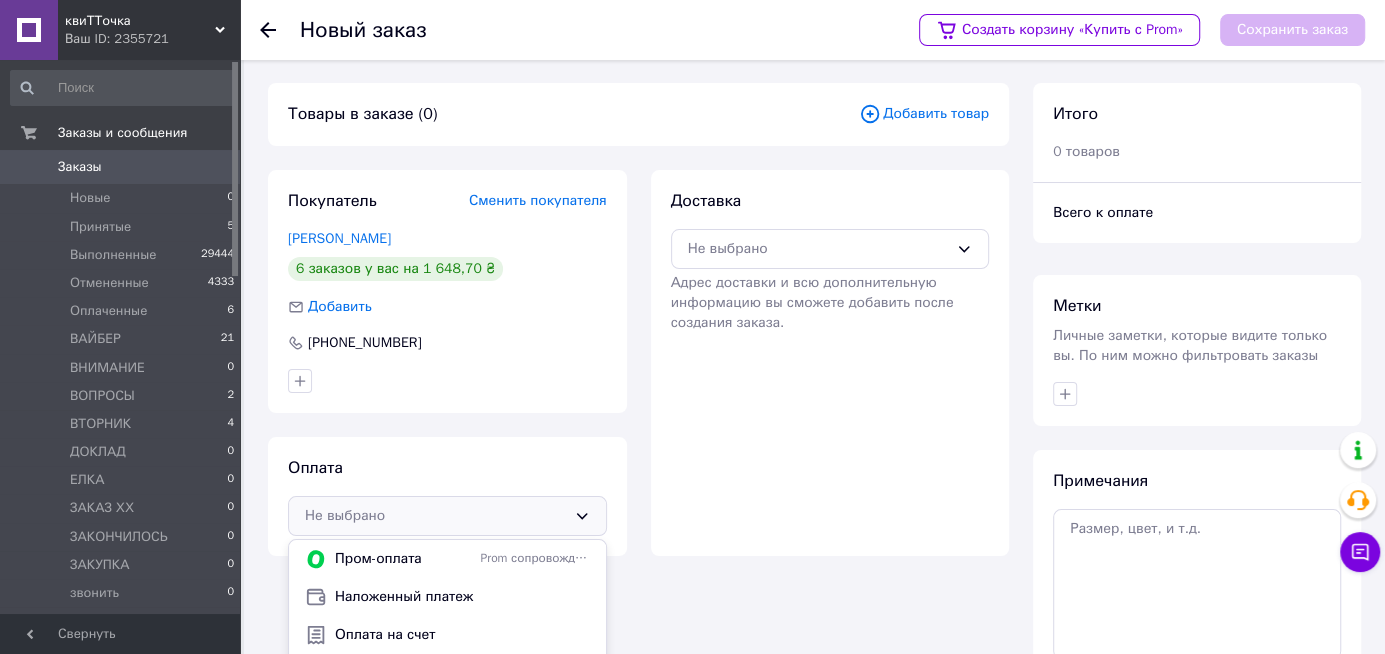 scroll, scrollTop: 80, scrollLeft: 0, axis: vertical 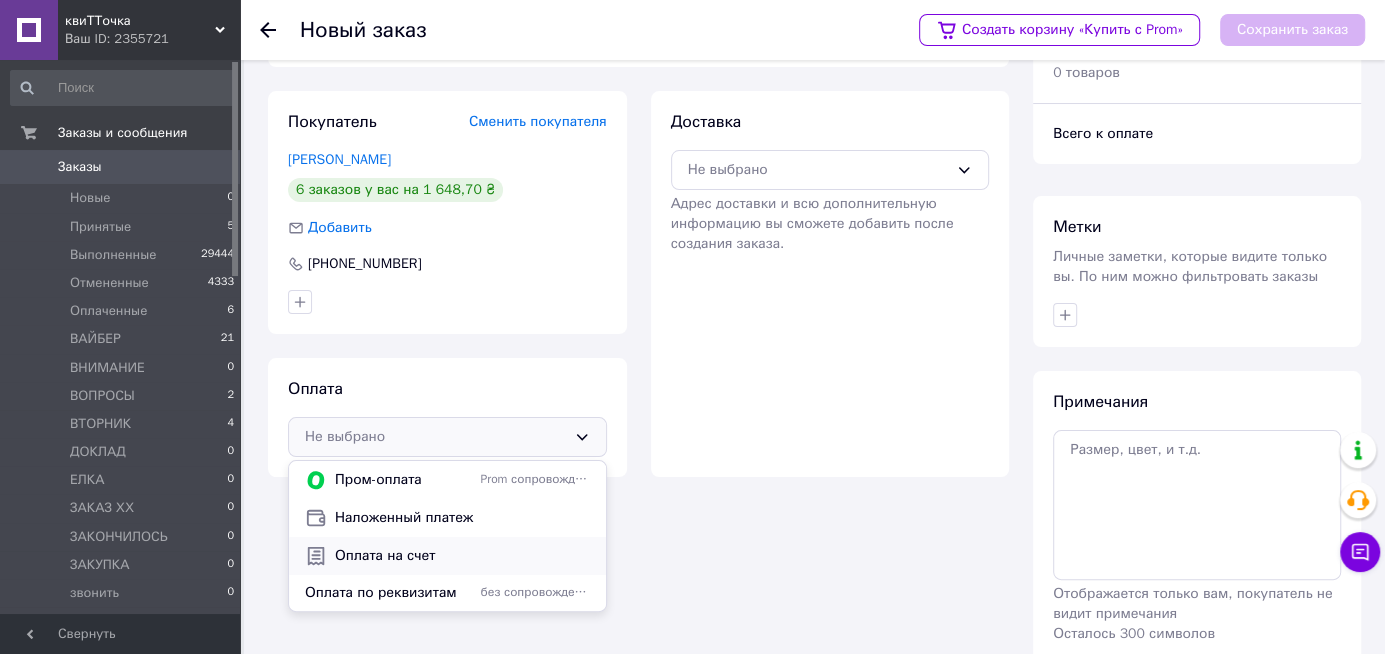 click on "Оплата на счет" at bounding box center (462, 556) 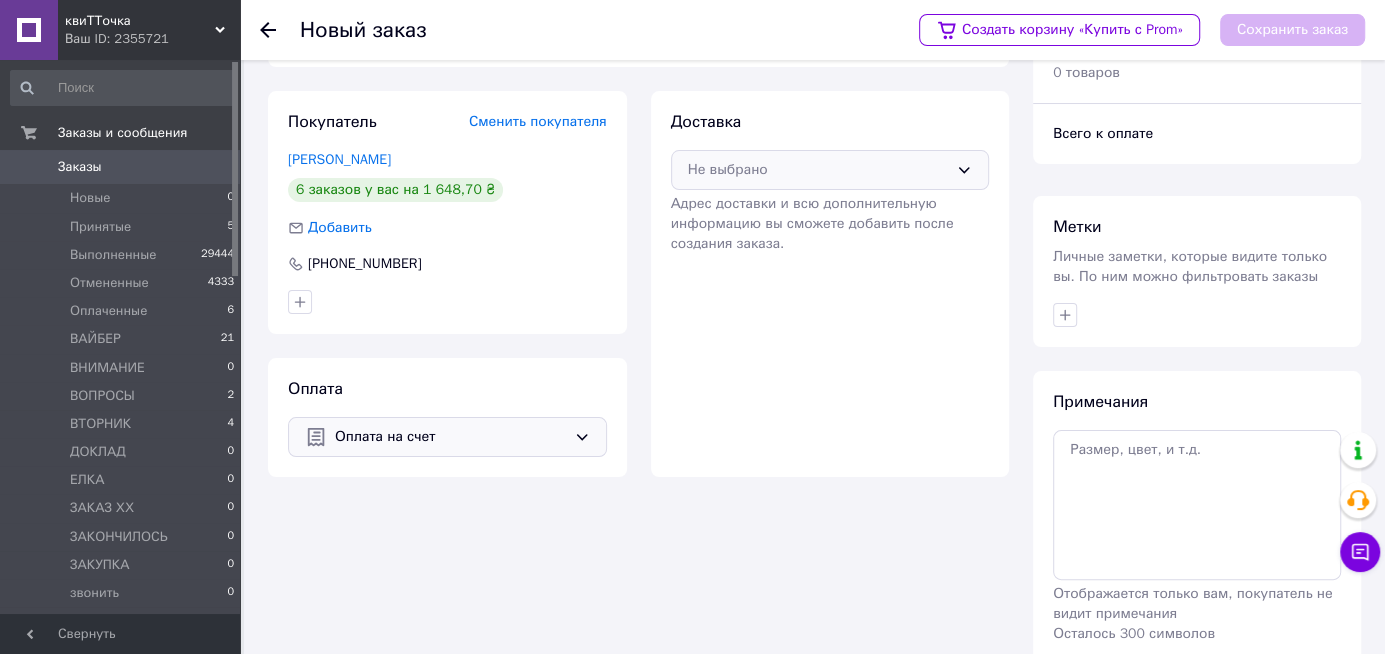 click on "Не выбрано" at bounding box center (818, 170) 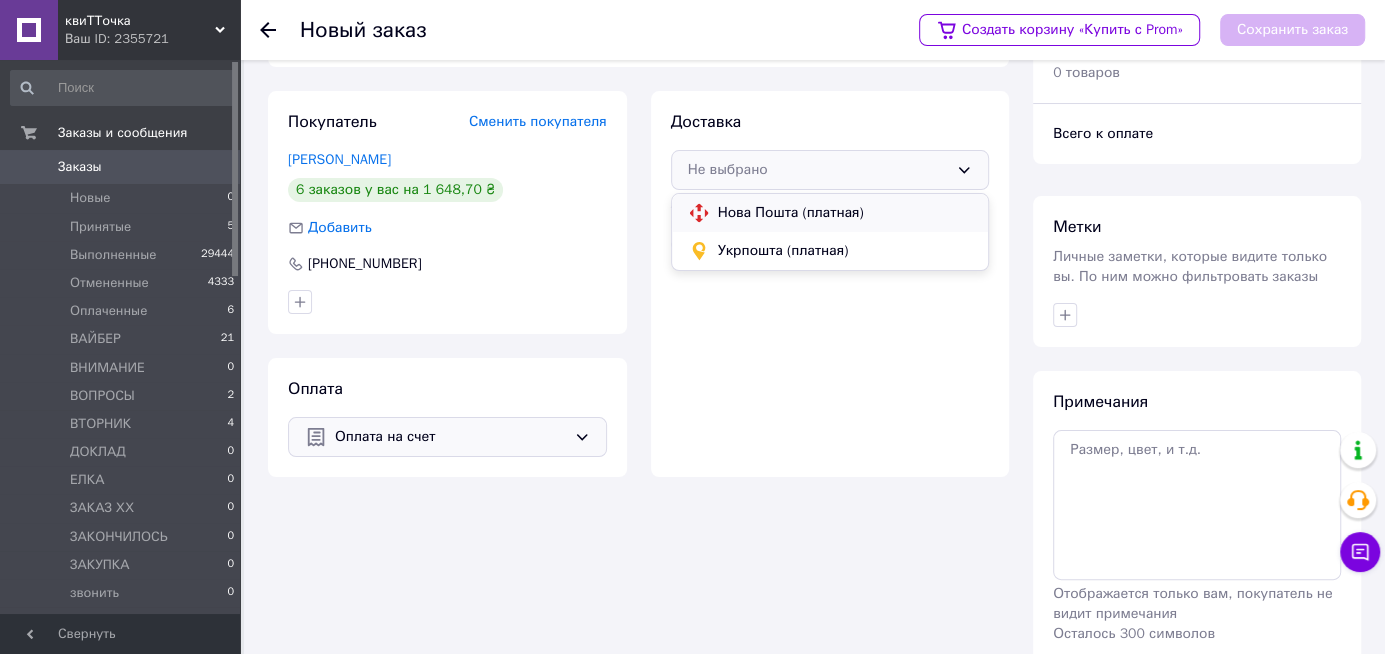 click on "Нова Пошта (платная)" at bounding box center (845, 213) 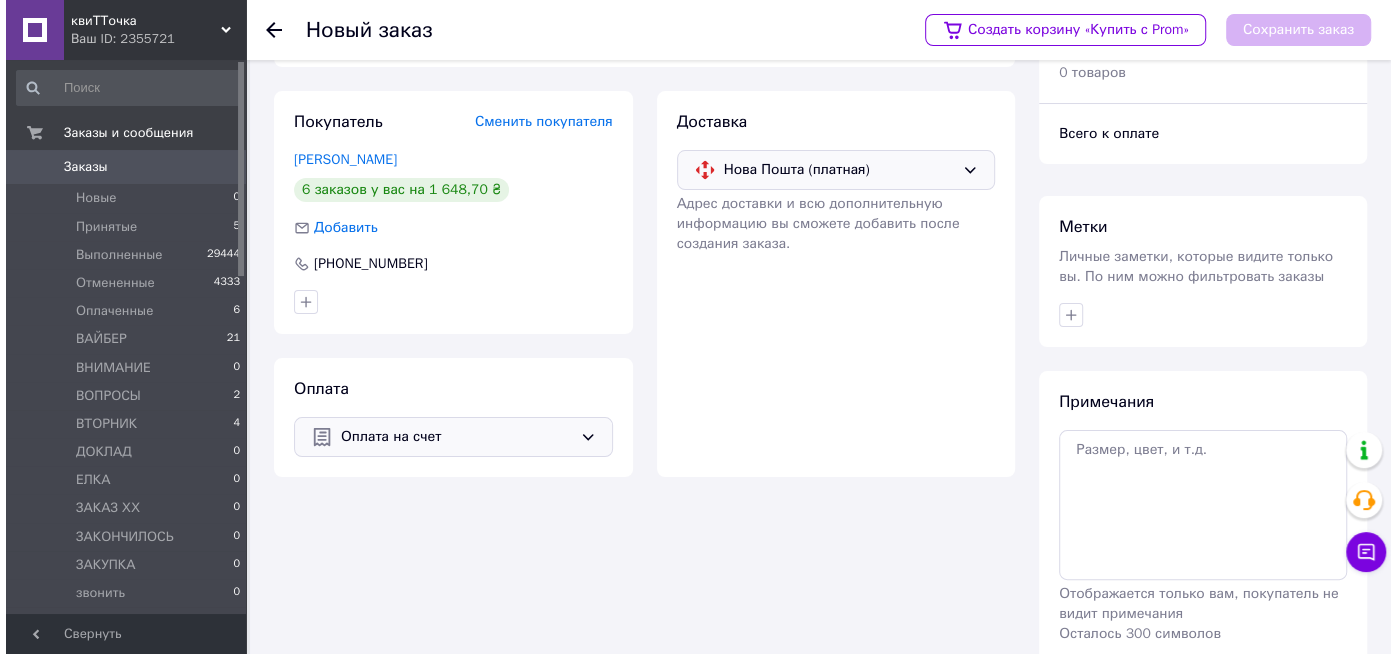 scroll, scrollTop: 0, scrollLeft: 0, axis: both 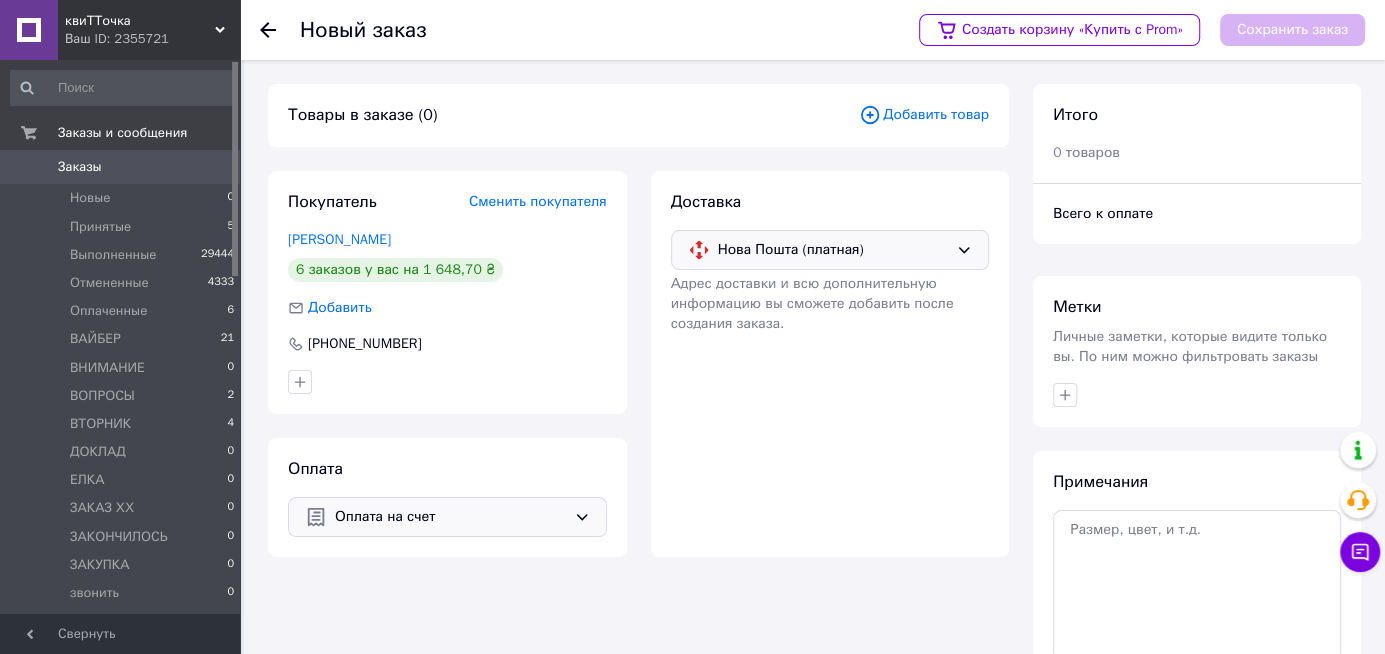 click on "Добавить товар" at bounding box center (924, 115) 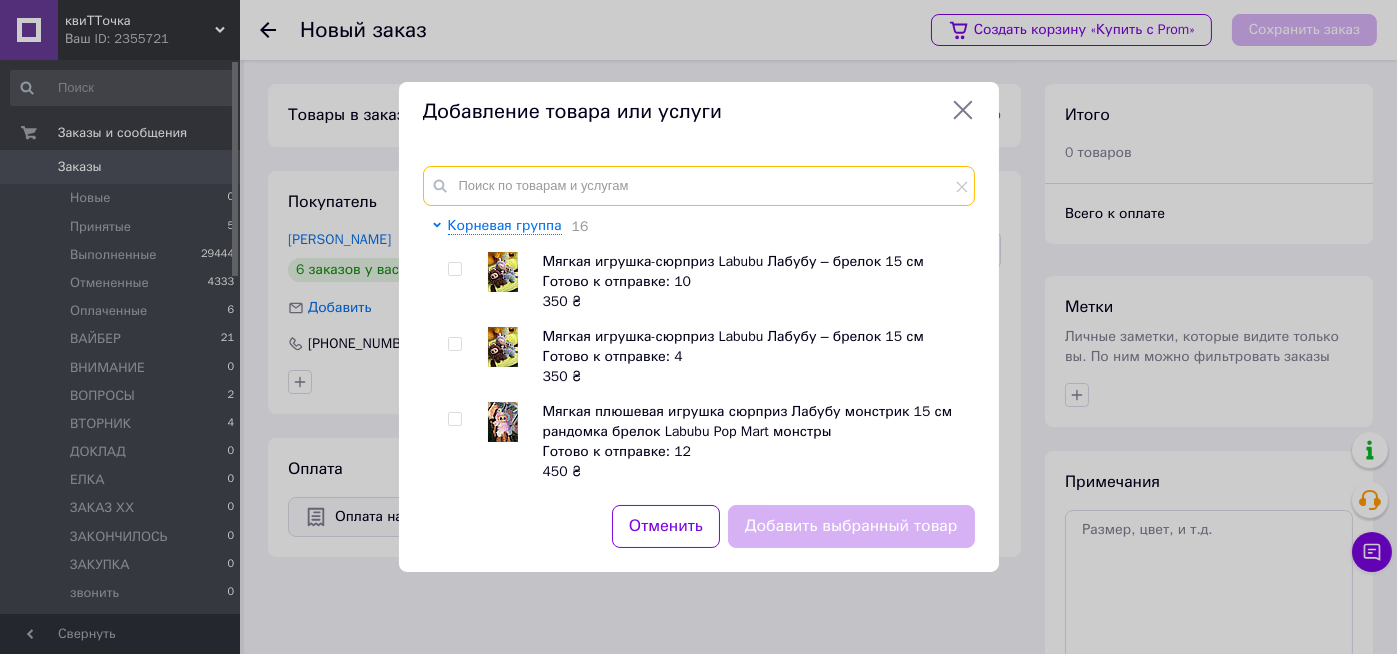 click at bounding box center [699, 186] 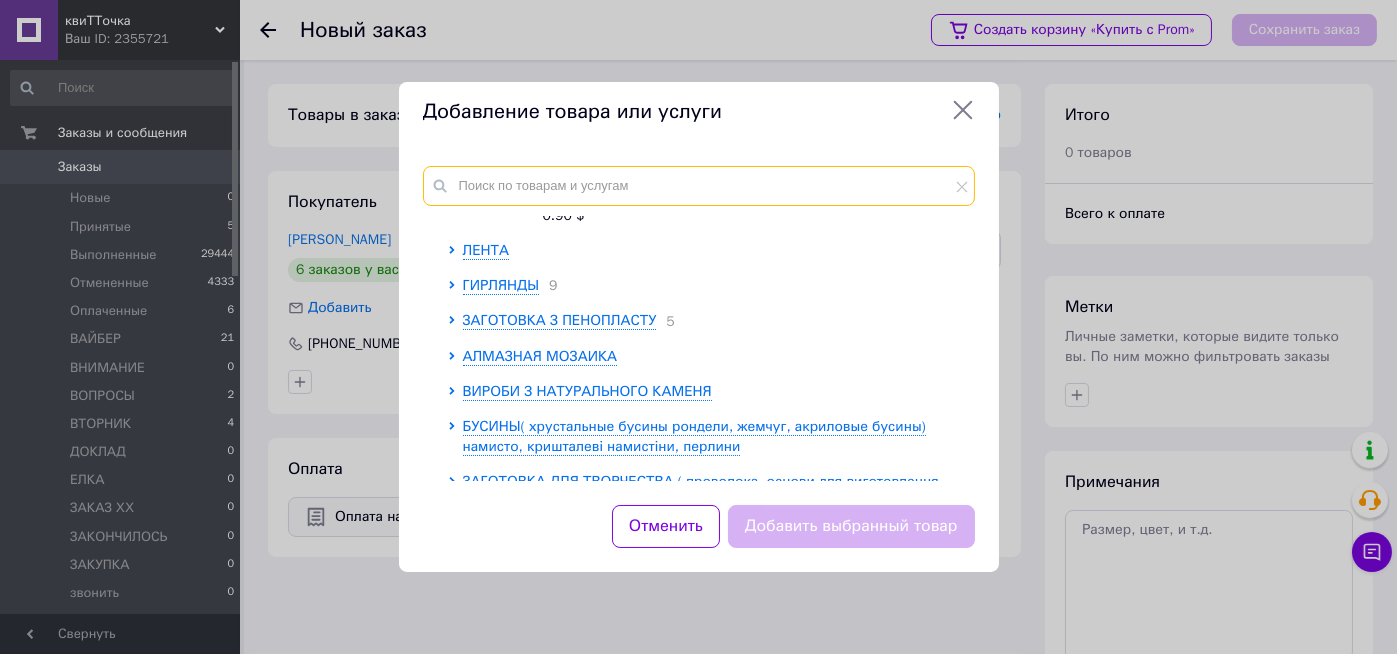 scroll, scrollTop: 1520, scrollLeft: 0, axis: vertical 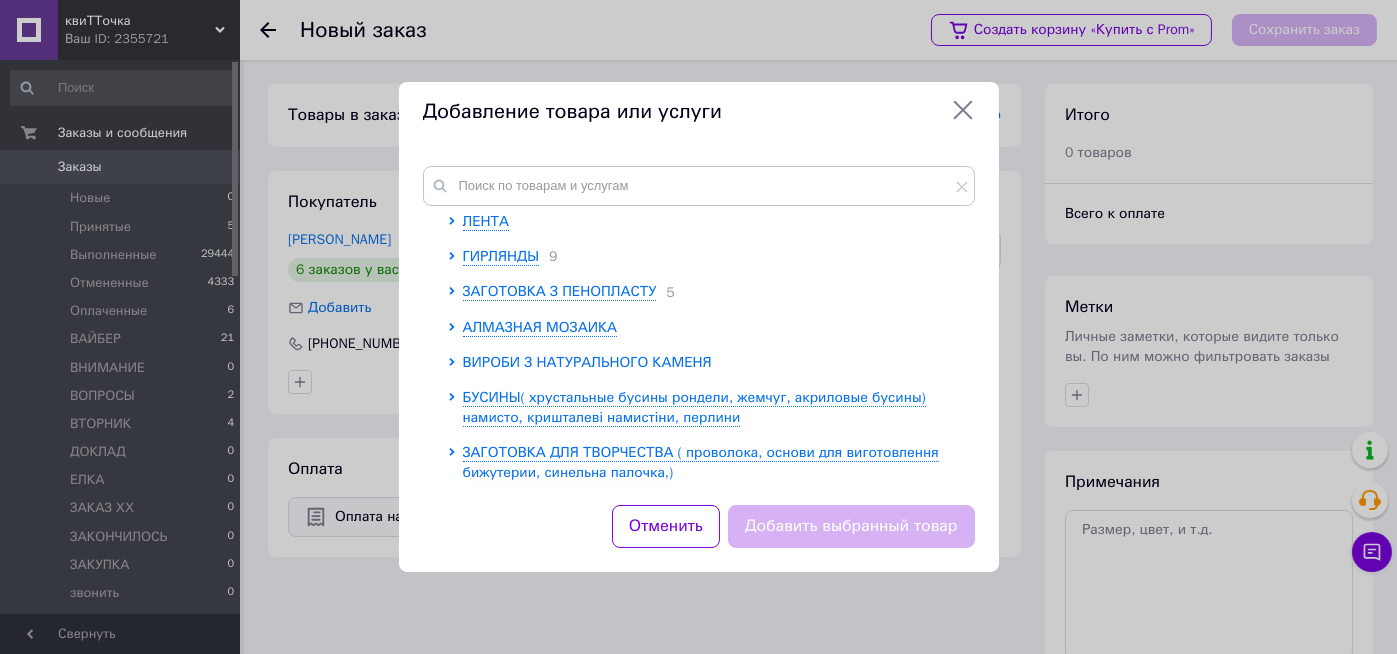 click on "ВИРОБИ З НАТУРАЛЬНОГО КАМЕНЯ" at bounding box center (587, 362) 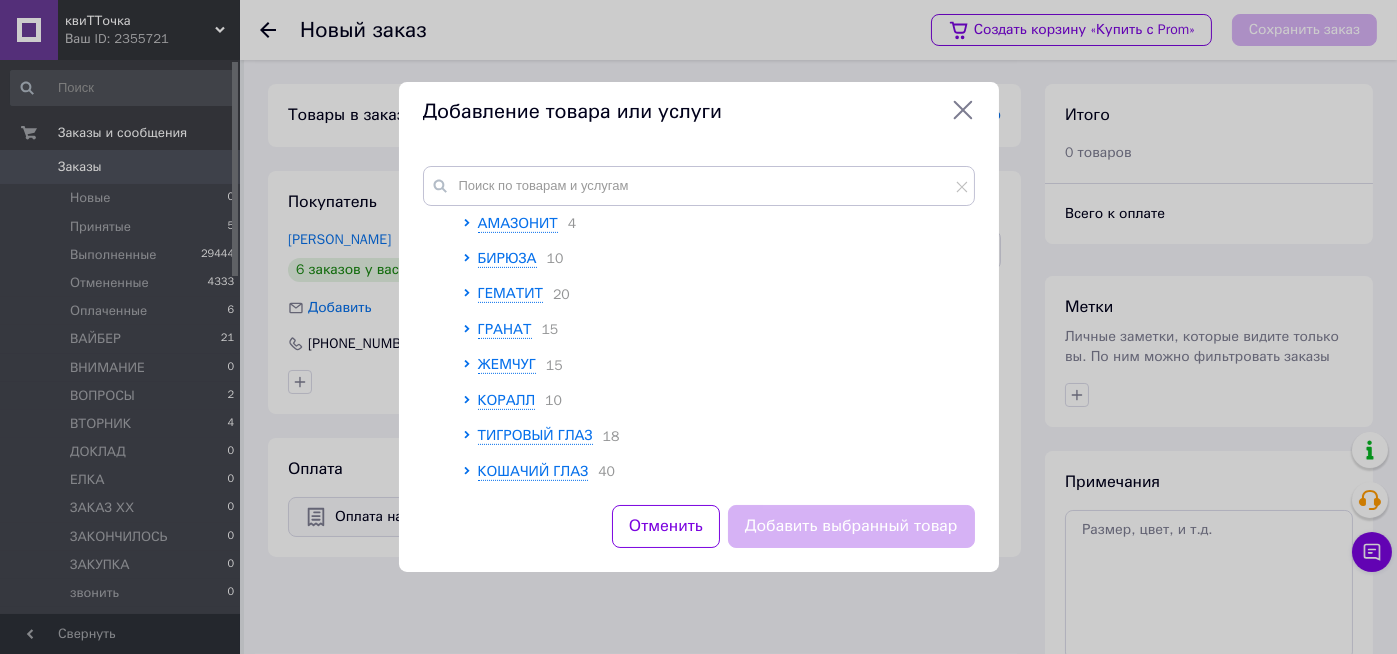 scroll, scrollTop: 1760, scrollLeft: 0, axis: vertical 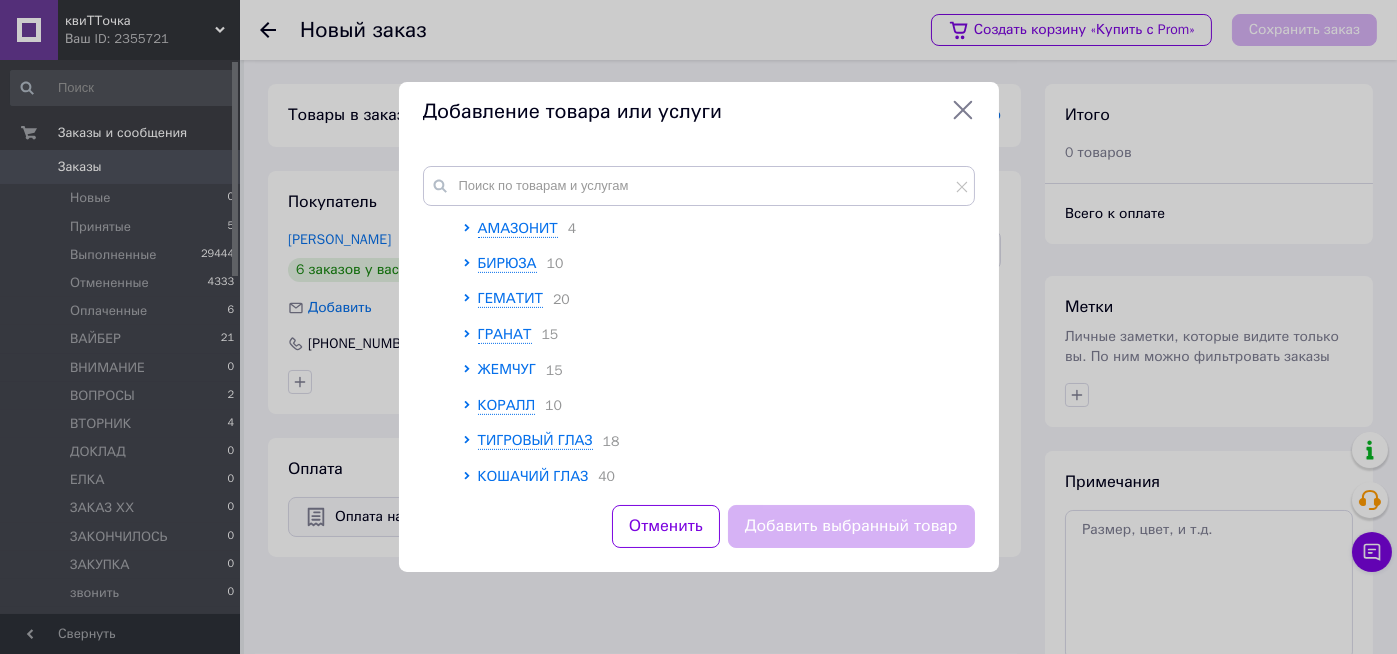 click on "ЖЕМЧУГ" at bounding box center (507, 369) 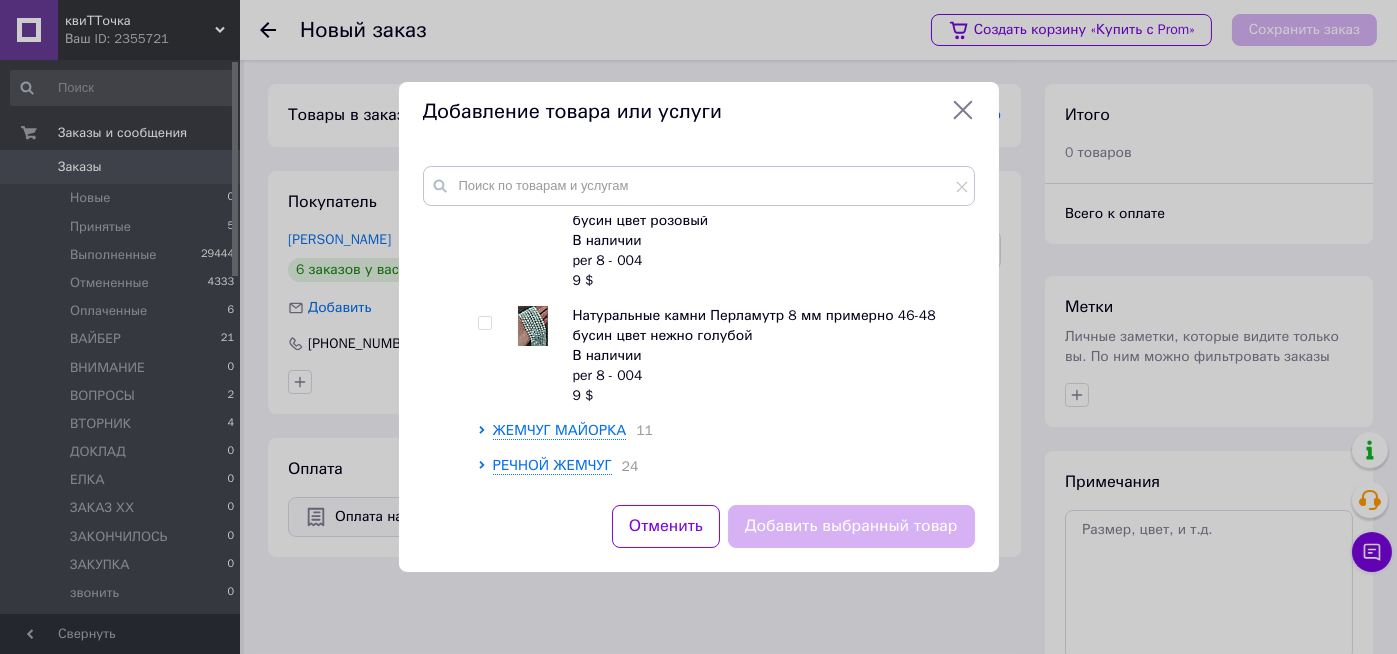 scroll, scrollTop: 3120, scrollLeft: 0, axis: vertical 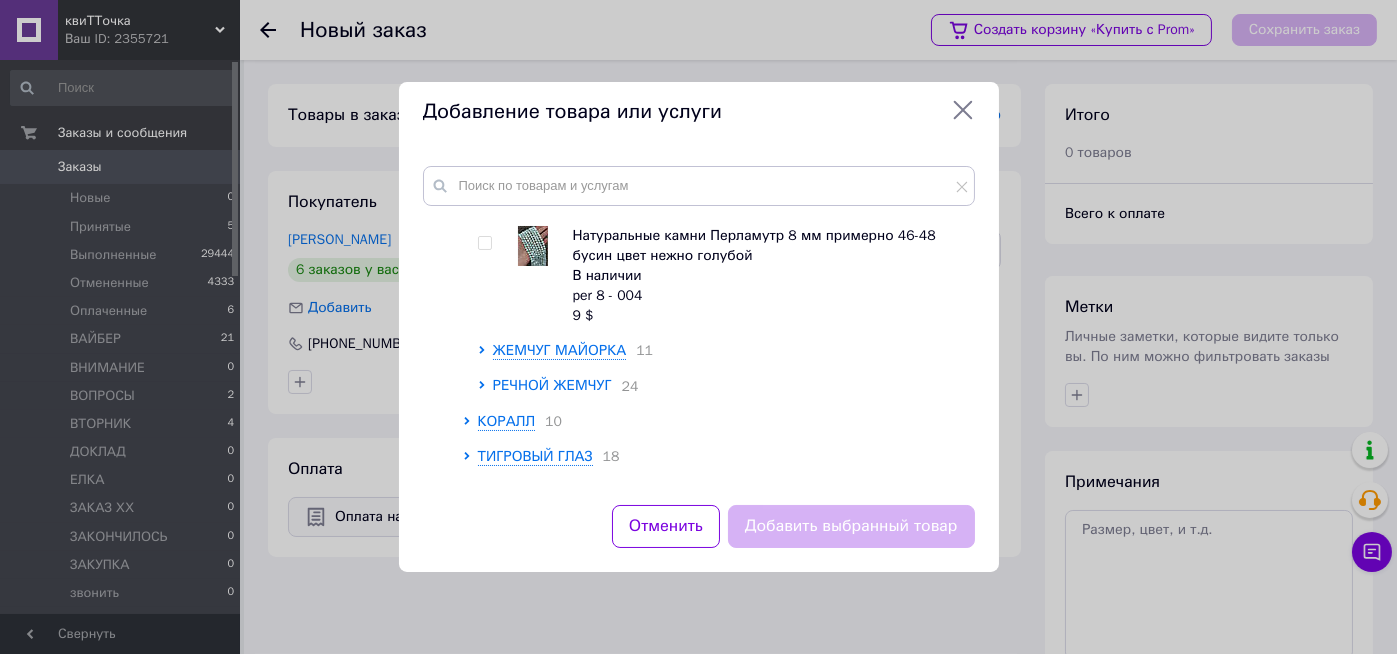 click on "РЕЧНОЙ ЖЕМЧУГ" at bounding box center (552, 385) 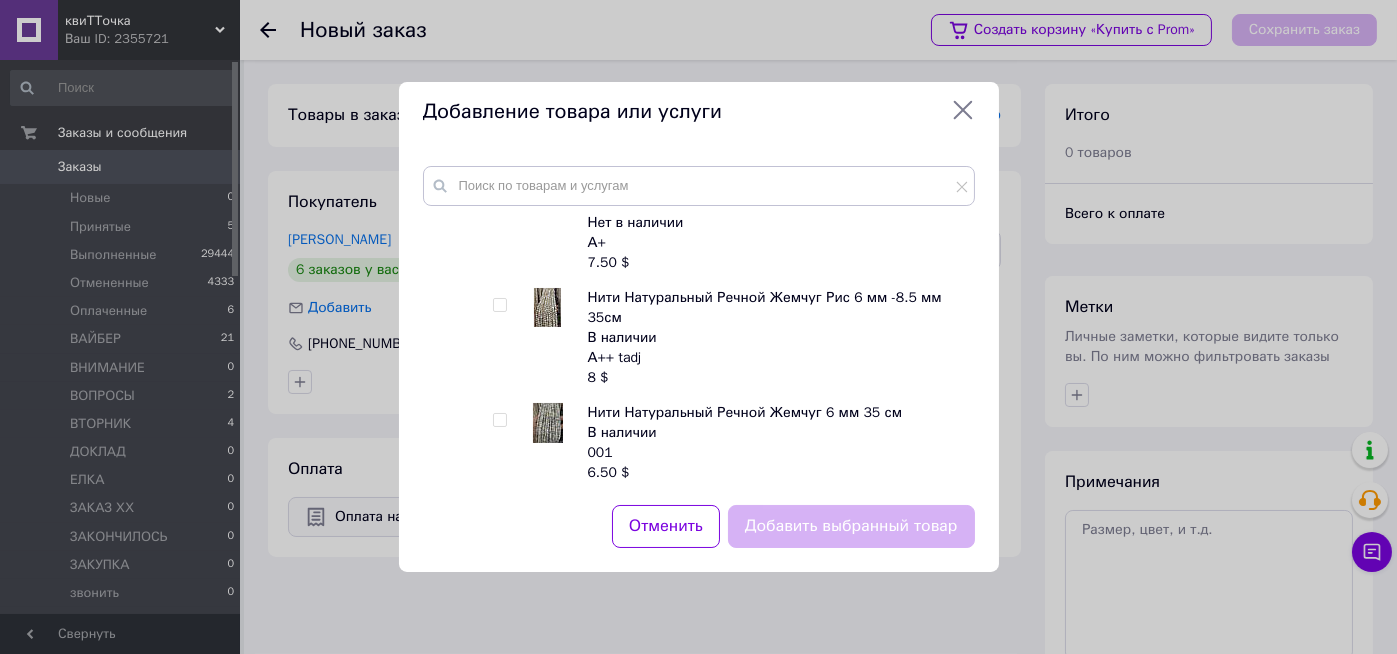 scroll, scrollTop: 4080, scrollLeft: 0, axis: vertical 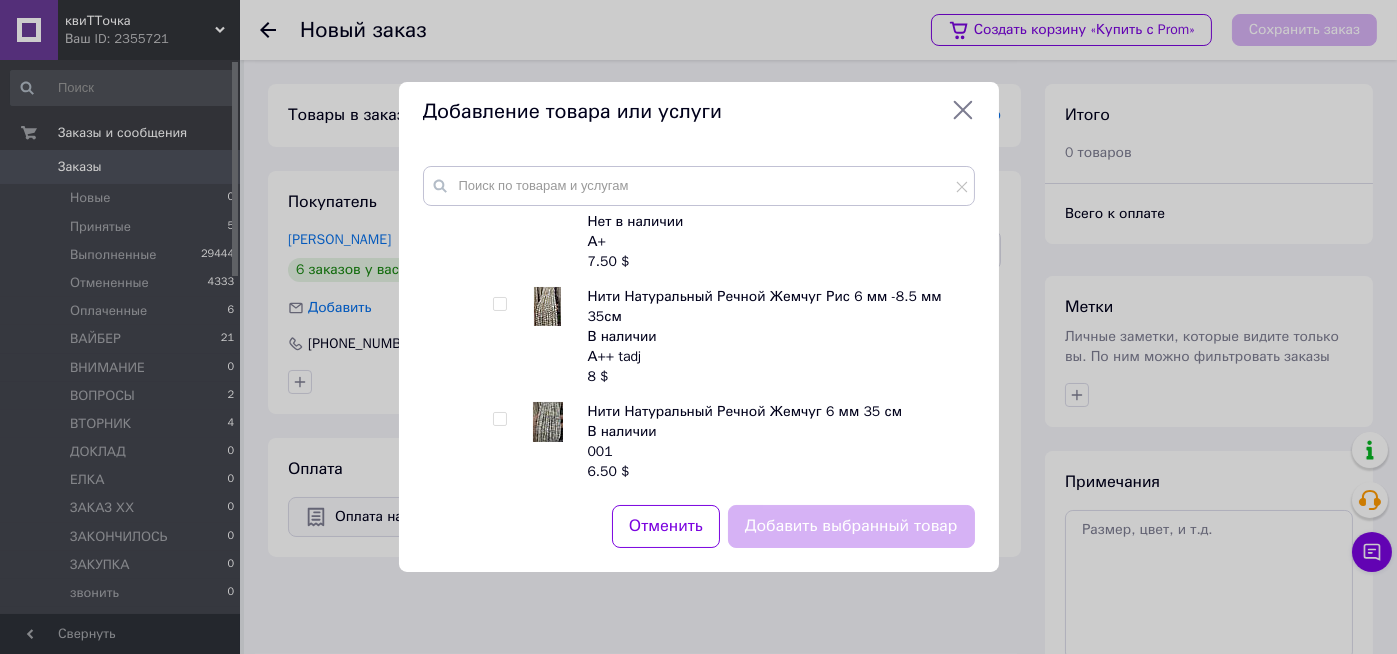 click at bounding box center [499, 419] 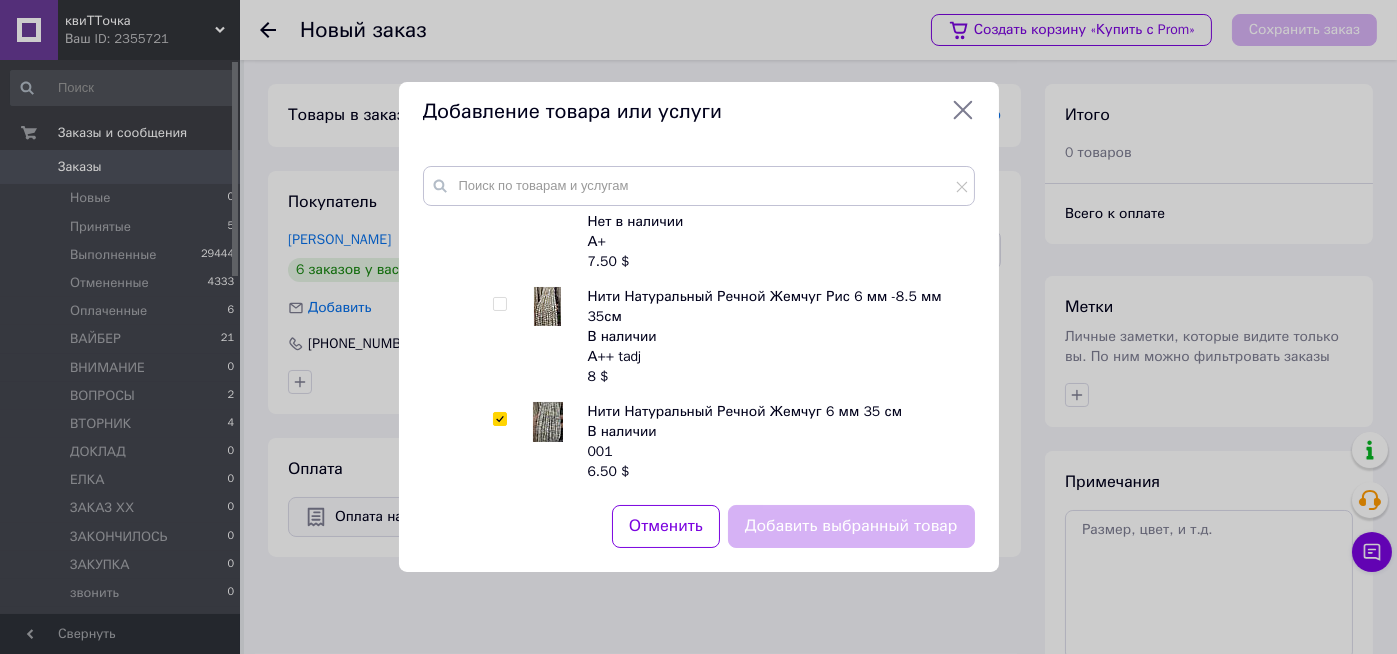 checkbox on "true" 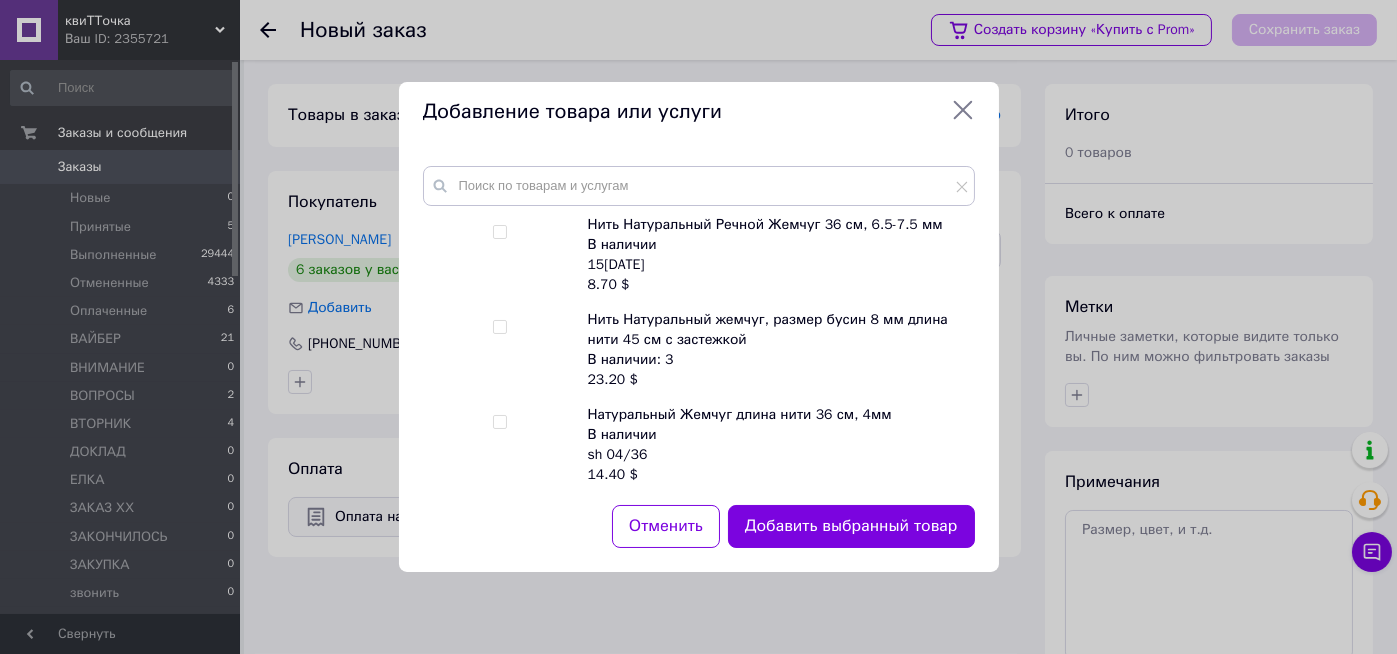 scroll, scrollTop: 4560, scrollLeft: 0, axis: vertical 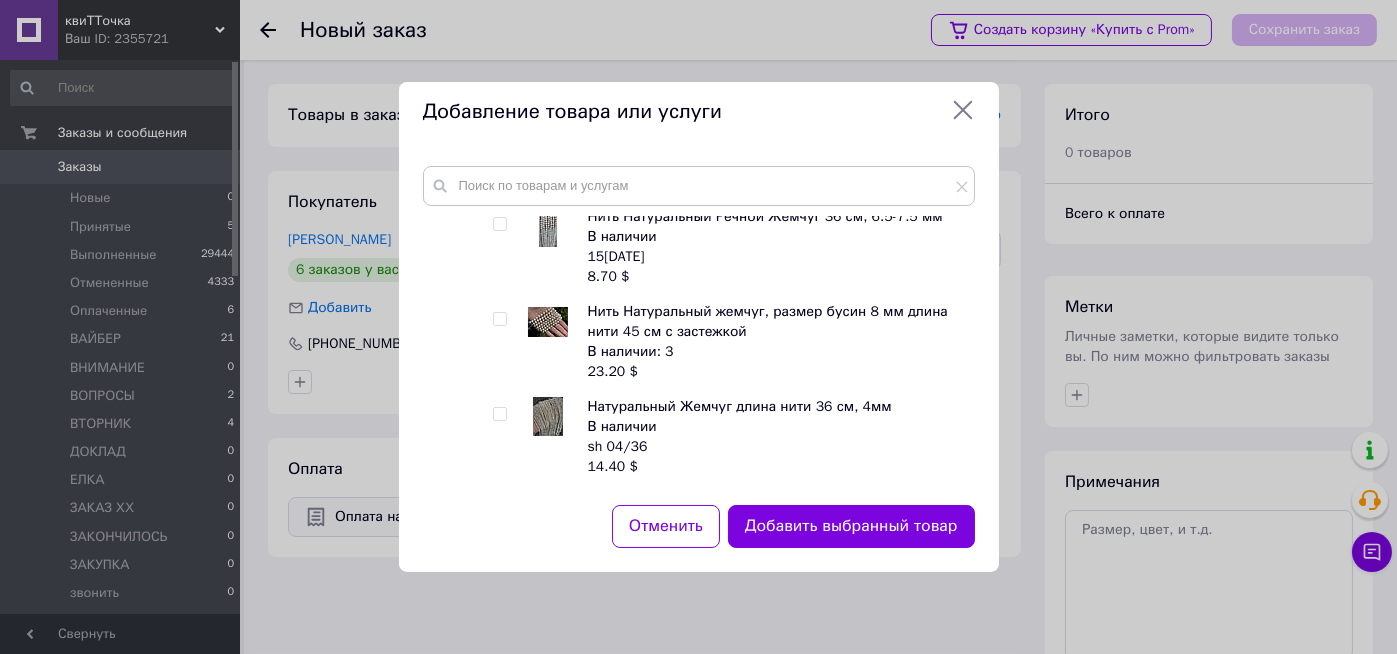 click at bounding box center [499, 319] 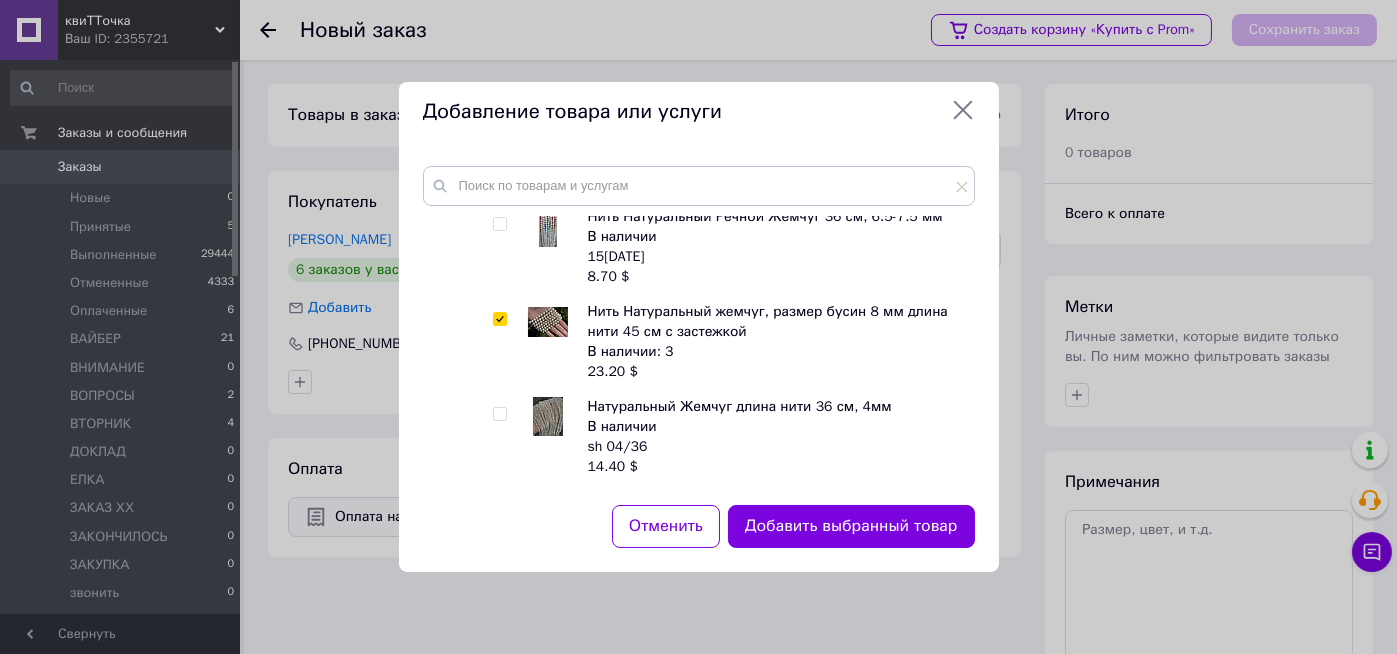 checkbox on "true" 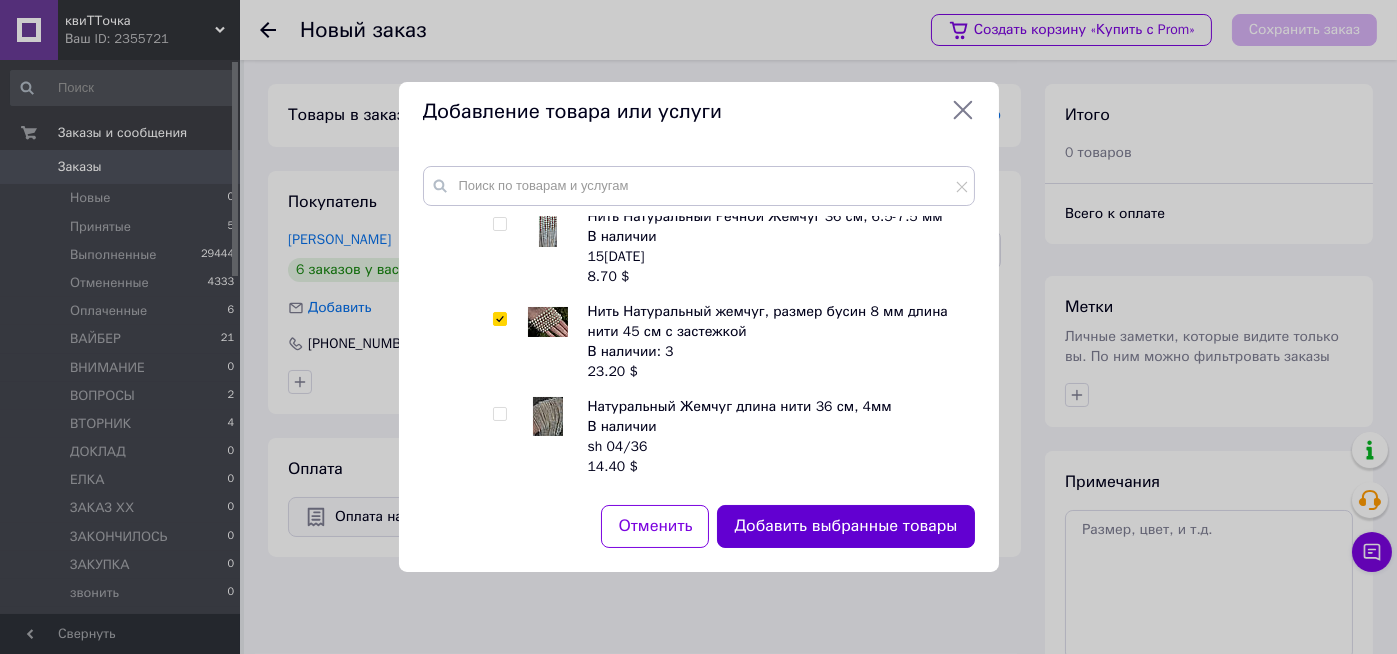click on "Добавить выбранные товары" at bounding box center (845, 526) 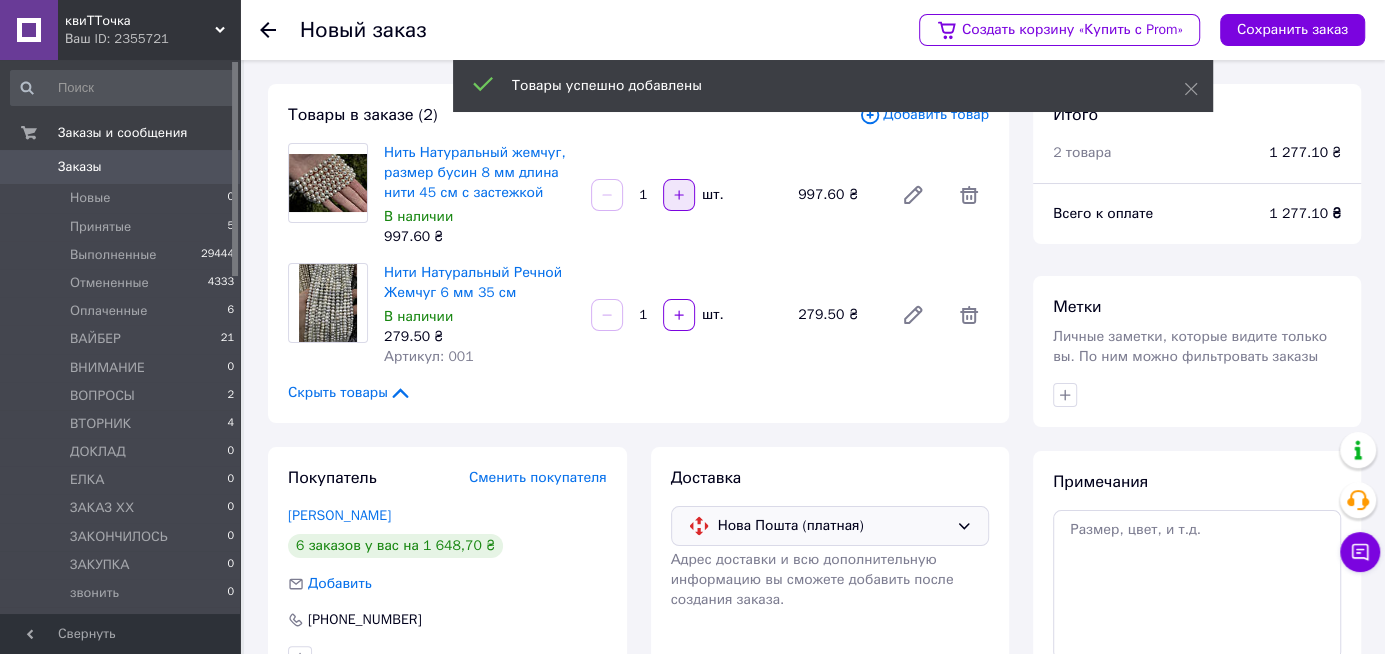 click 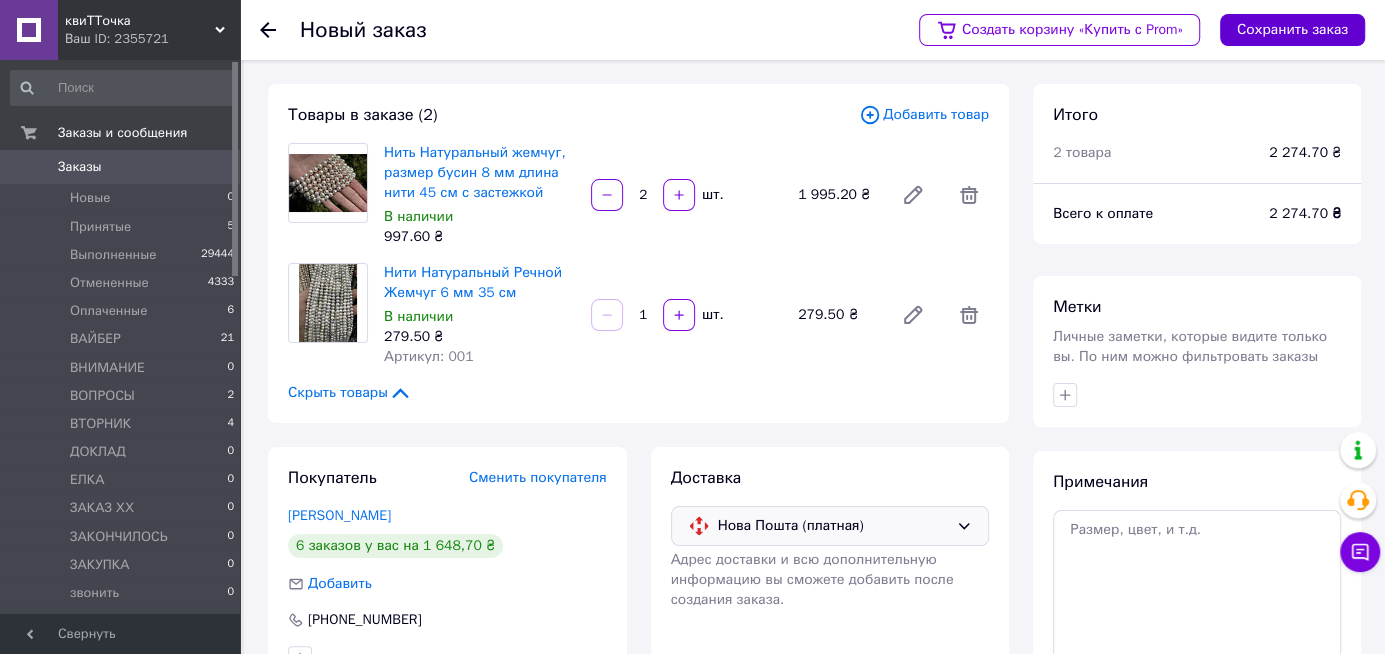 click on "Сохранить заказ" at bounding box center (1292, 30) 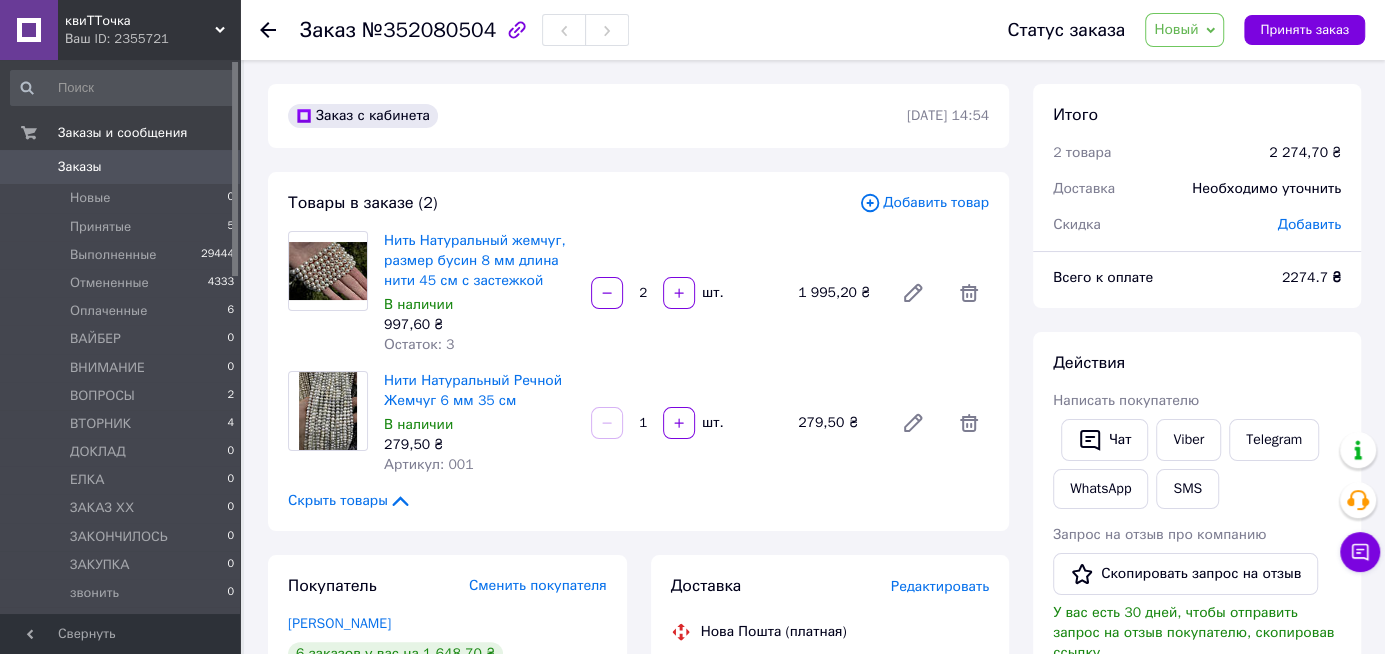 click on "Новый" at bounding box center [1176, 29] 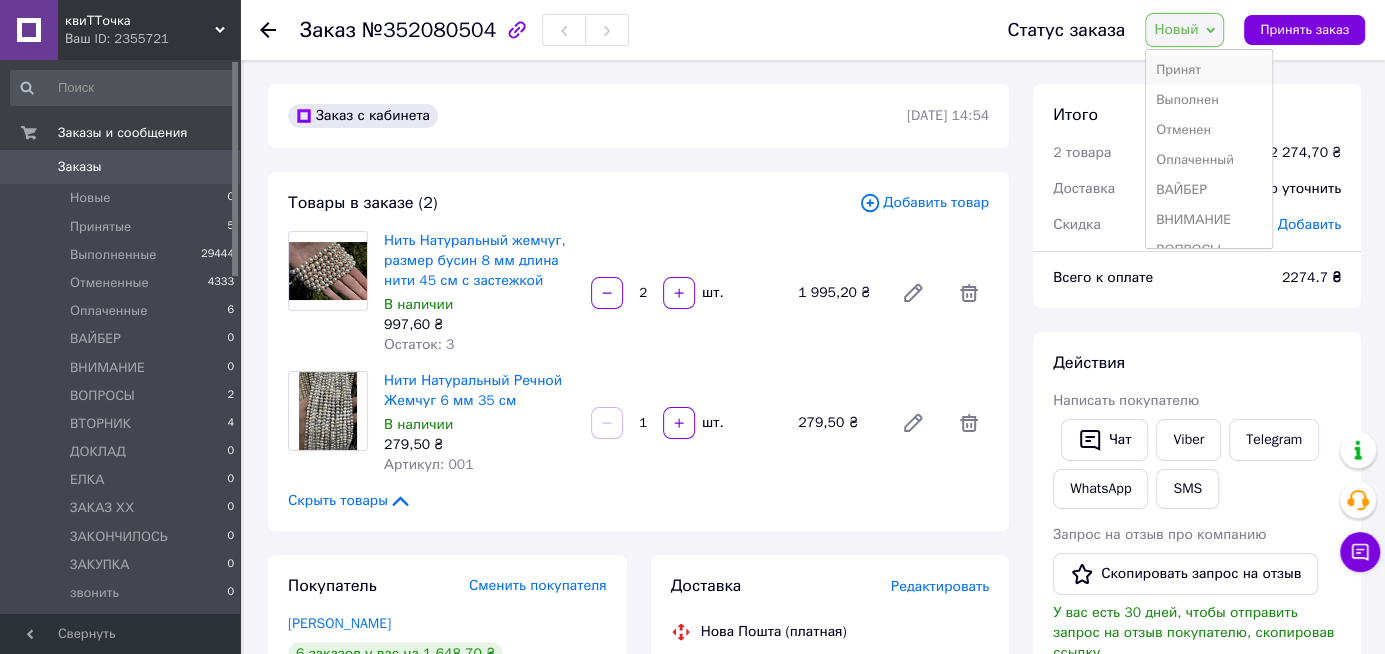 click on "Принят" at bounding box center (1209, 70) 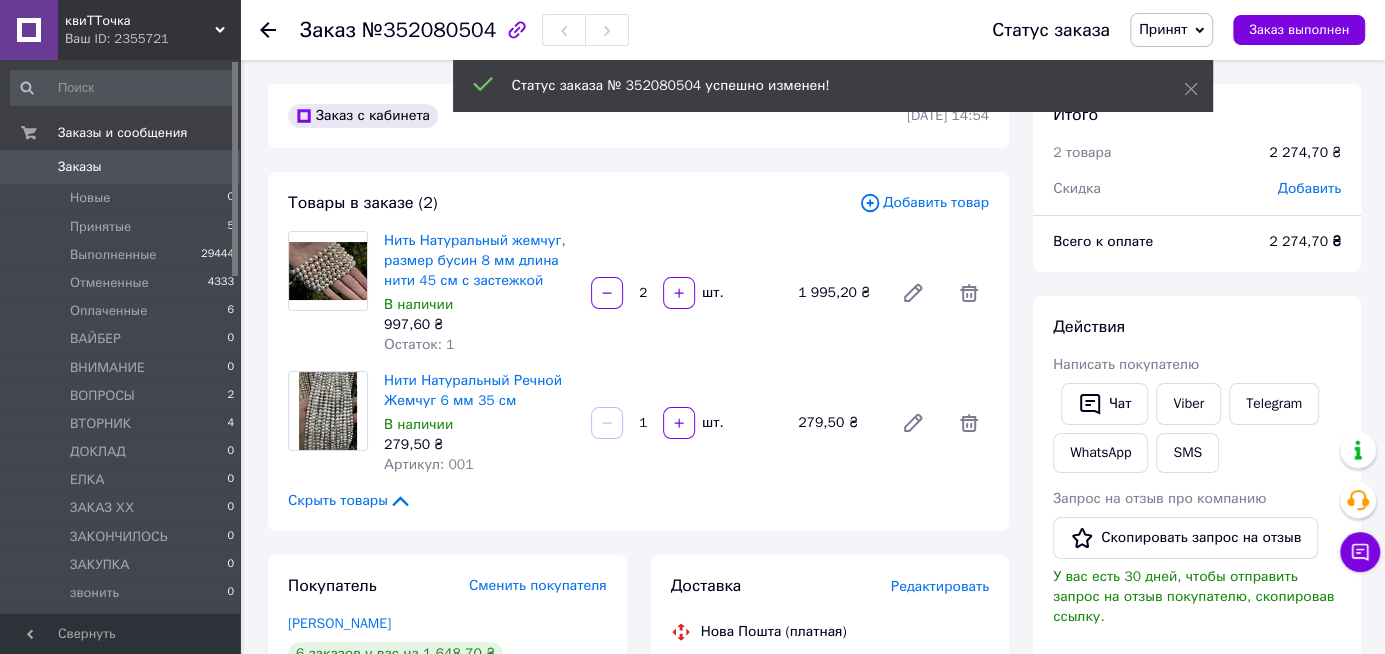 click on "Добавить товар" at bounding box center [924, 203] 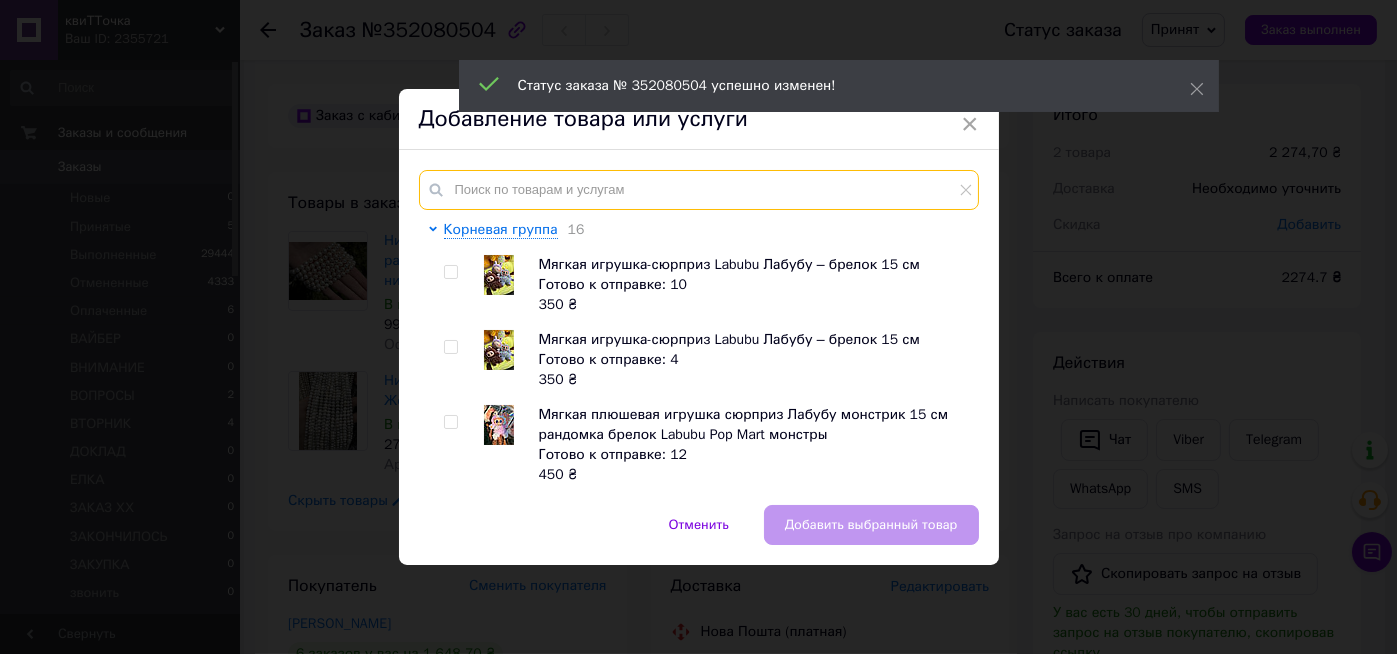 click at bounding box center [699, 190] 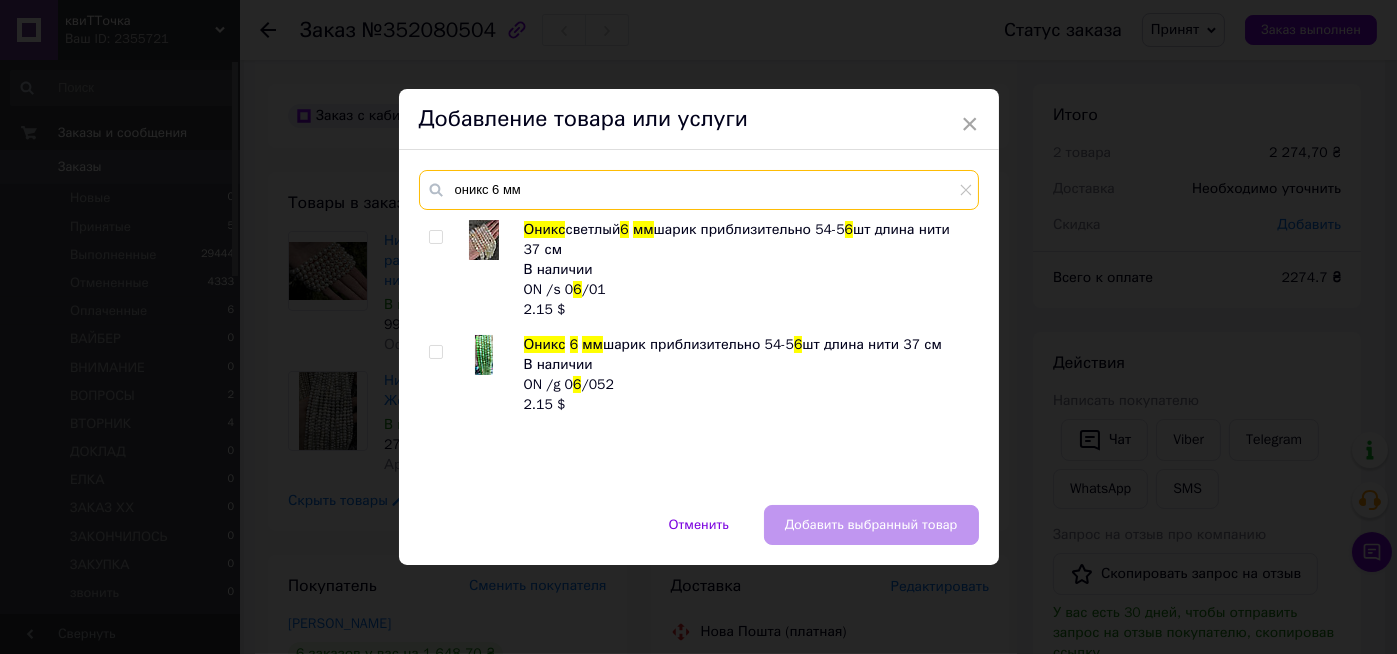 type on "оникс 6 мм" 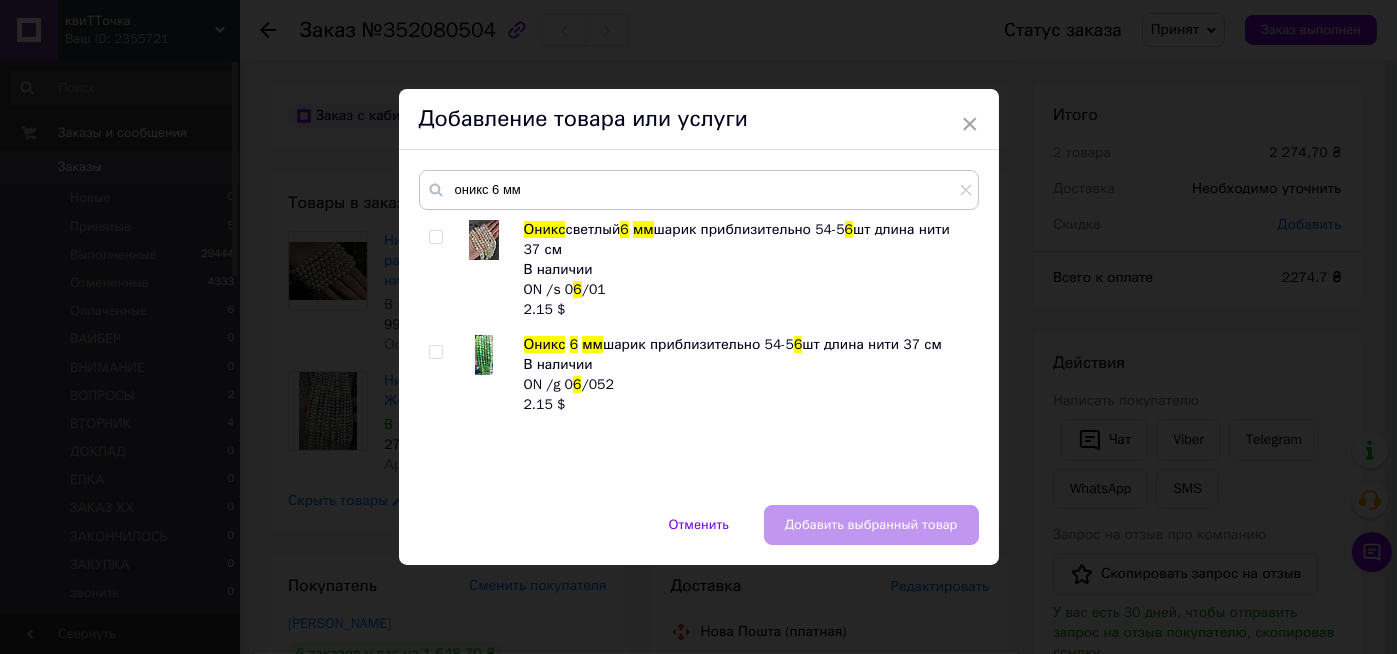 click at bounding box center (436, 237) 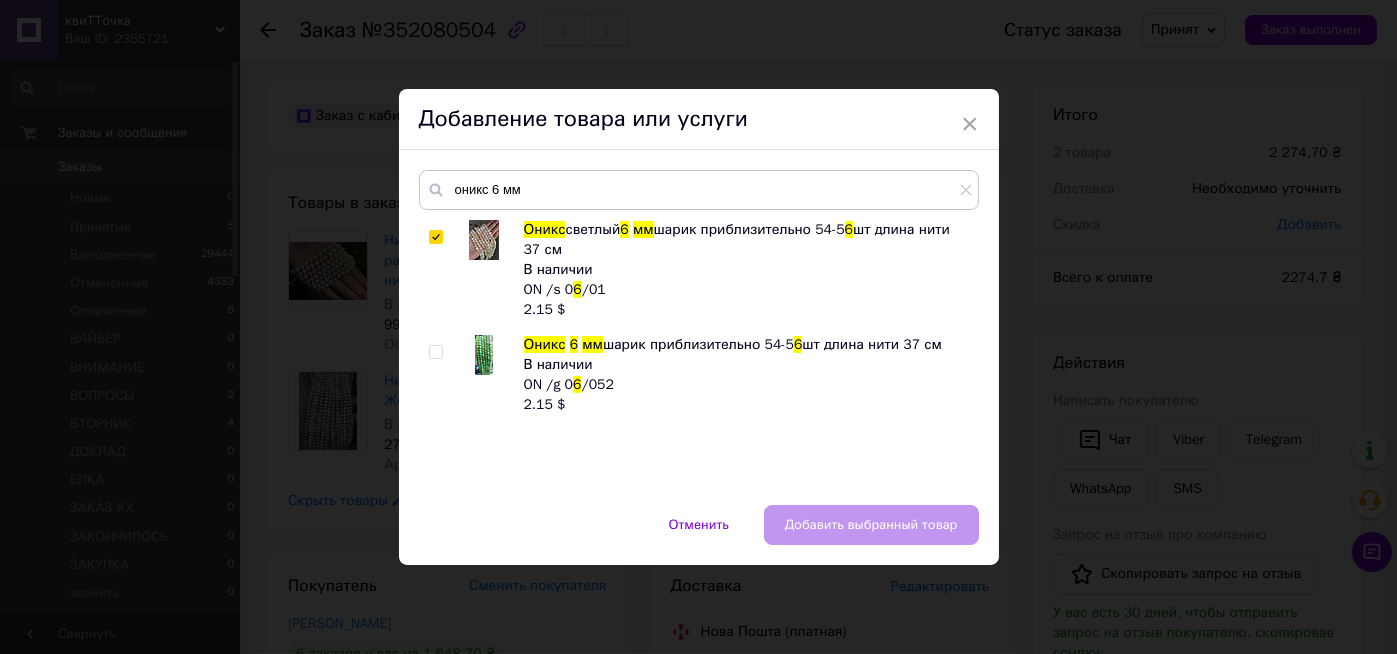 checkbox on "true" 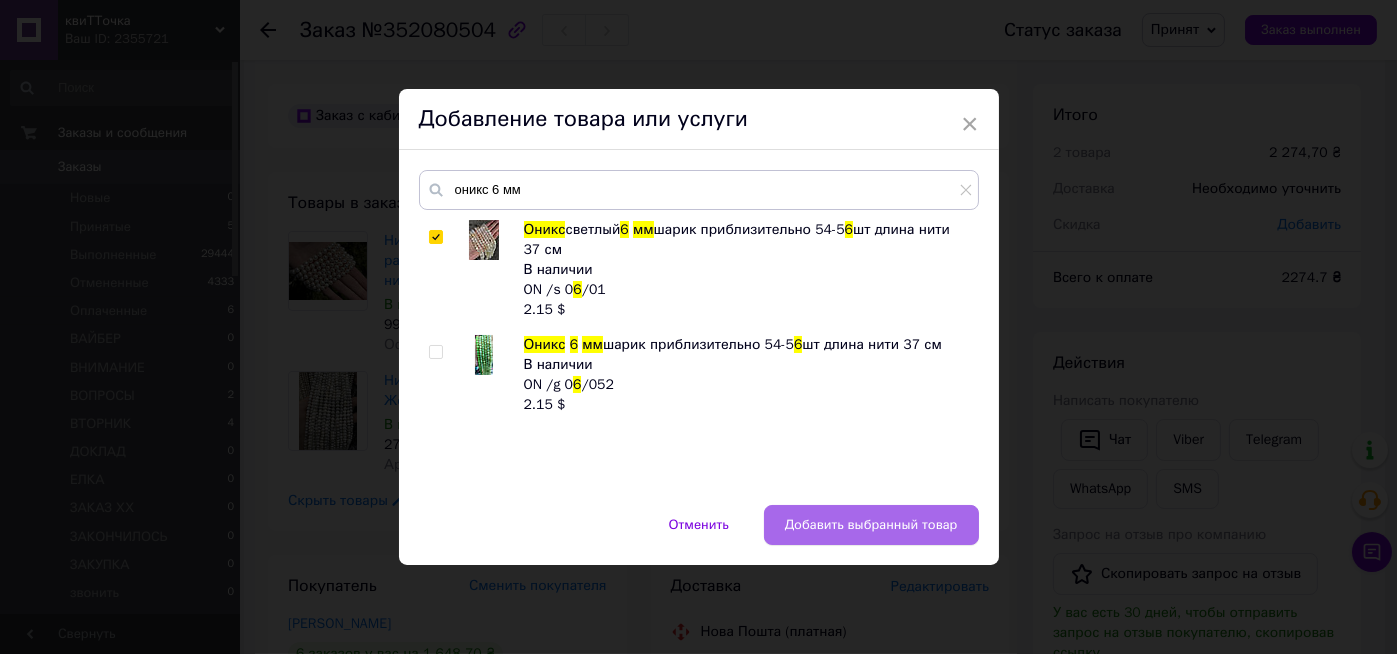 click on "Добавить выбранный товар" at bounding box center (871, 525) 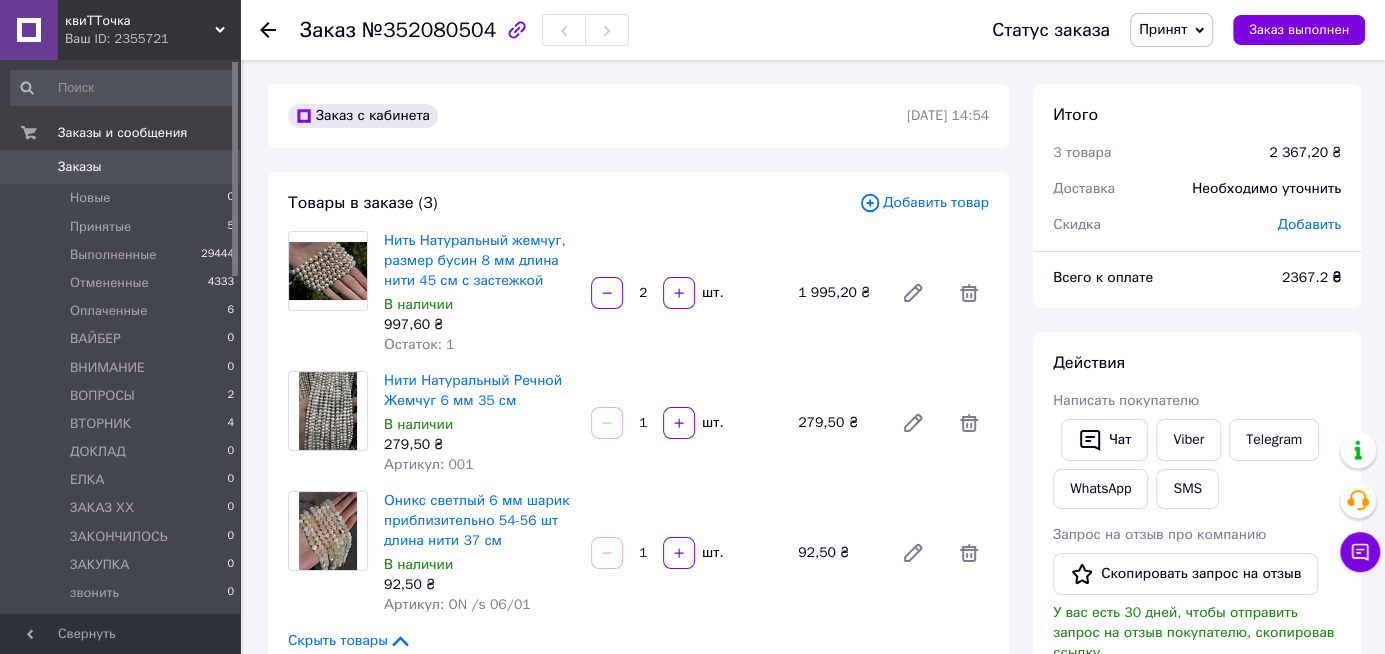 click on "Добавить товар" at bounding box center [924, 203] 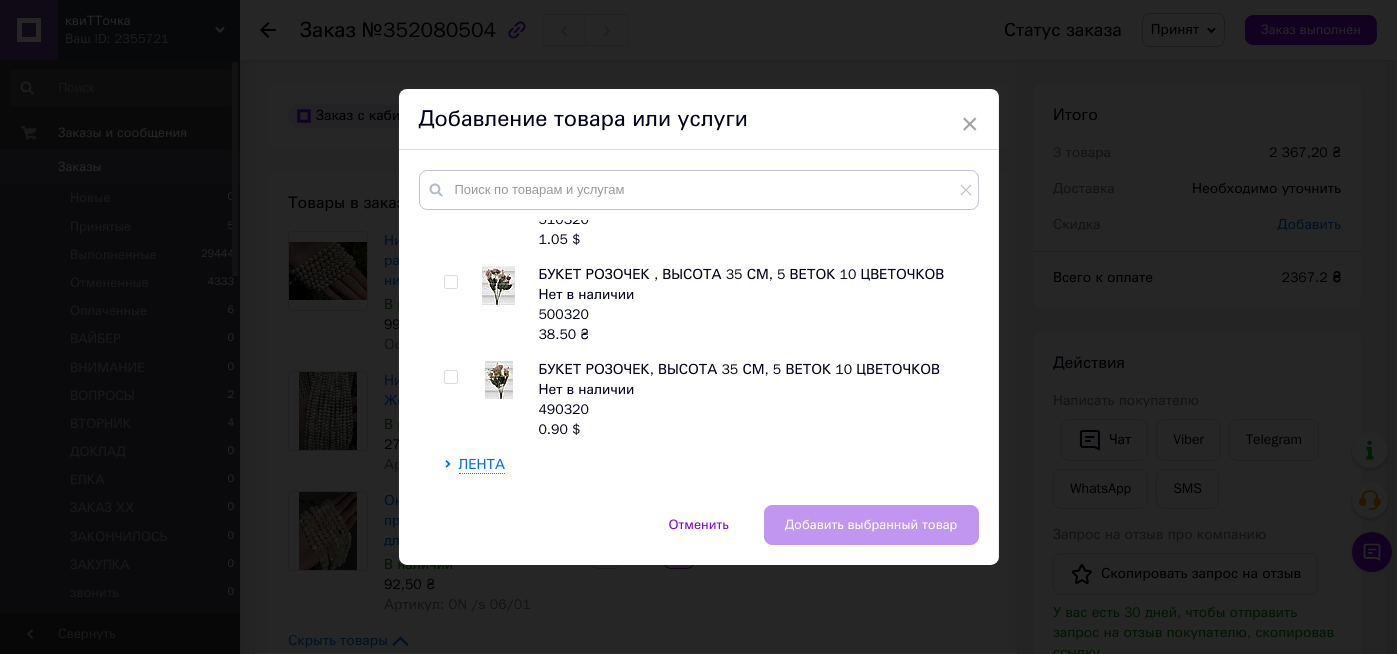 scroll, scrollTop: 1360, scrollLeft: 0, axis: vertical 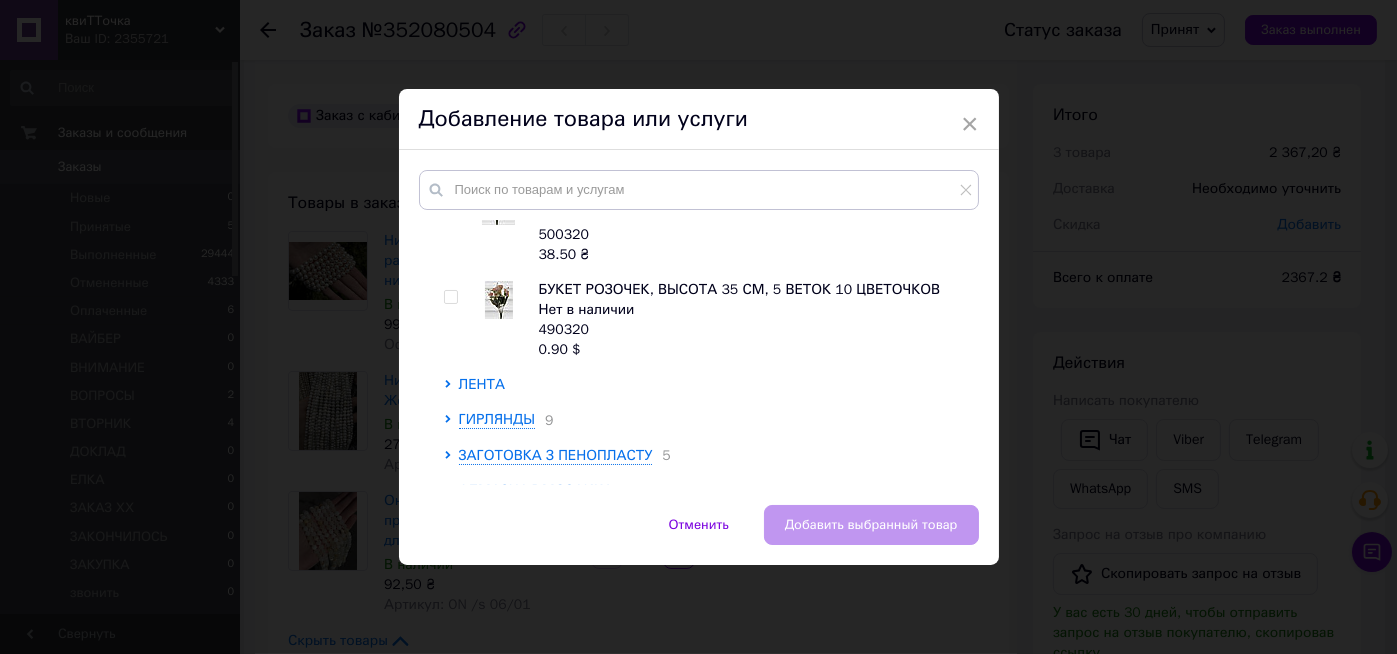 click on "ЛЕНТА" at bounding box center [482, 384] 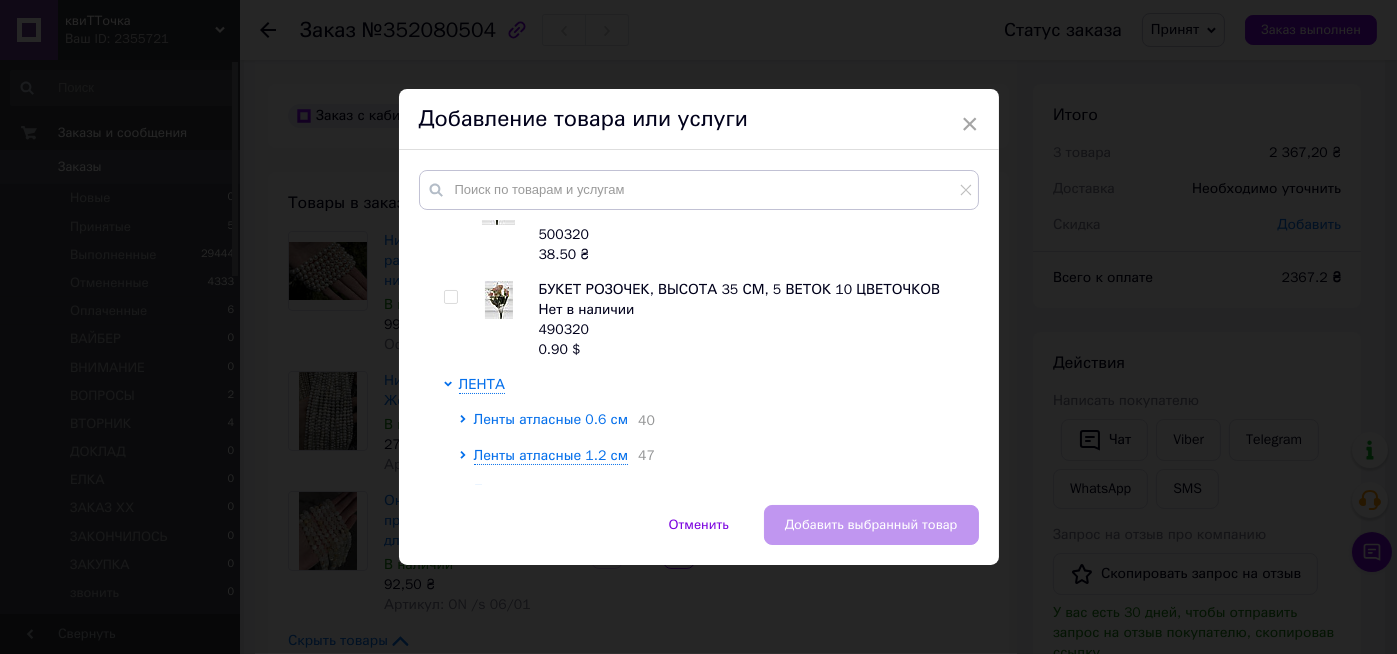 click on "Ленты атласные 0.6 см" at bounding box center (551, 419) 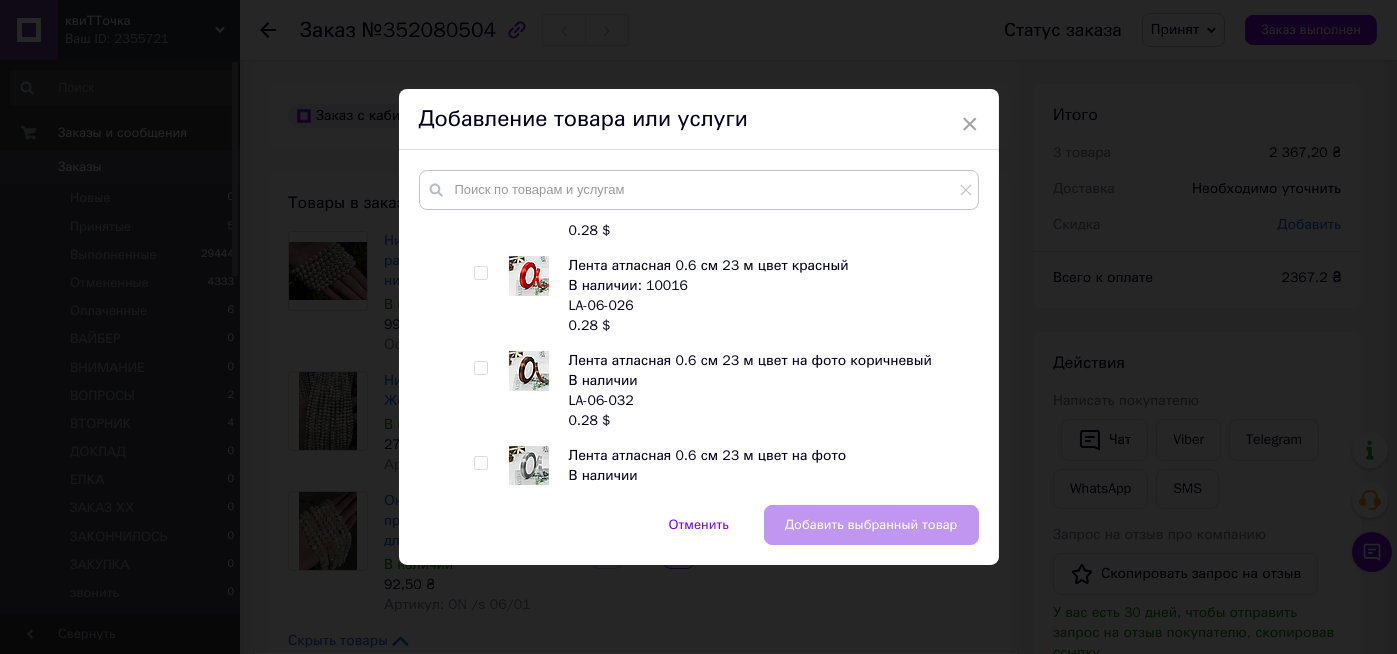 scroll, scrollTop: 3360, scrollLeft: 0, axis: vertical 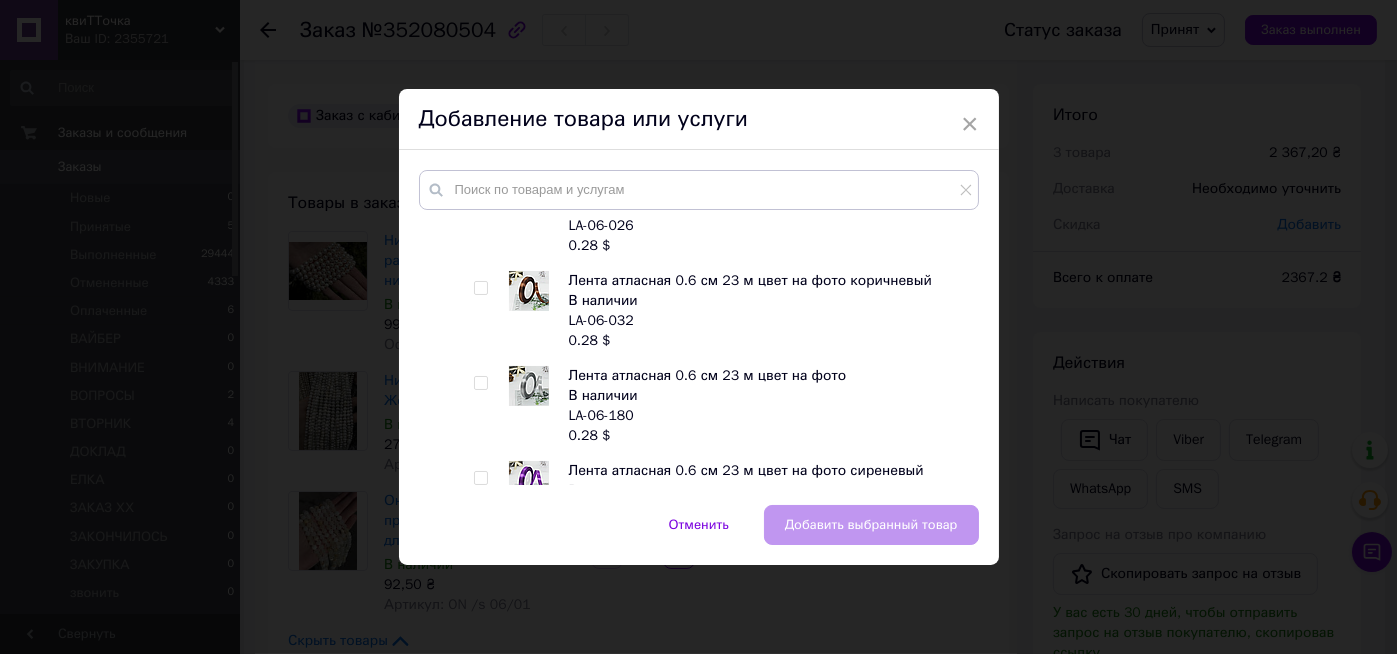 click at bounding box center (480, 383) 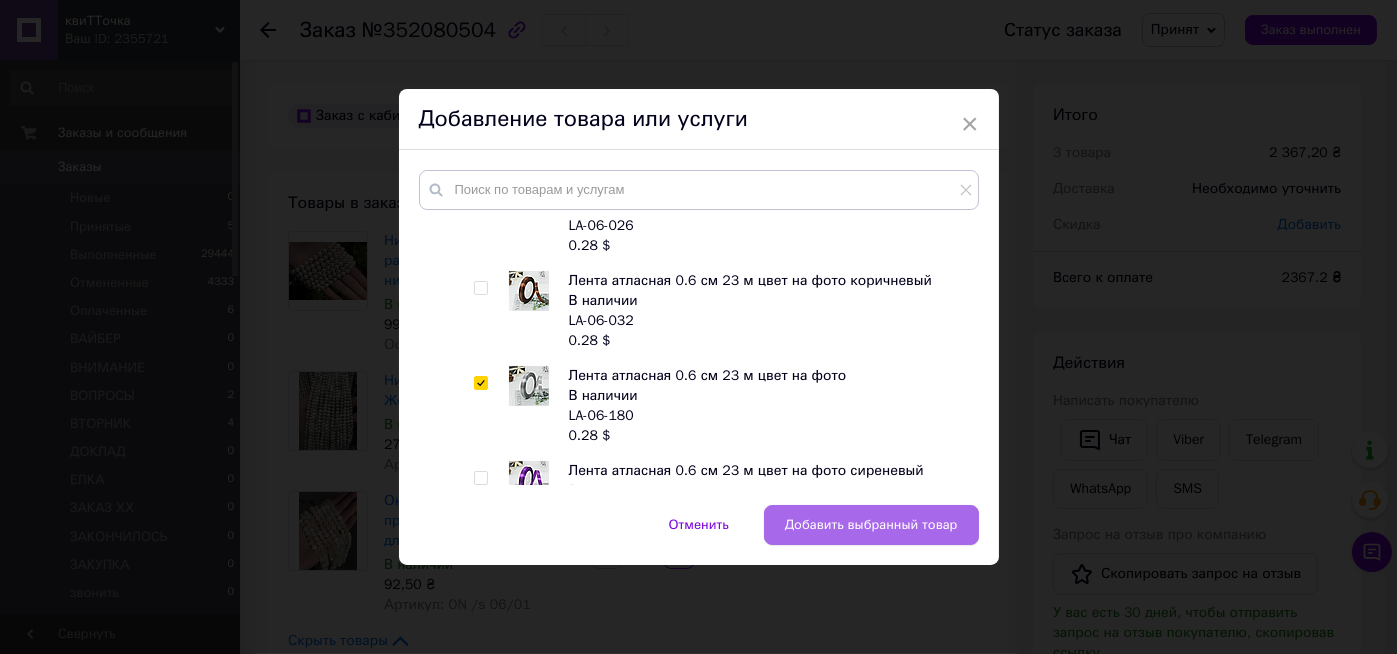 click on "Добавить выбранный товар" at bounding box center (871, 525) 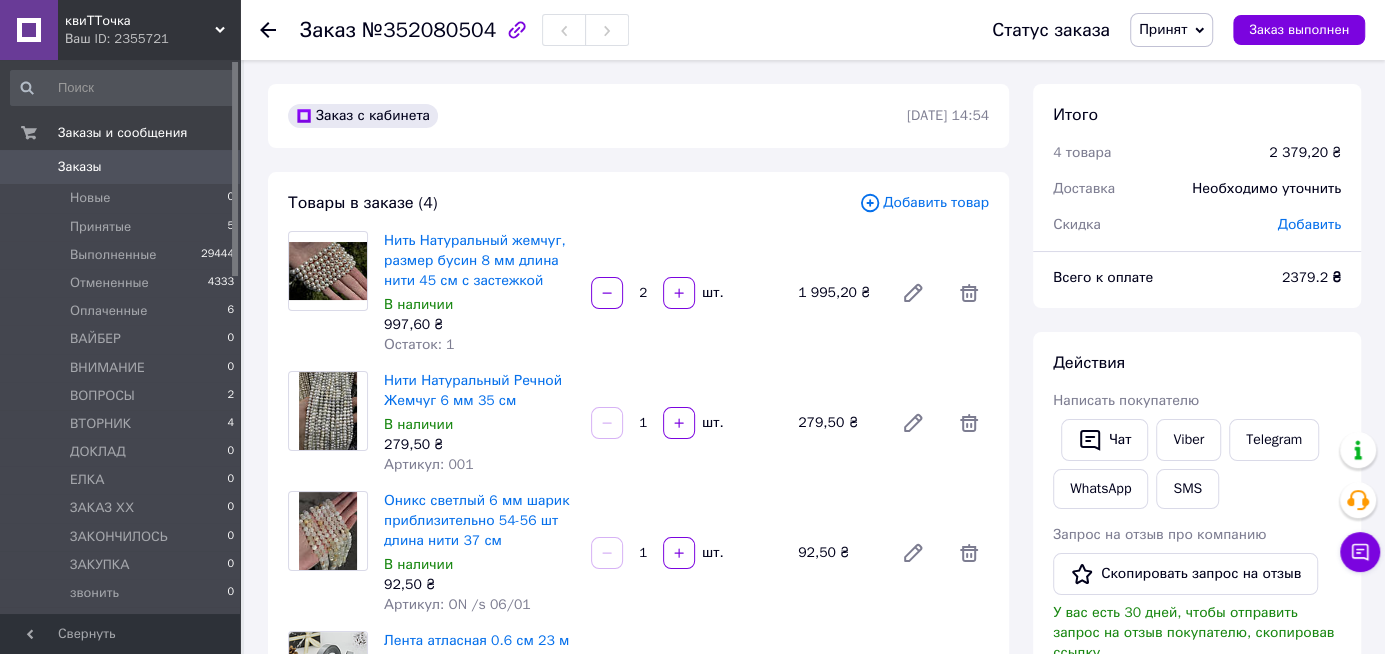 click on "Добавить товар" at bounding box center [924, 203] 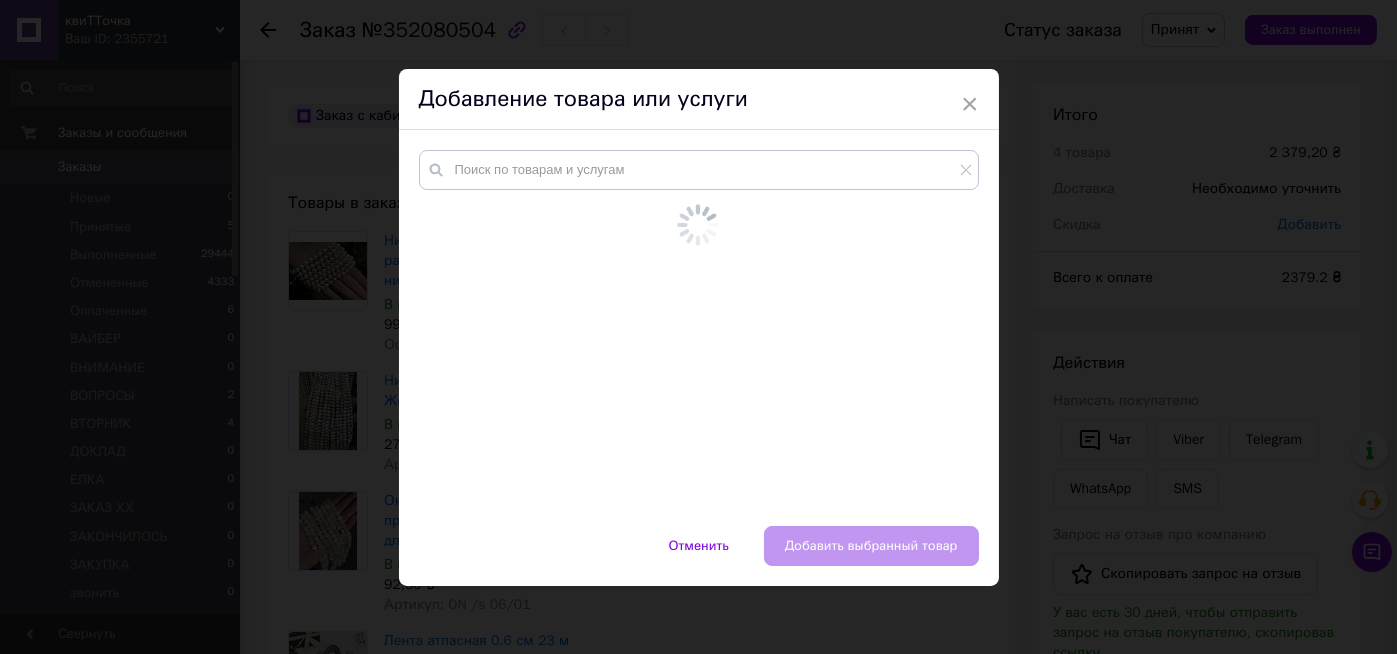 scroll, scrollTop: 0, scrollLeft: 0, axis: both 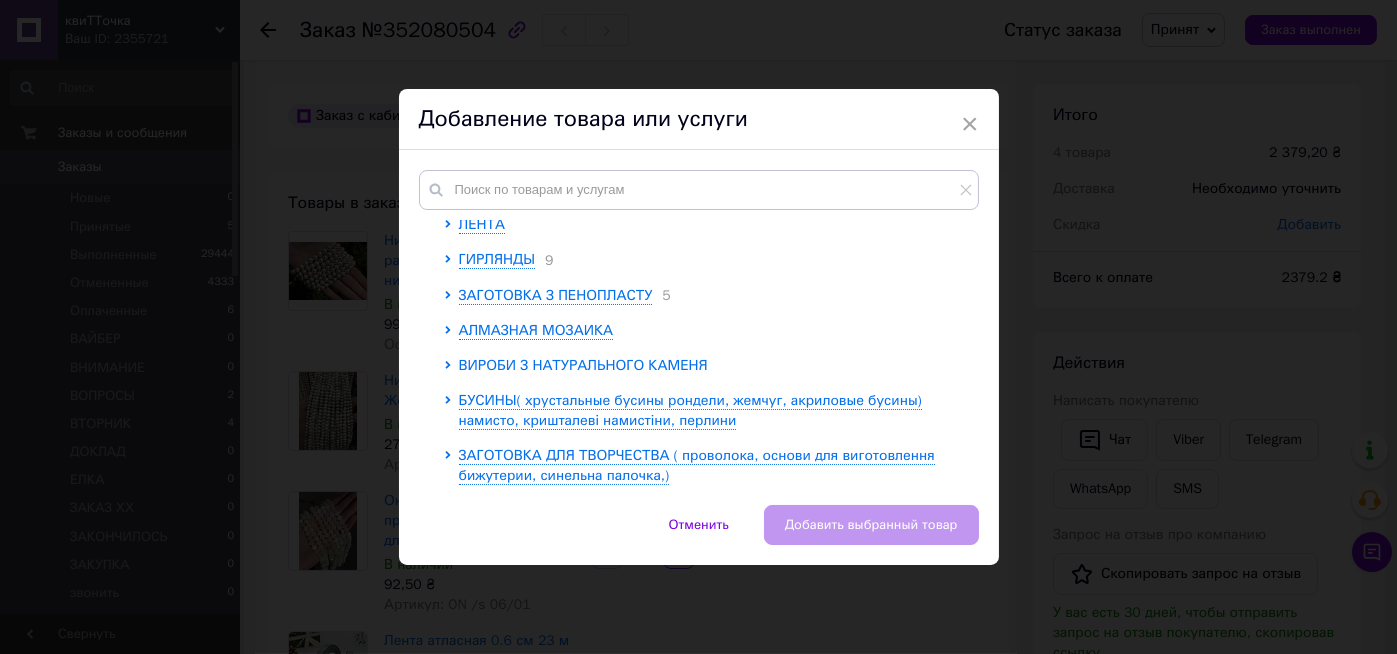 click on "ВИРОБИ З НАТУРАЛЬНОГО КАМЕНЯ" at bounding box center [583, 365] 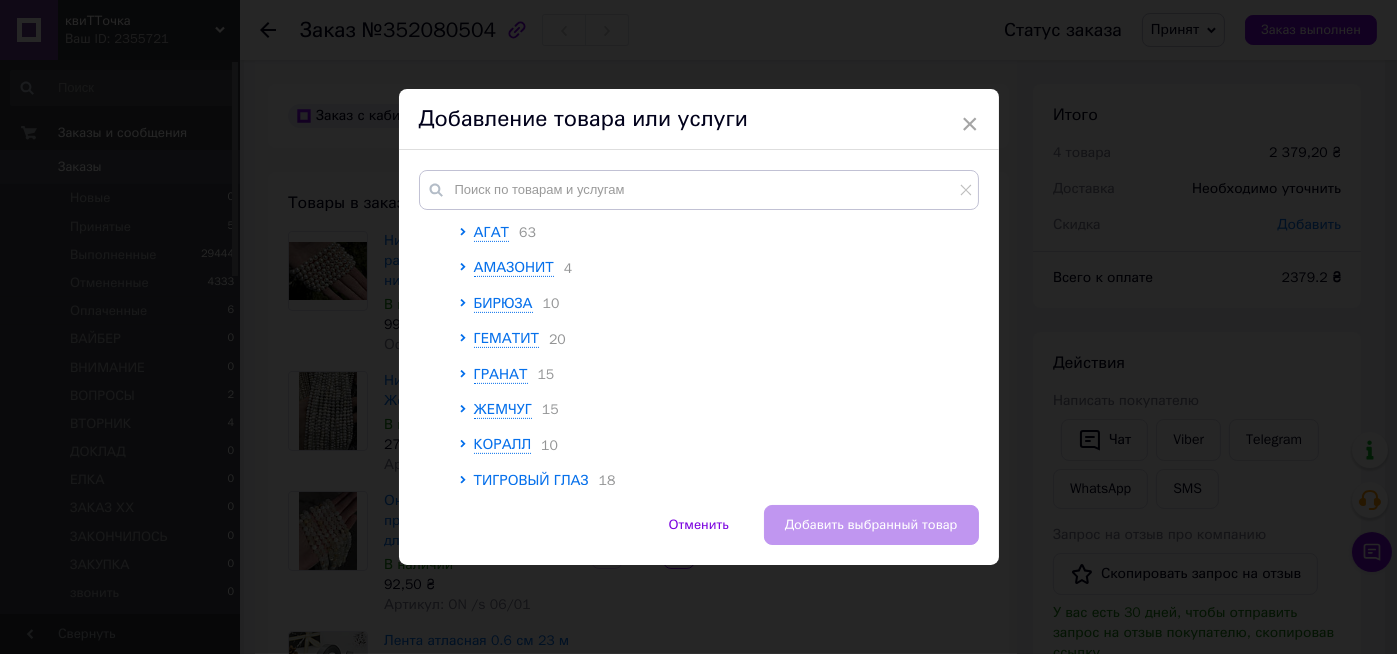 scroll, scrollTop: 1760, scrollLeft: 0, axis: vertical 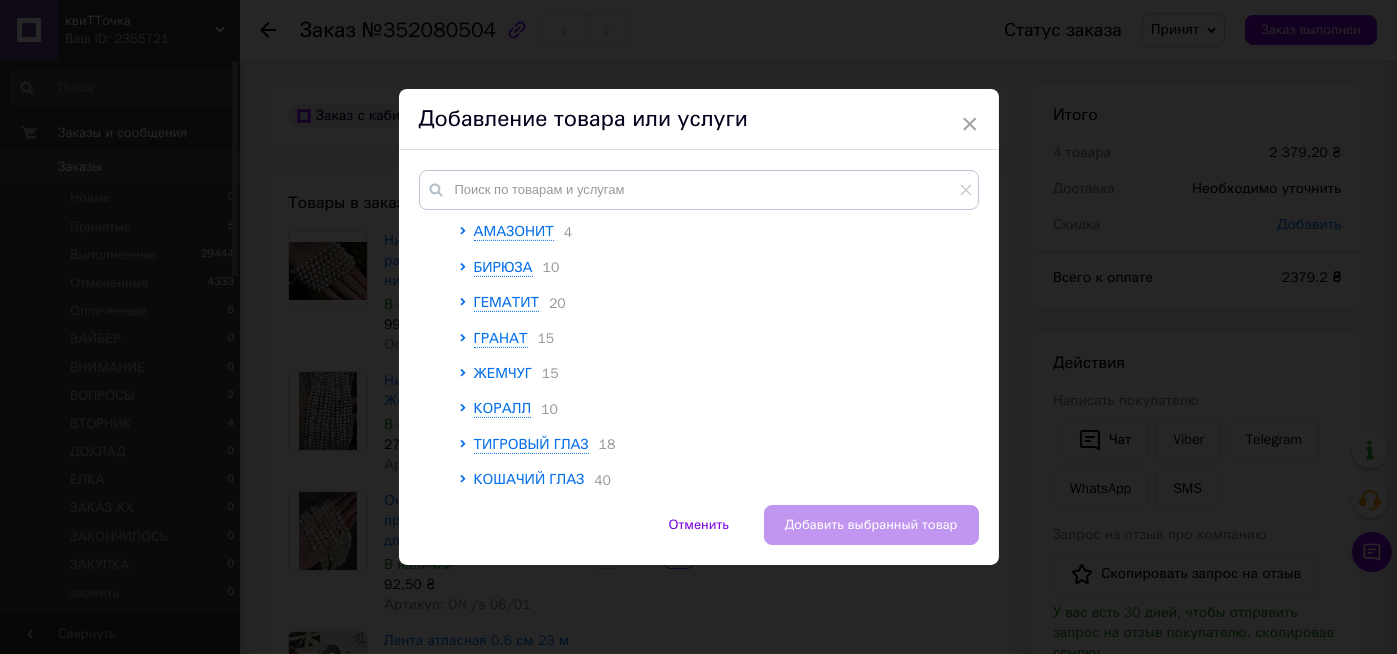 click on "ЖЕМЧУГ" at bounding box center [503, 373] 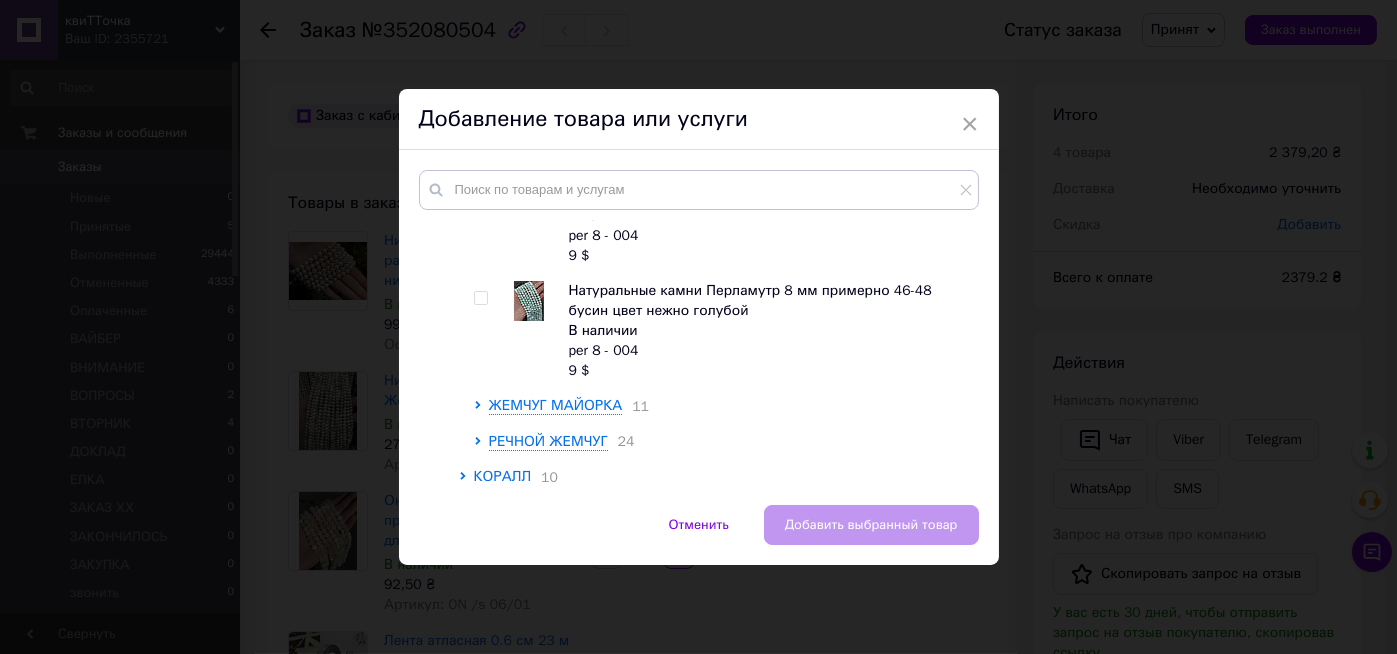 scroll, scrollTop: 3120, scrollLeft: 0, axis: vertical 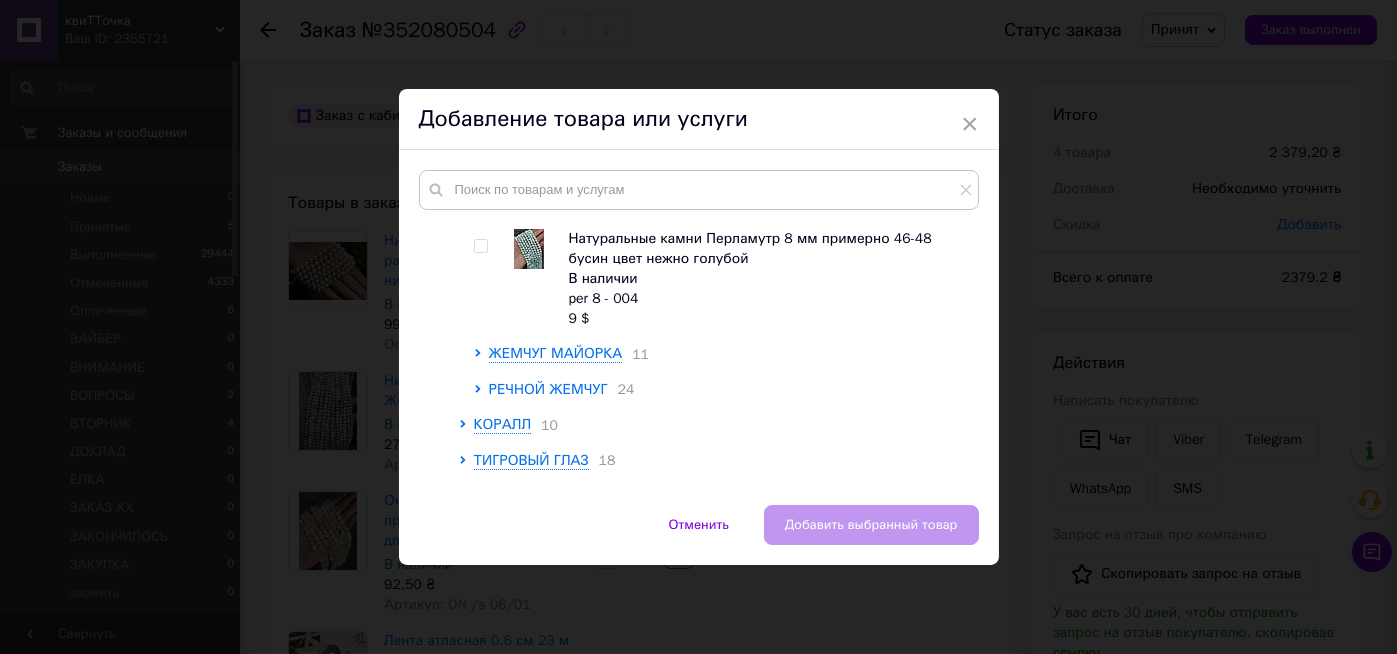 drag, startPoint x: 570, startPoint y: 387, endPoint x: 586, endPoint y: 385, distance: 16.124516 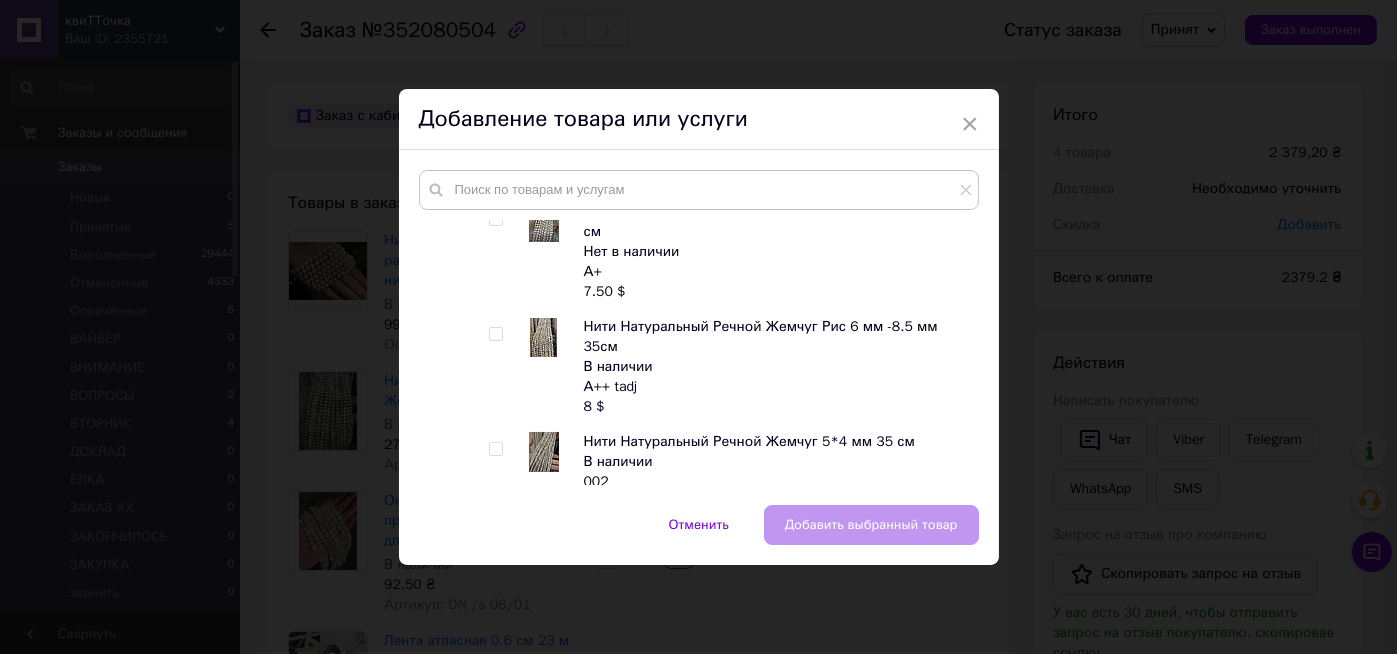 scroll, scrollTop: 4080, scrollLeft: 0, axis: vertical 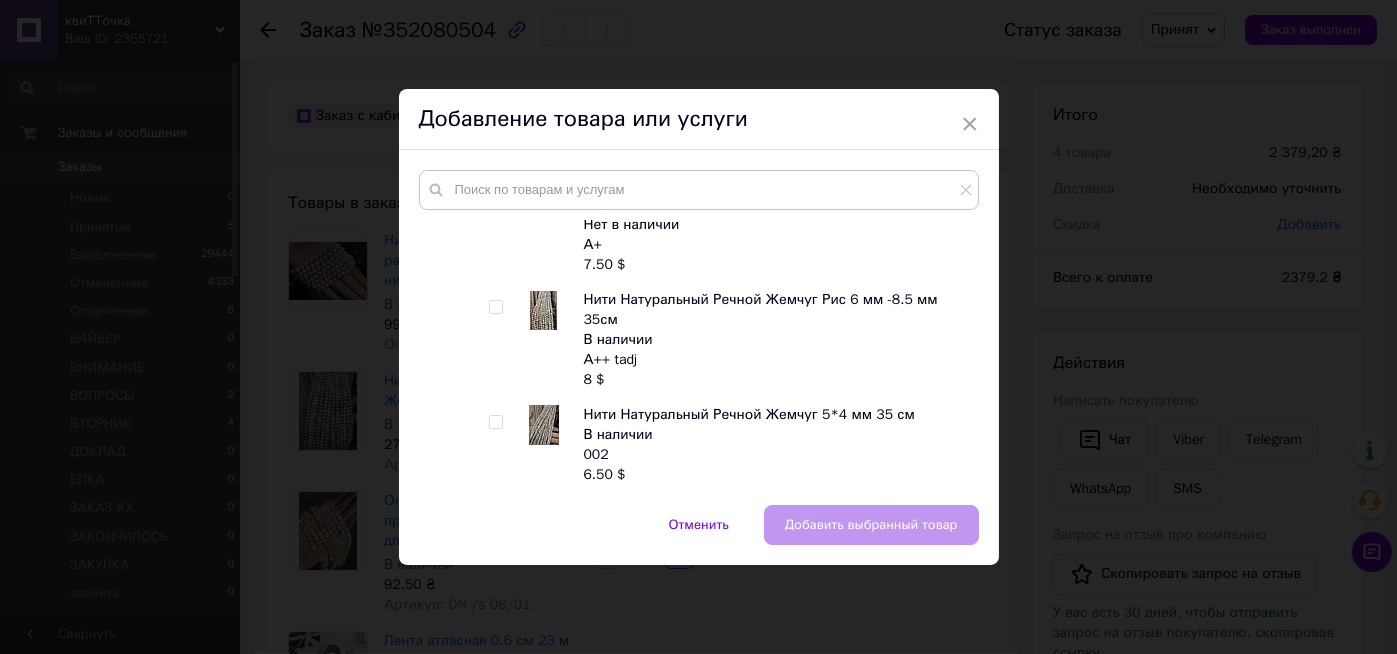 click at bounding box center (495, 422) 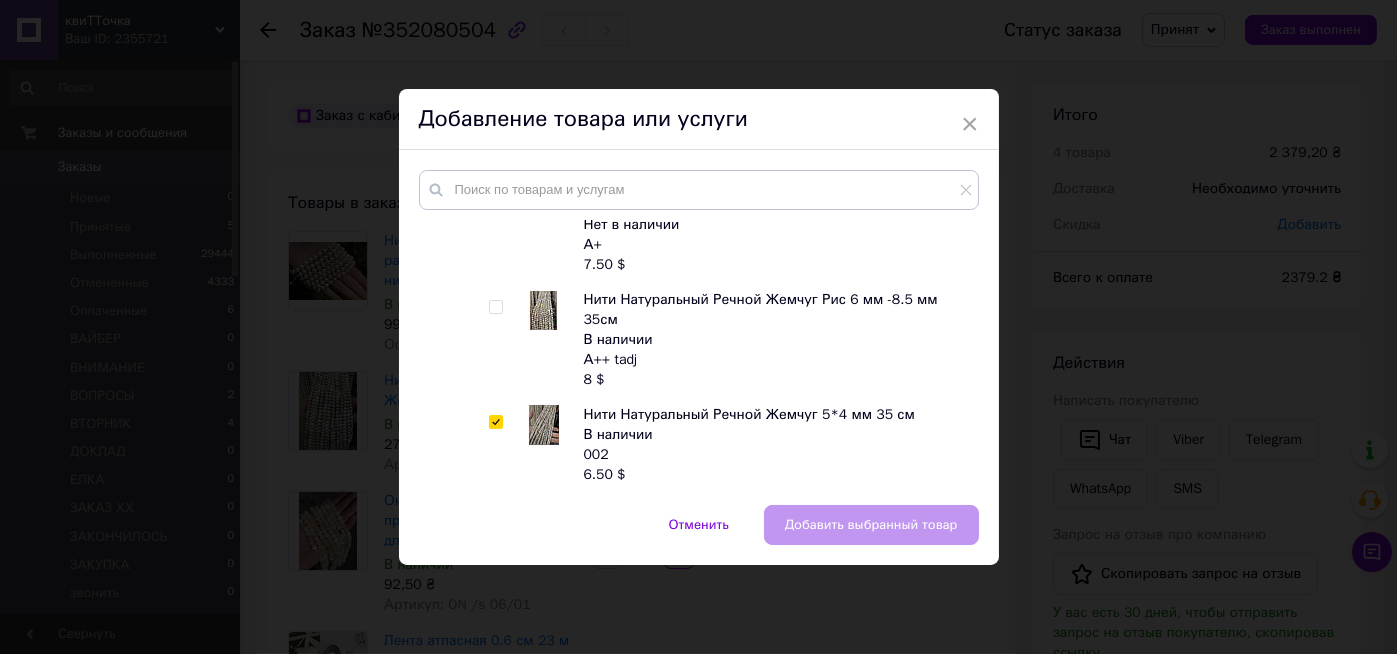 checkbox on "true" 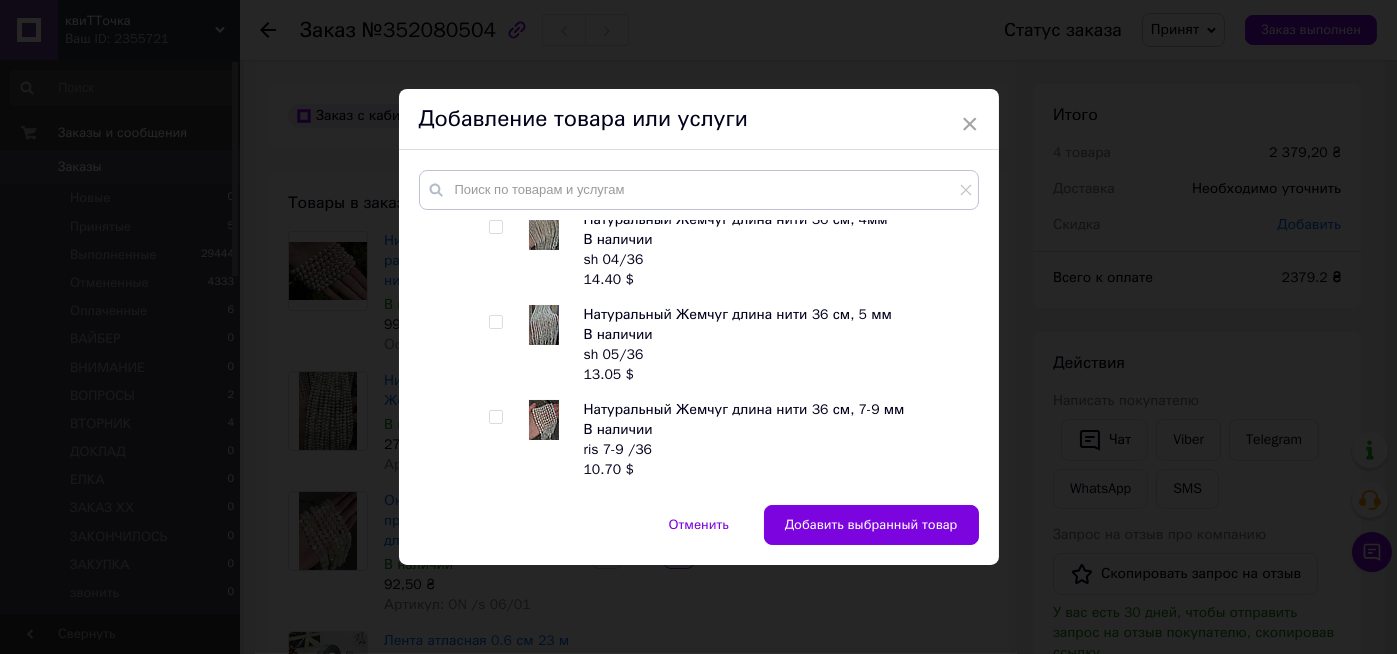 scroll, scrollTop: 4640, scrollLeft: 0, axis: vertical 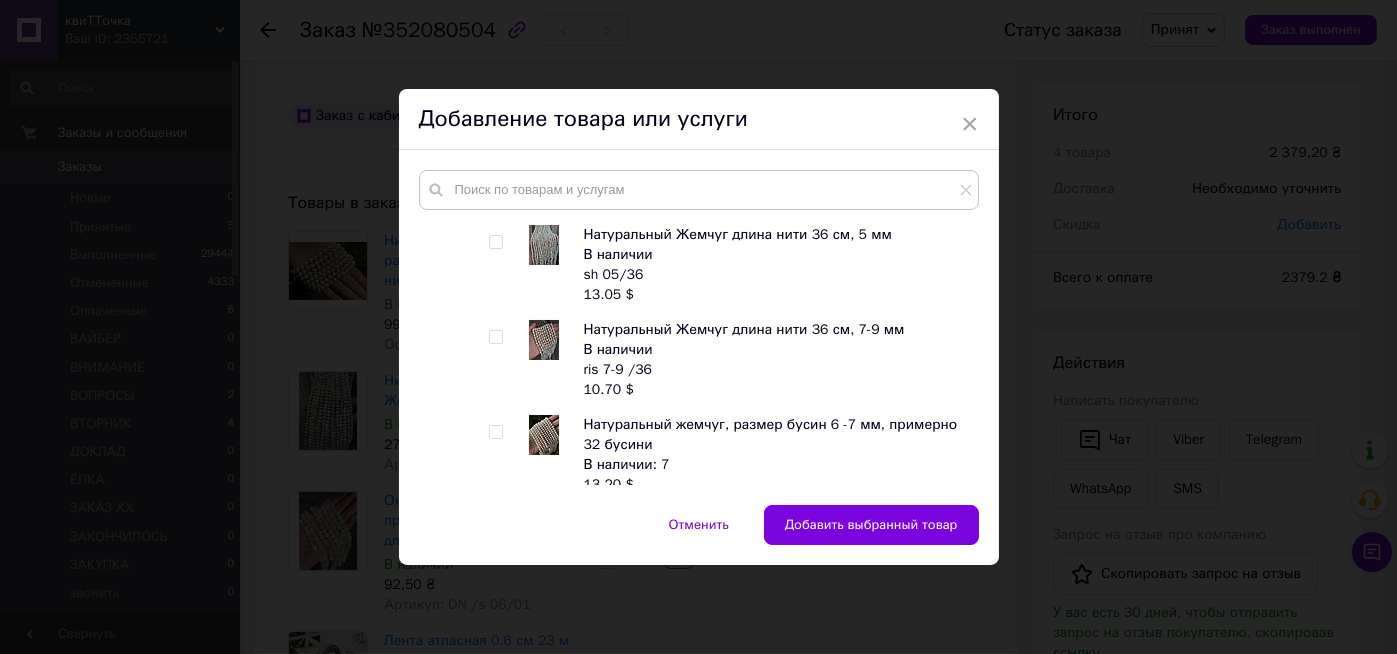click at bounding box center (495, 432) 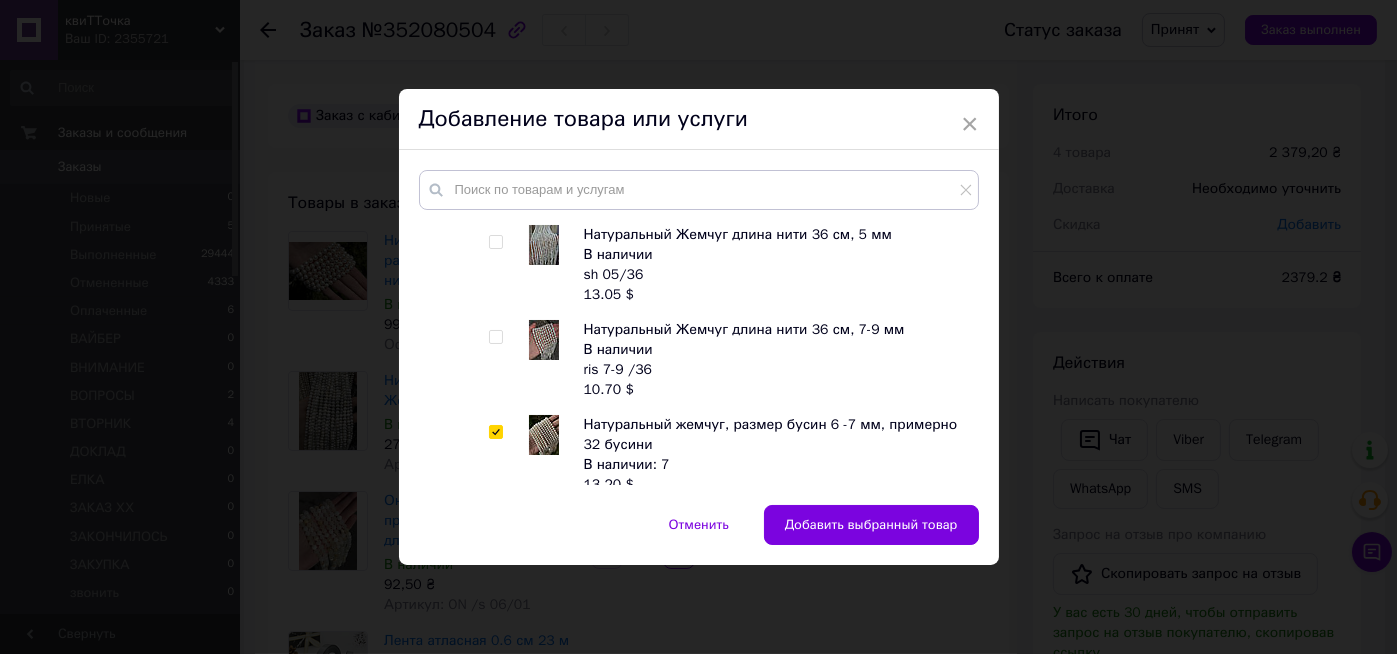 checkbox on "true" 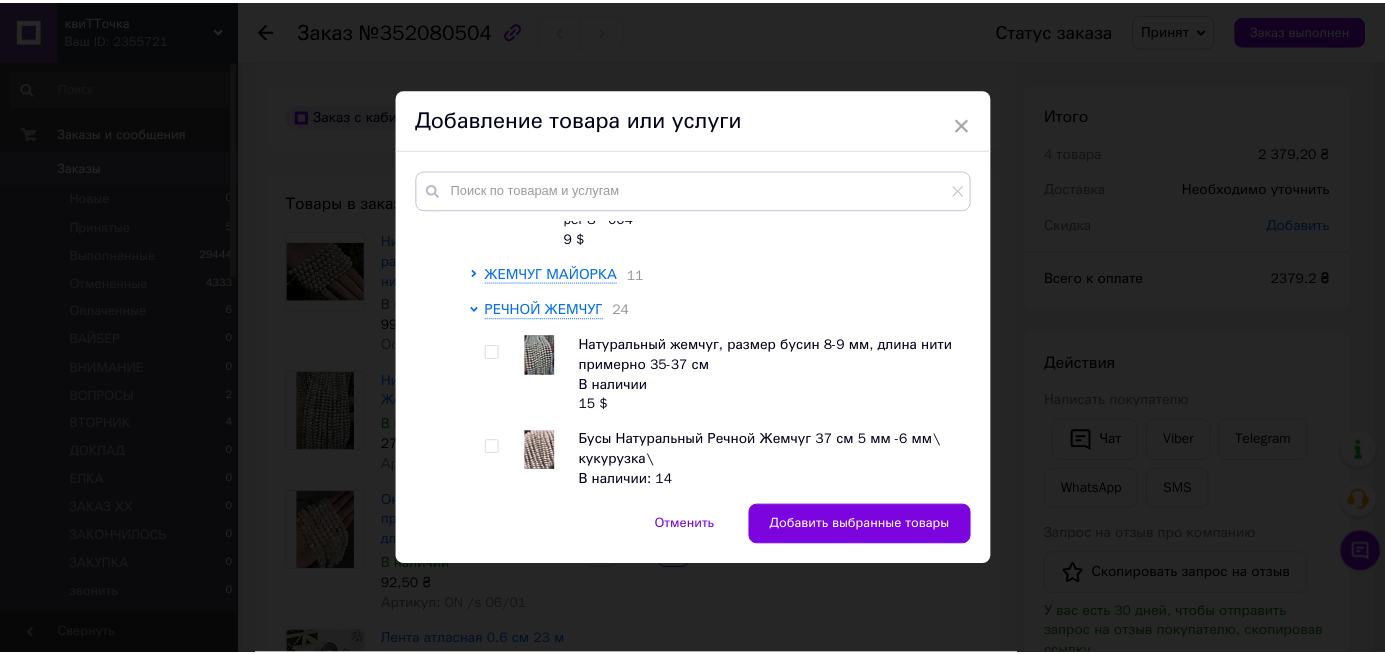 scroll, scrollTop: 3280, scrollLeft: 0, axis: vertical 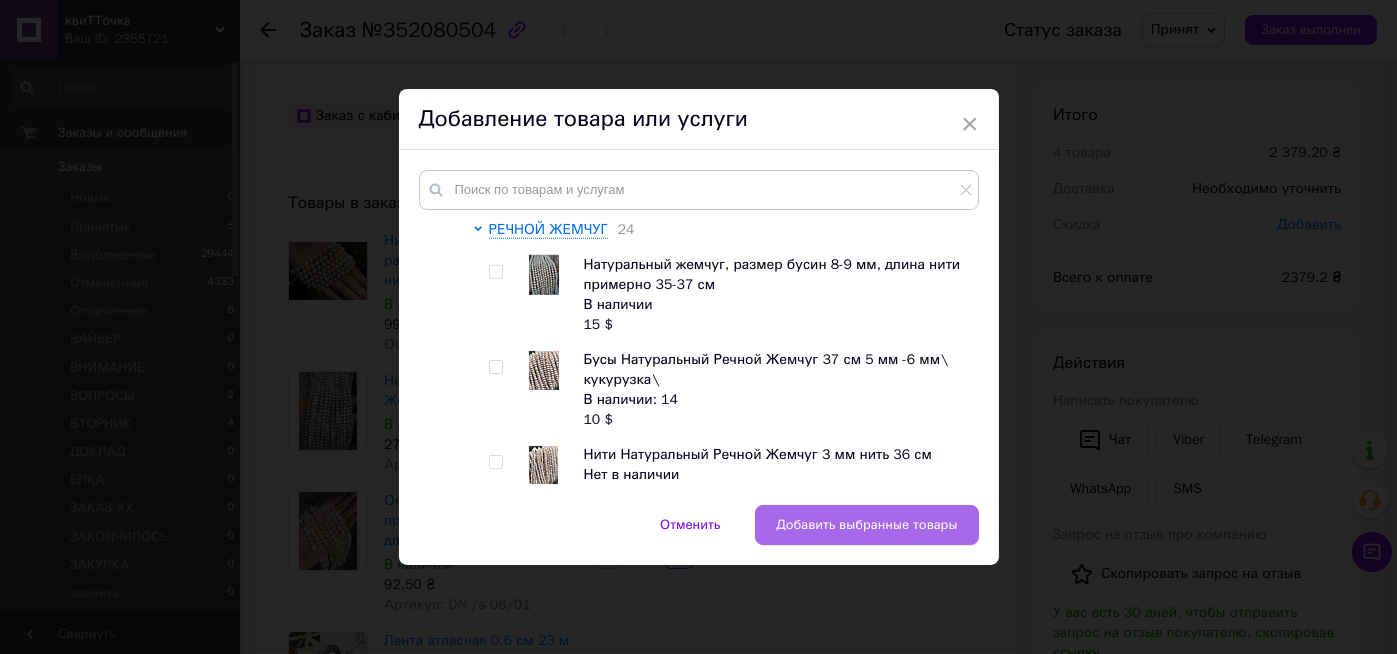 click on "Добавить выбранные товары" at bounding box center (866, 525) 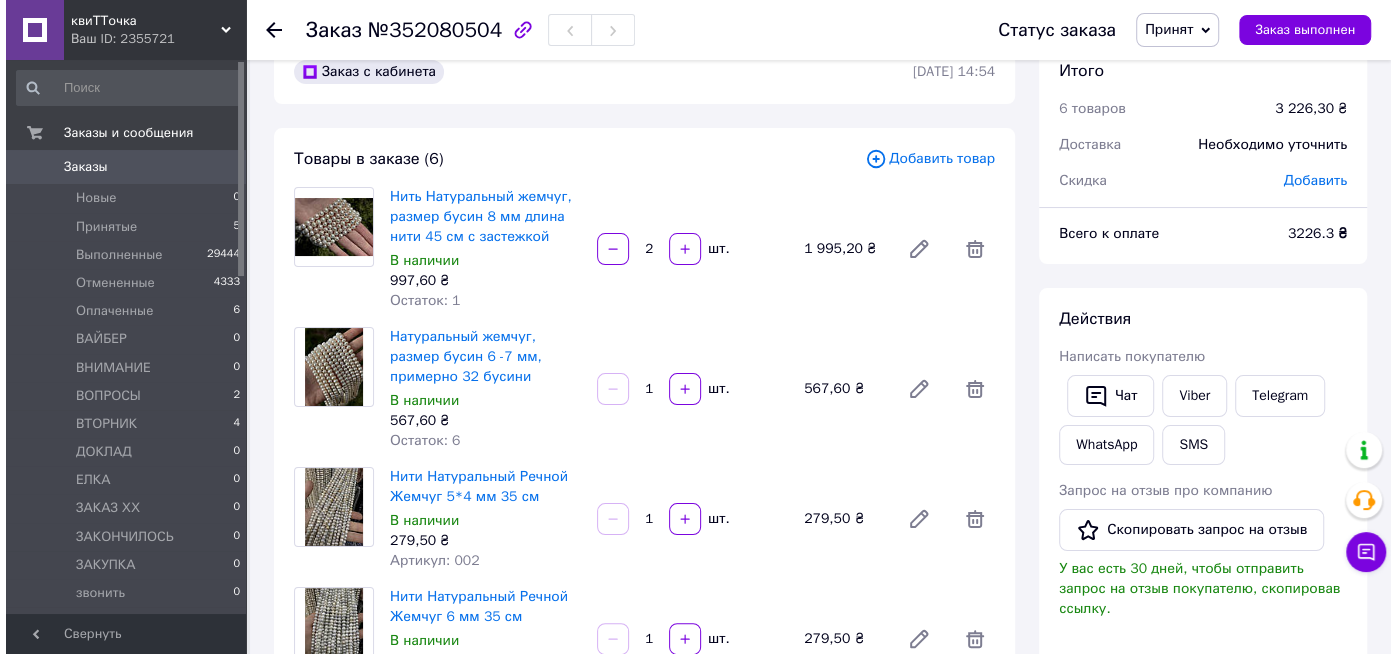 scroll, scrollTop: 80, scrollLeft: 0, axis: vertical 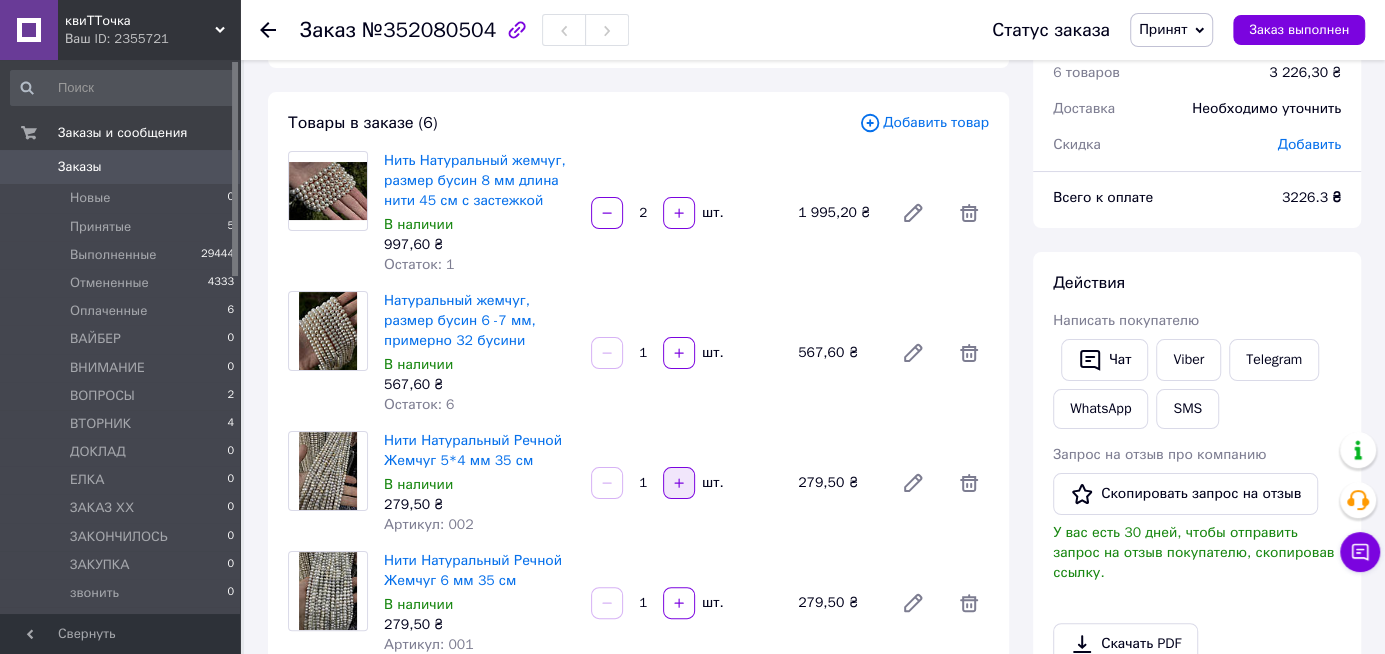click at bounding box center (679, 483) 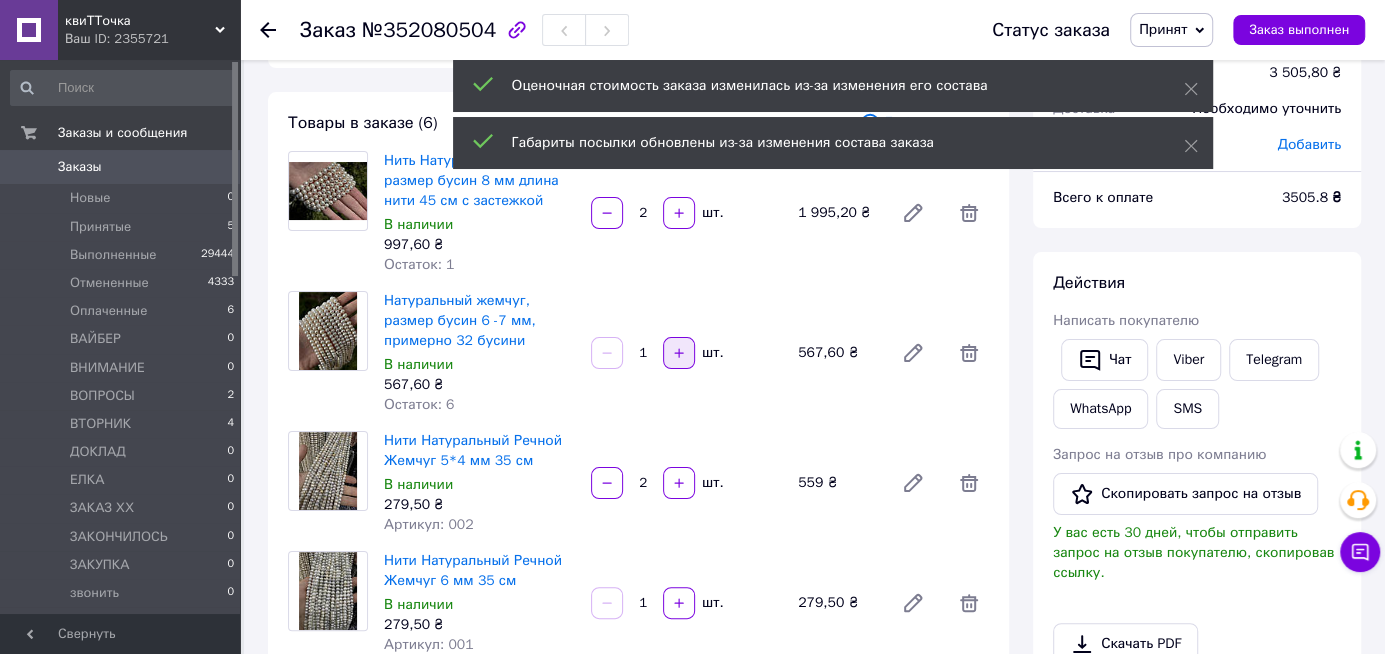 click 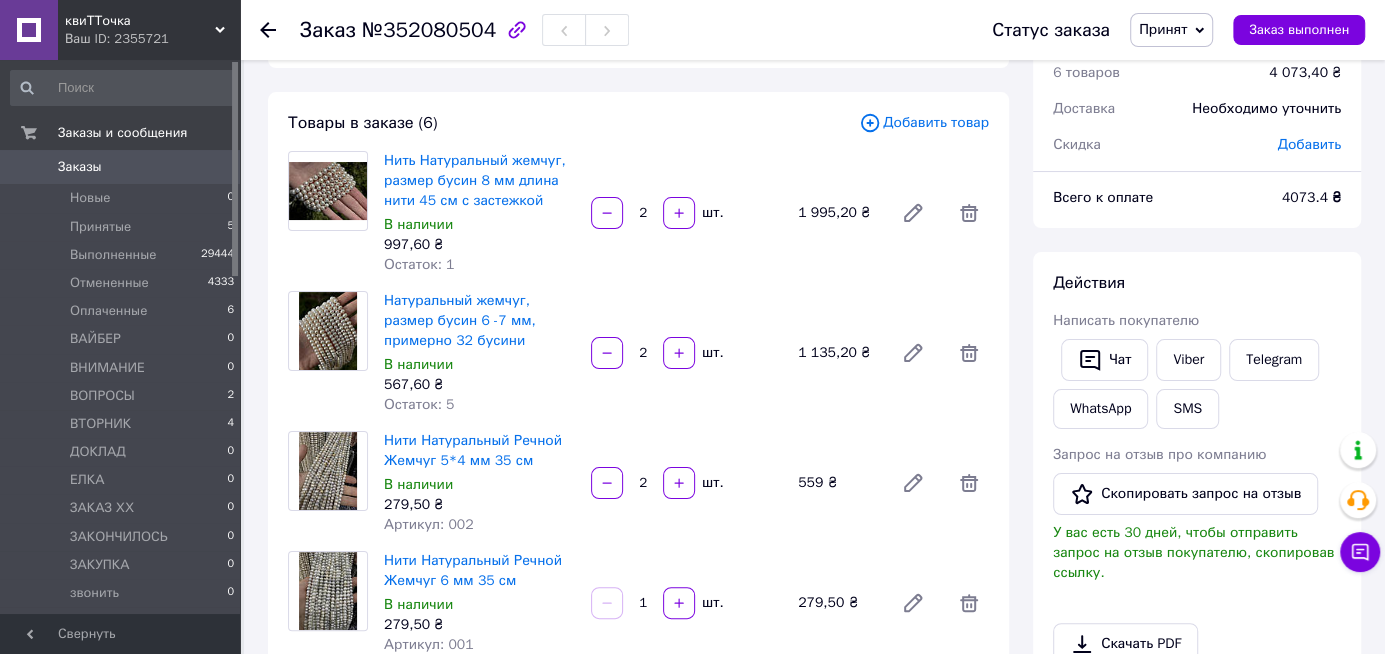 click on "Добавить товар" at bounding box center (924, 123) 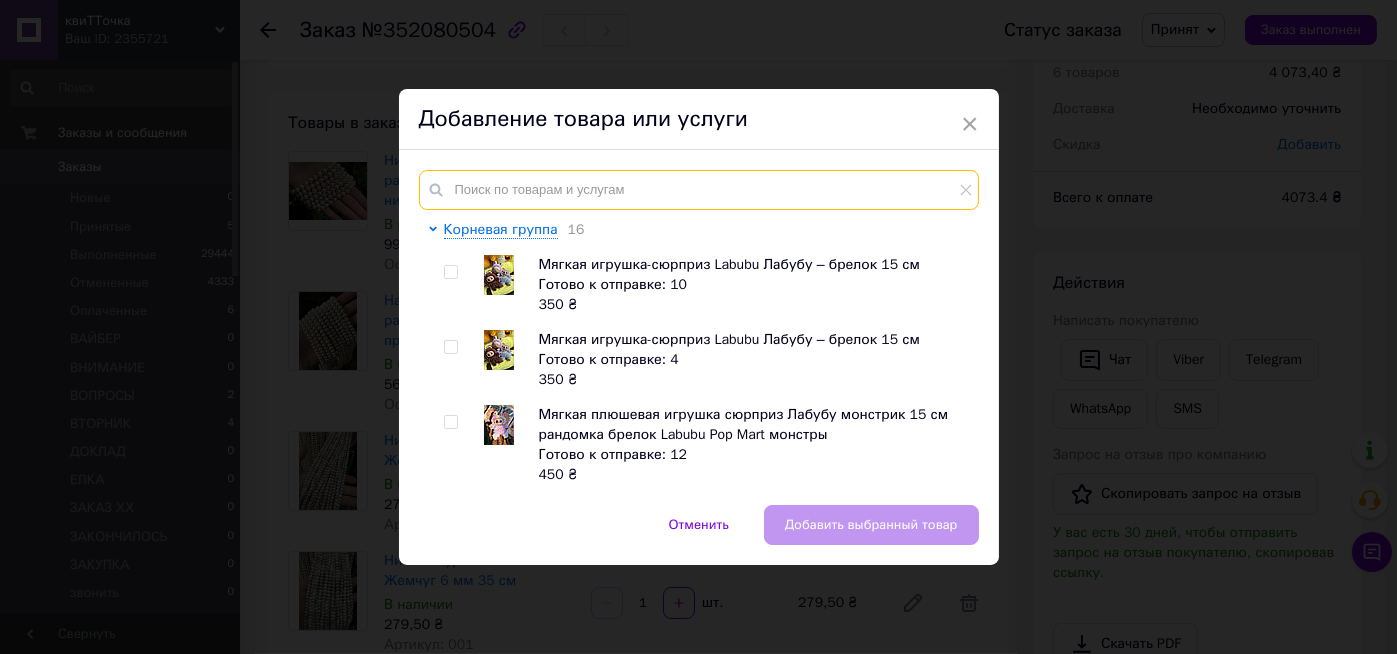 click at bounding box center [699, 190] 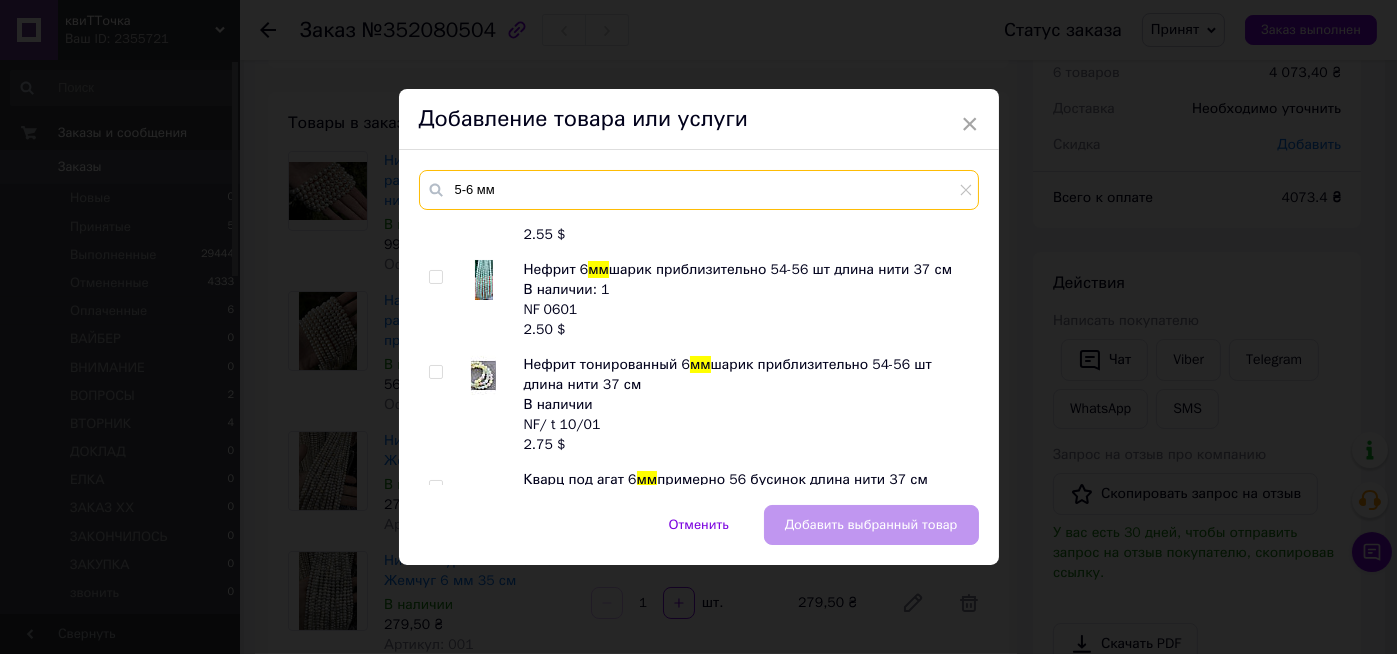 scroll, scrollTop: 720, scrollLeft: 0, axis: vertical 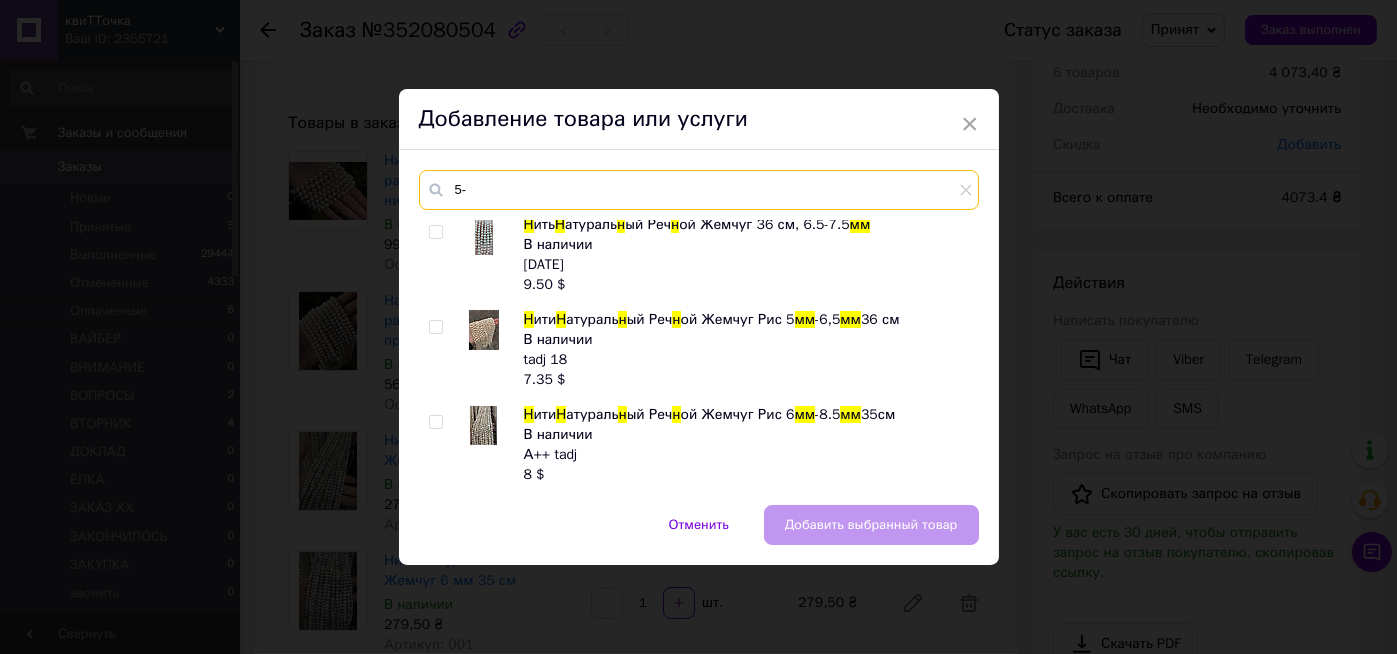 type on "5" 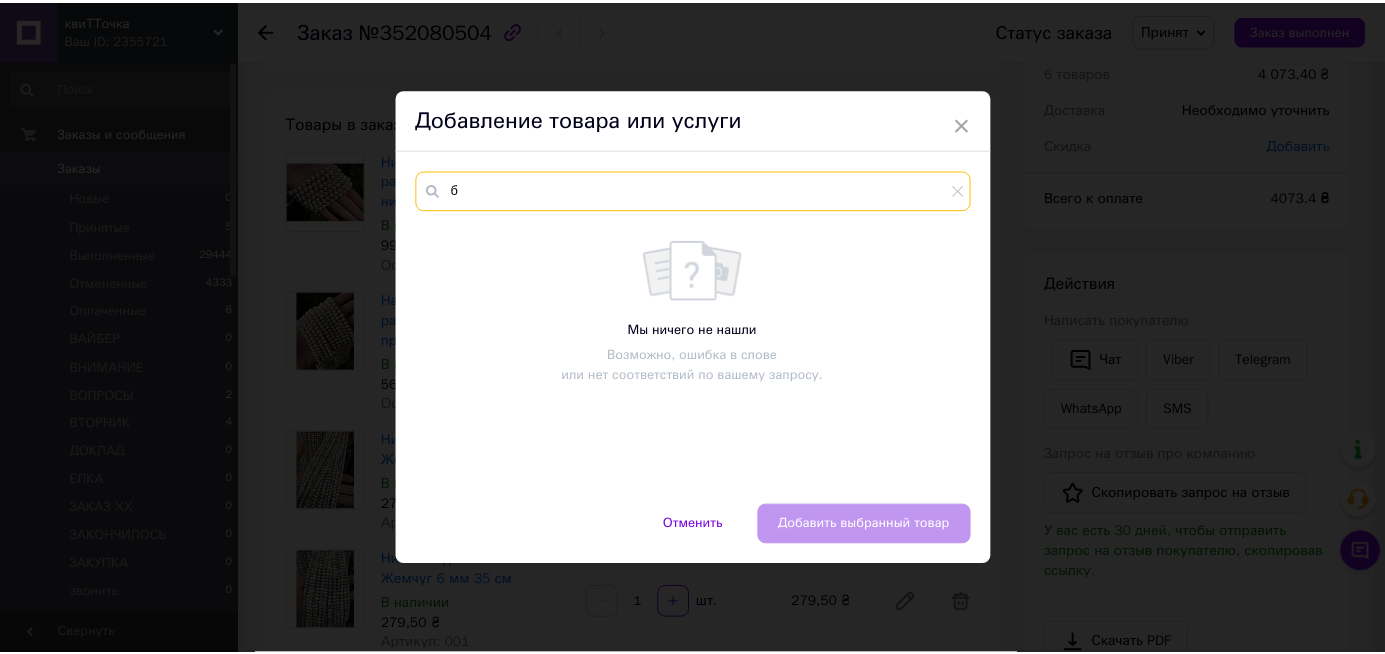 scroll, scrollTop: 0, scrollLeft: 0, axis: both 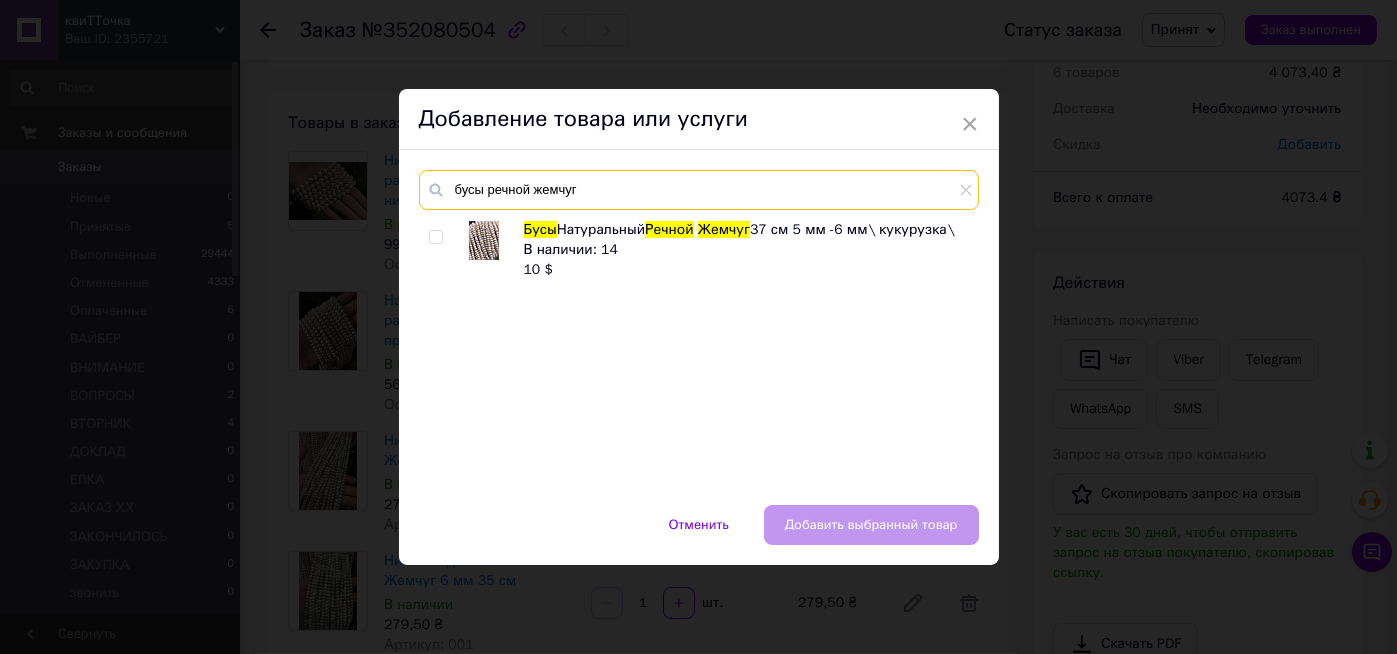 type on "бусы речной жемчуг" 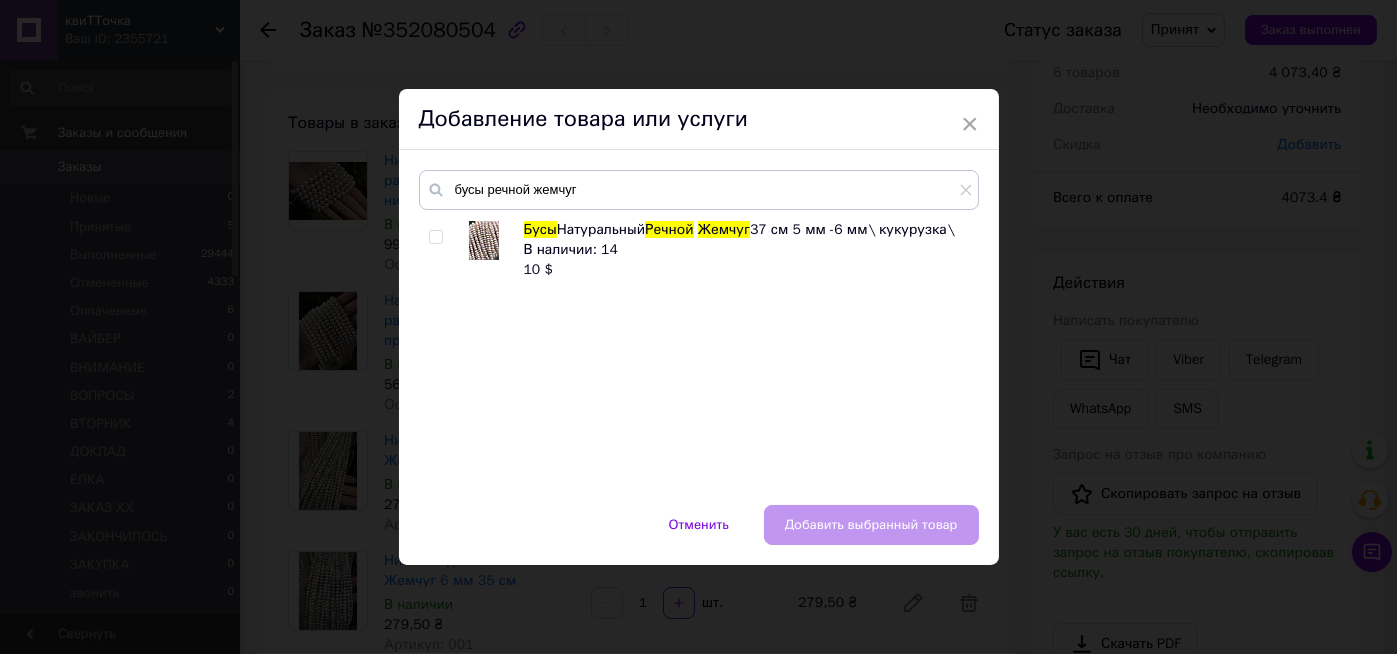 click at bounding box center [435, 237] 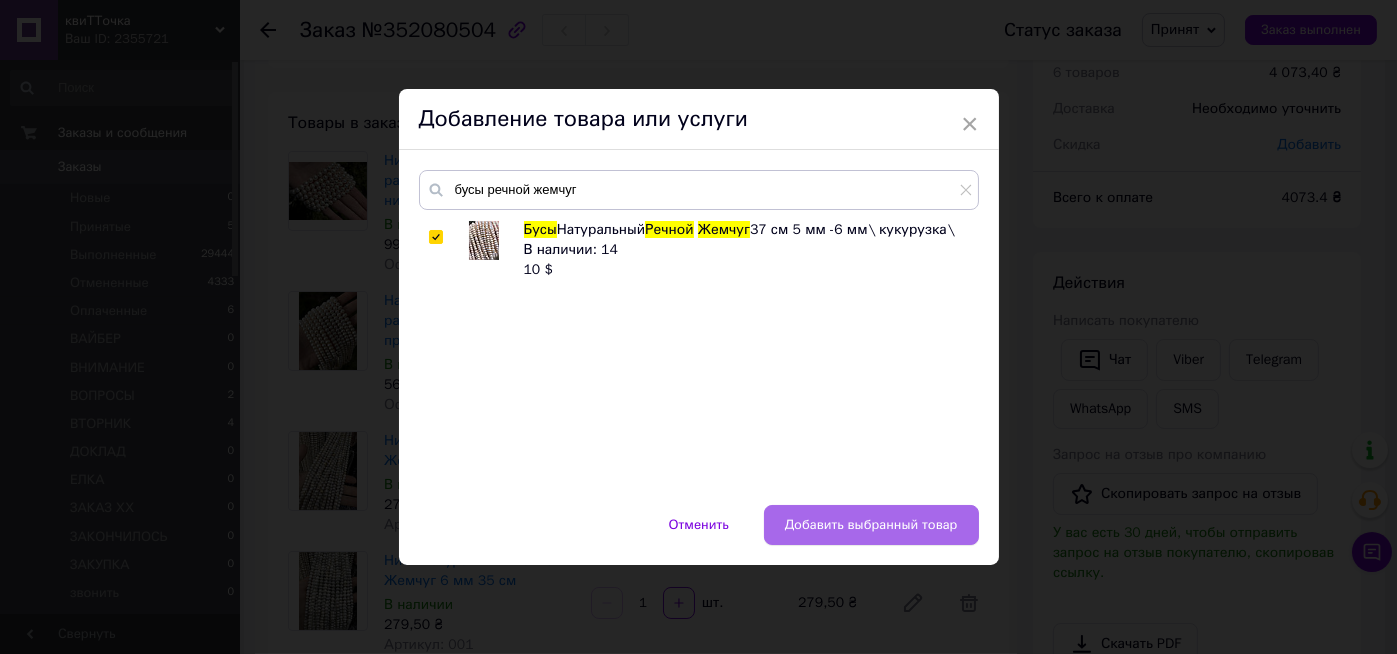 click on "Добавить выбранный товар" at bounding box center (871, 525) 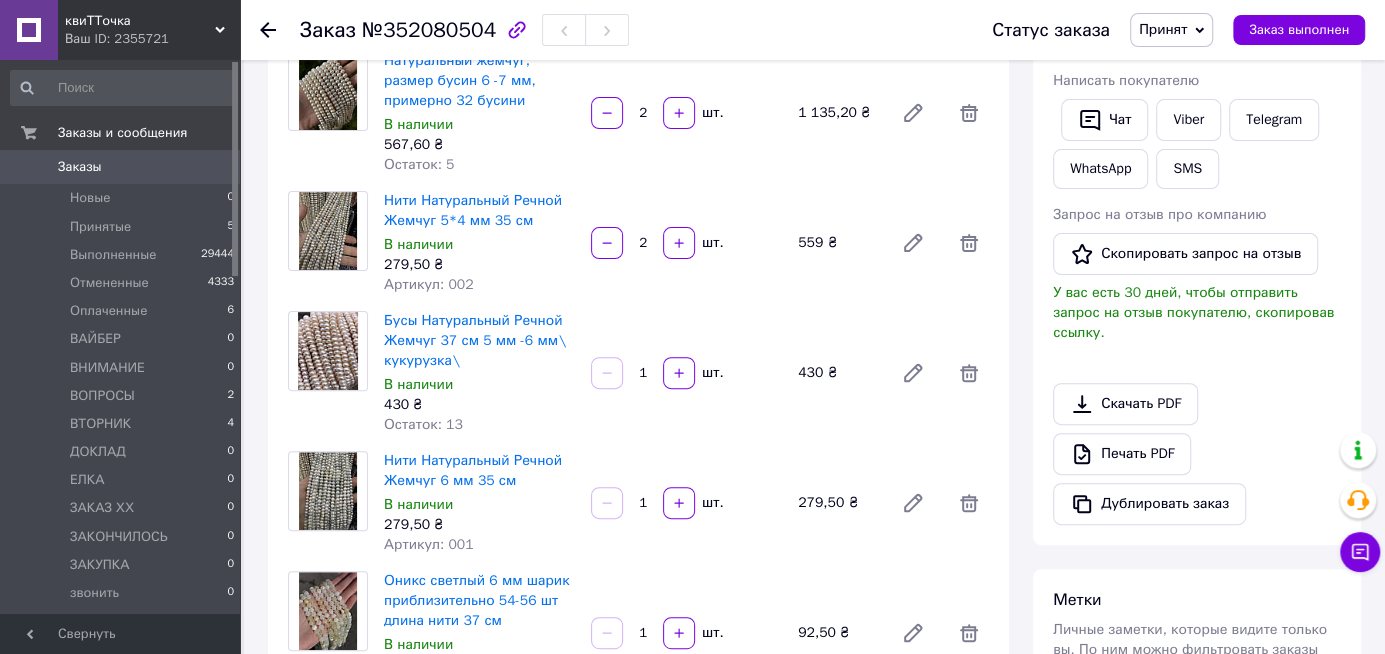 scroll, scrollTop: 0, scrollLeft: 0, axis: both 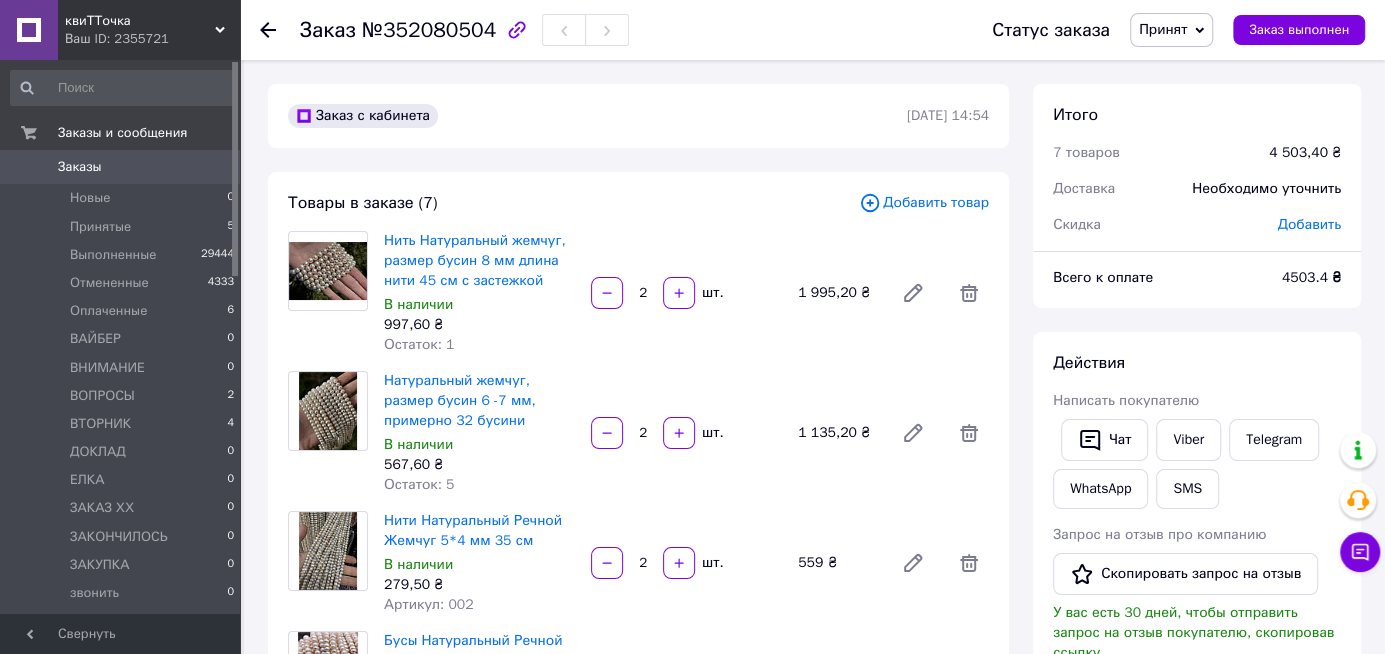 click on "Добавить товар" at bounding box center [924, 203] 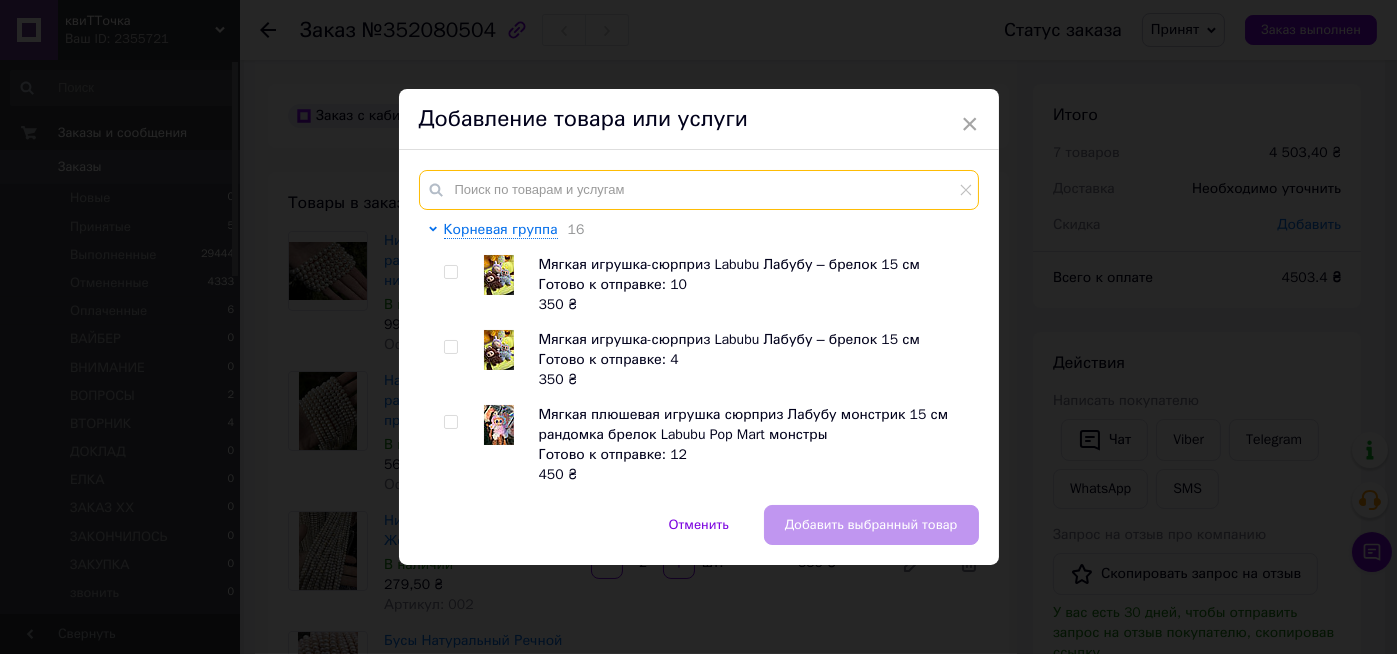 click at bounding box center [699, 190] 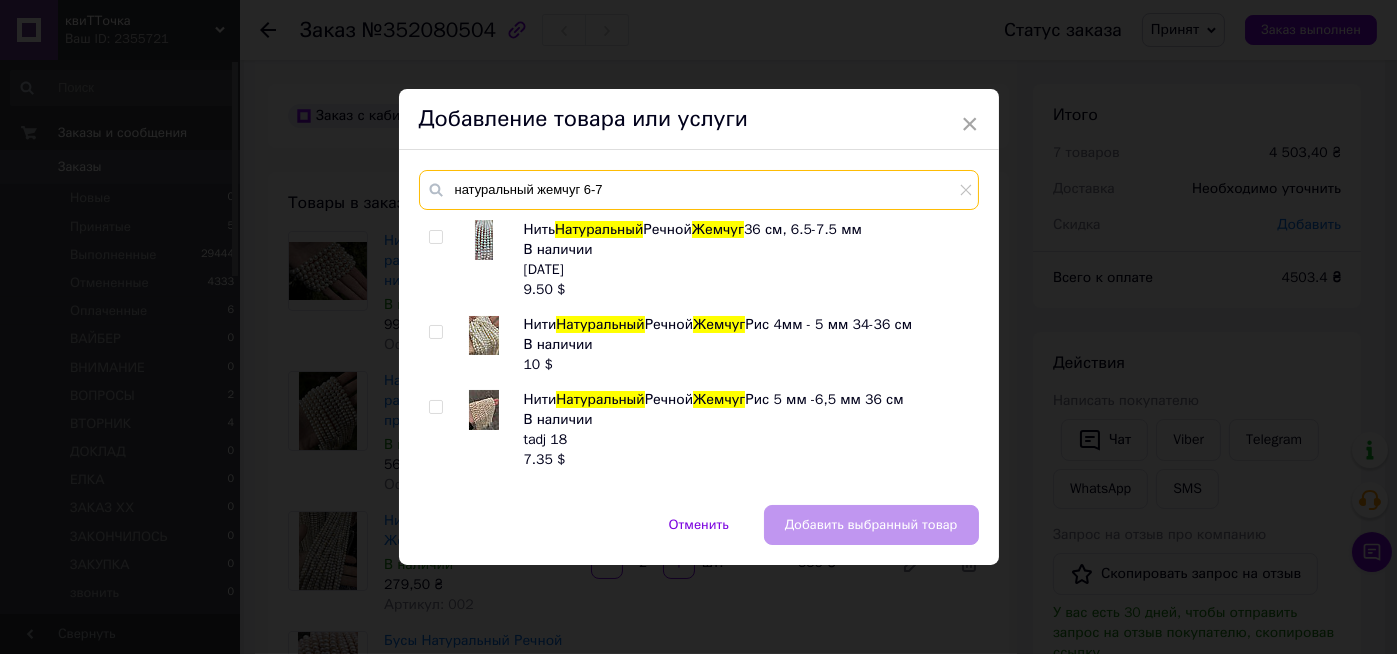 type on "натуральный жемчуг 6-7" 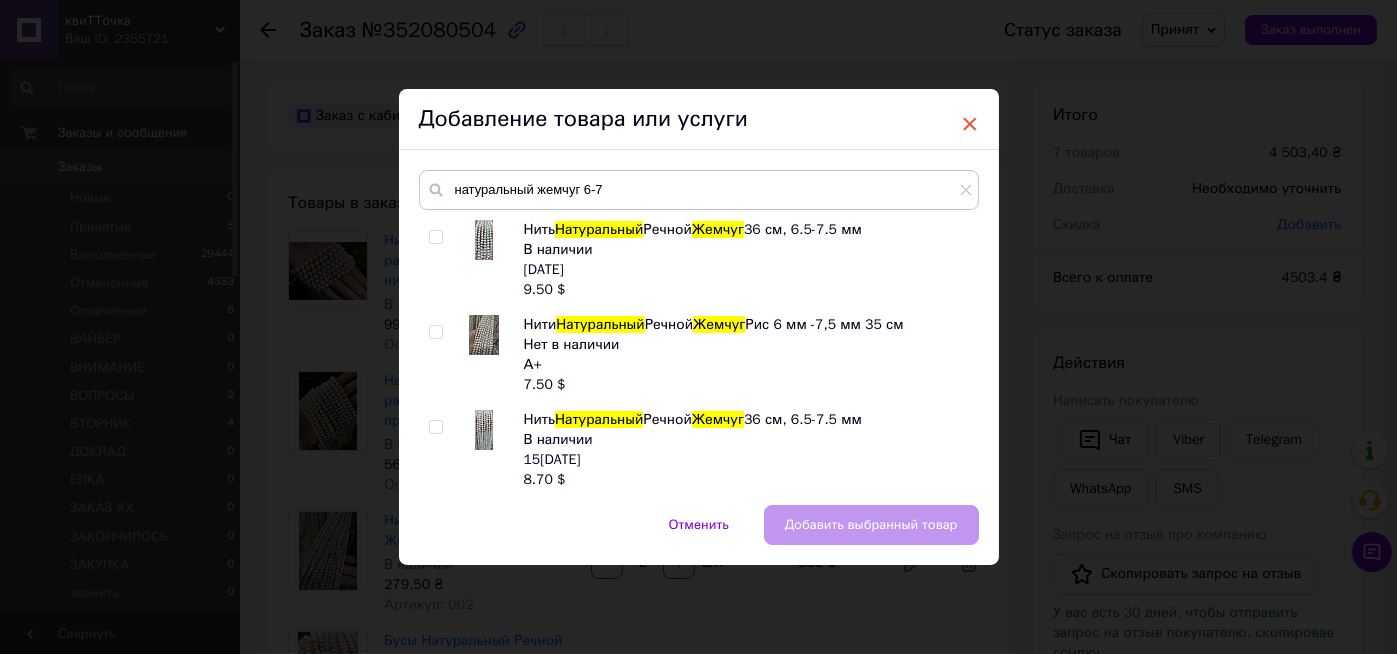 click on "×" at bounding box center [970, 124] 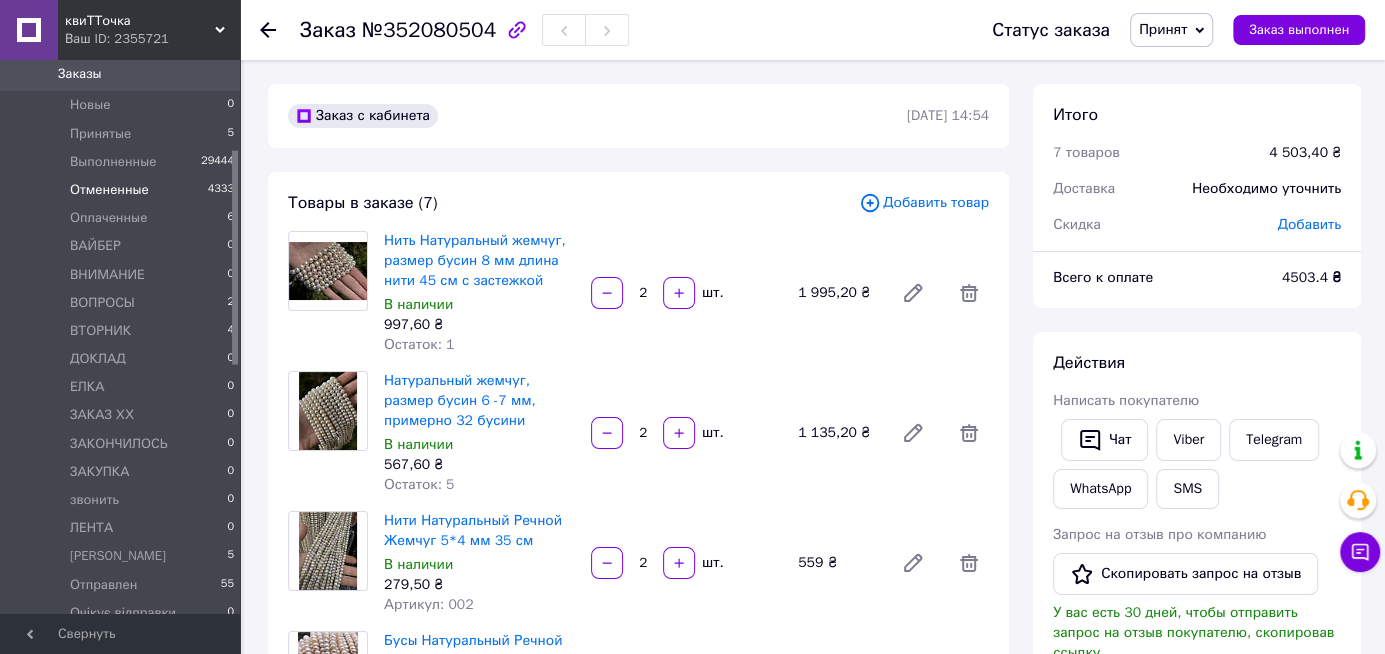 scroll, scrollTop: 240, scrollLeft: 0, axis: vertical 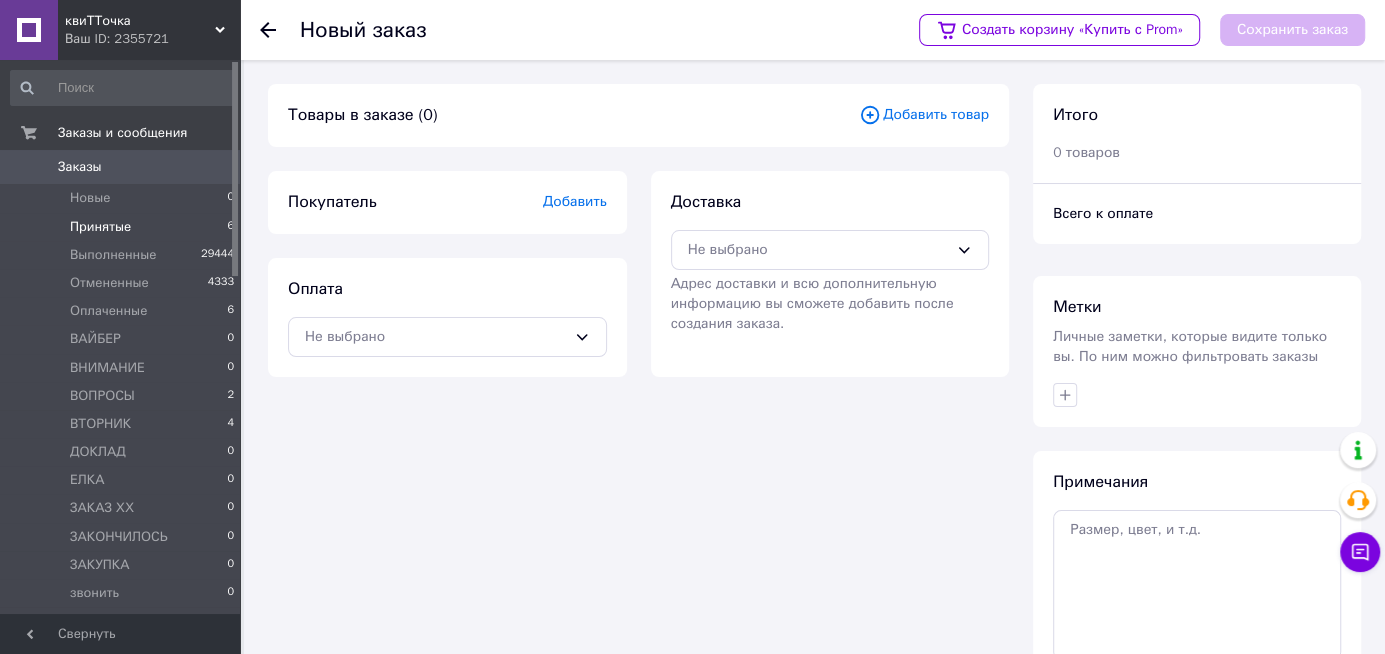 click on "Принятые 6" at bounding box center [123, 227] 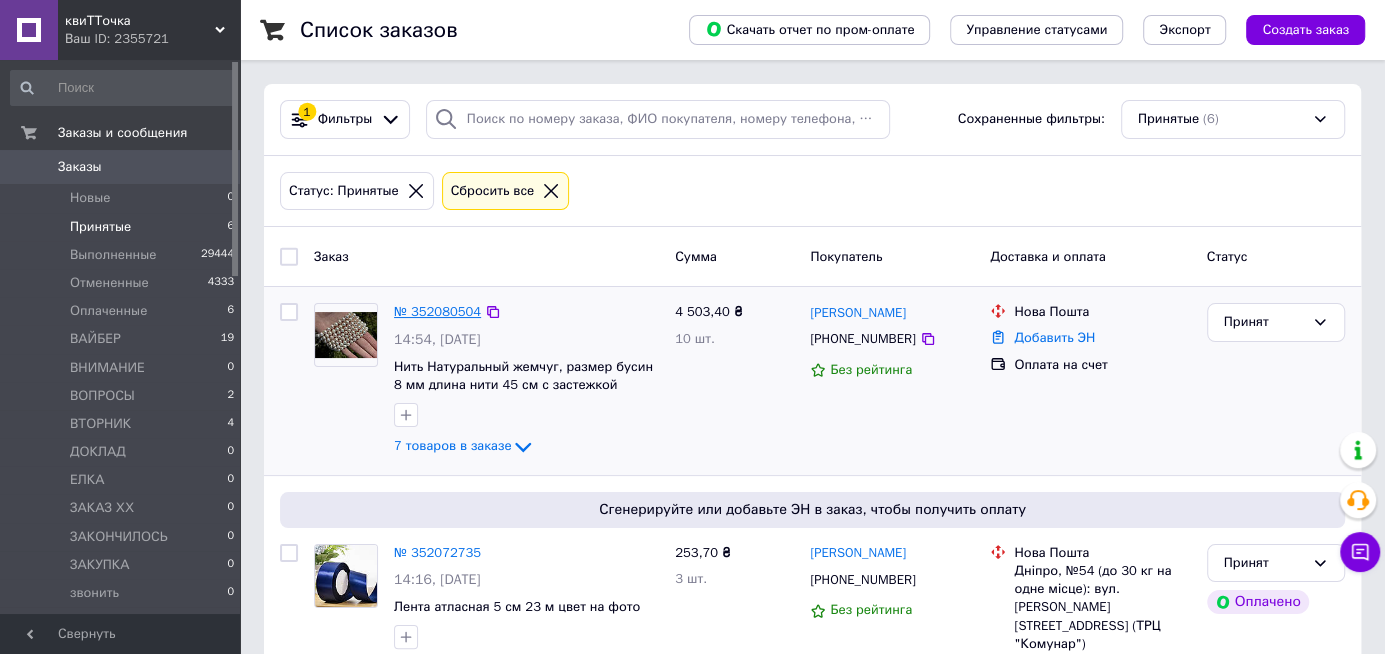 click on "№ 352080504" at bounding box center [437, 311] 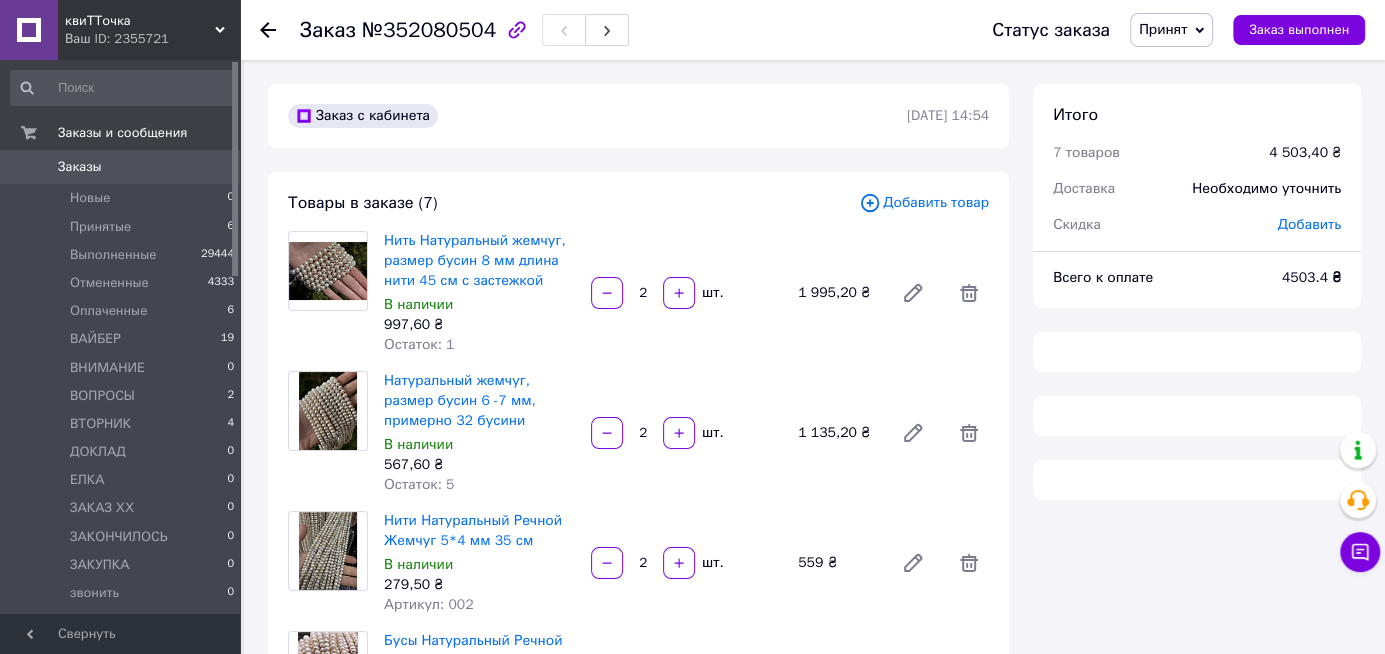 click on "Добавить товар" at bounding box center (924, 203) 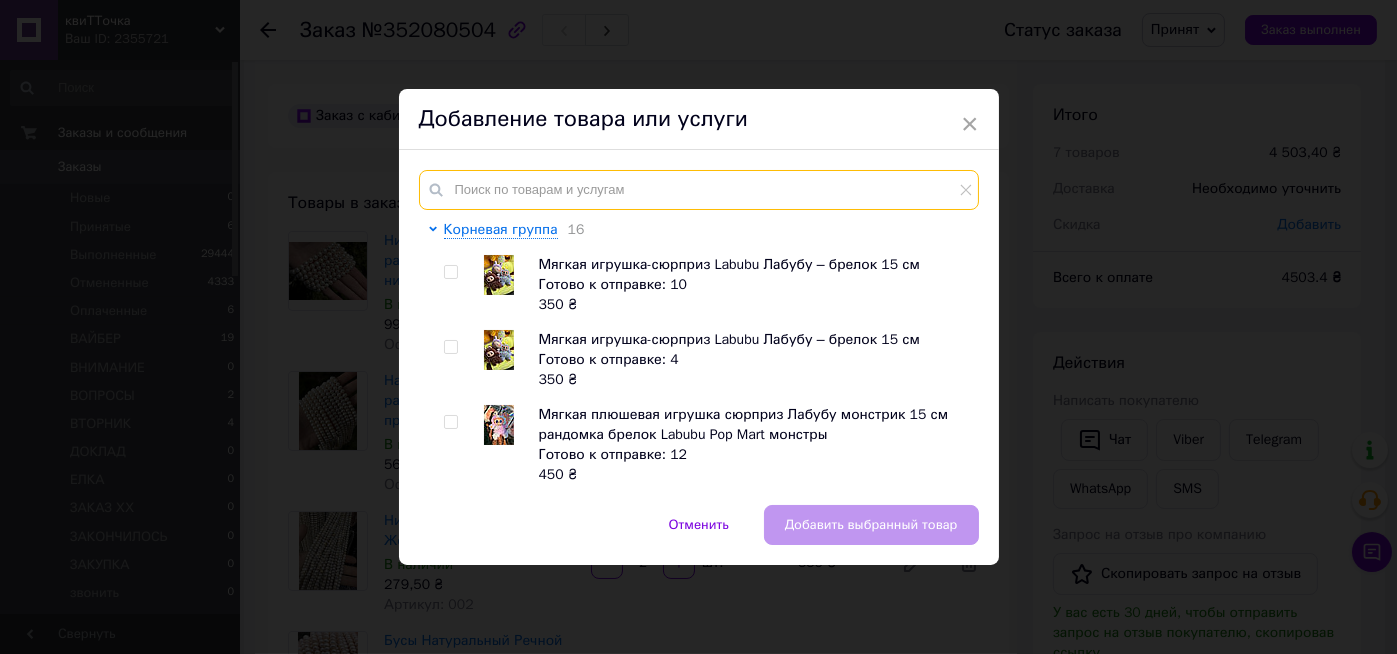 click at bounding box center [699, 190] 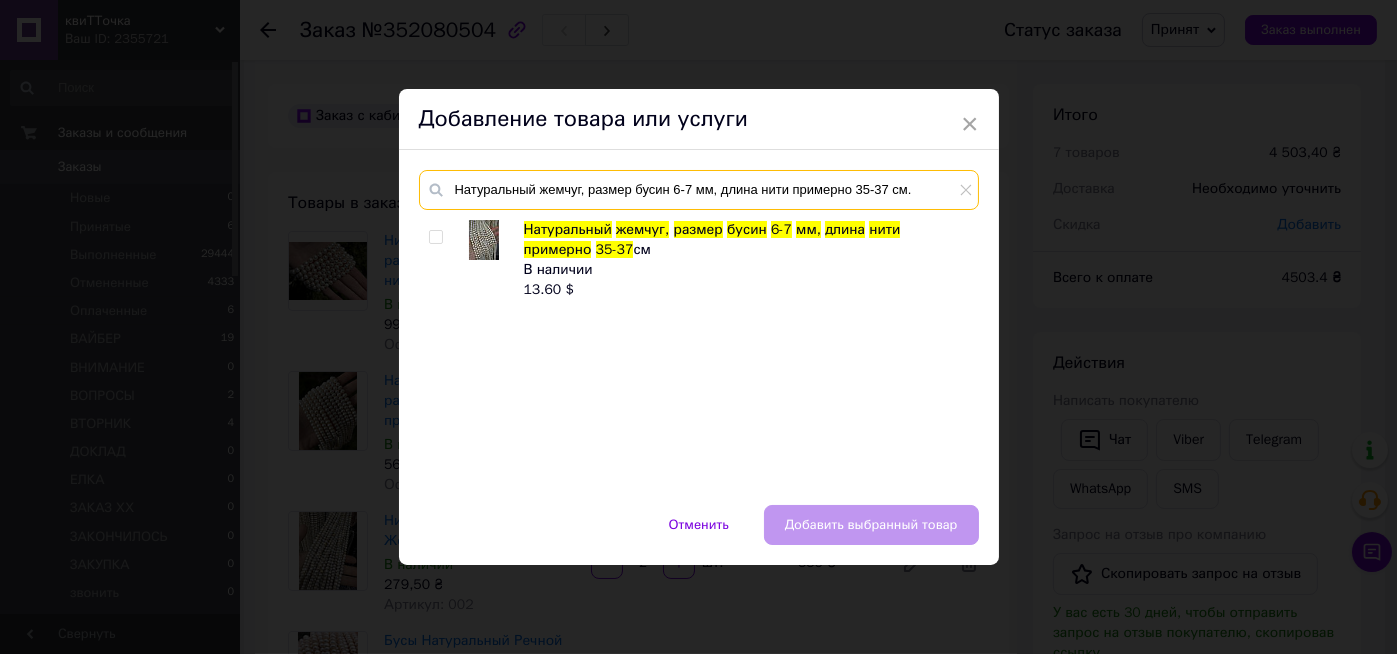 type on "Натуральный жемчуг, размер бусин 6-7 мм, длина нити примерно 35-37 см." 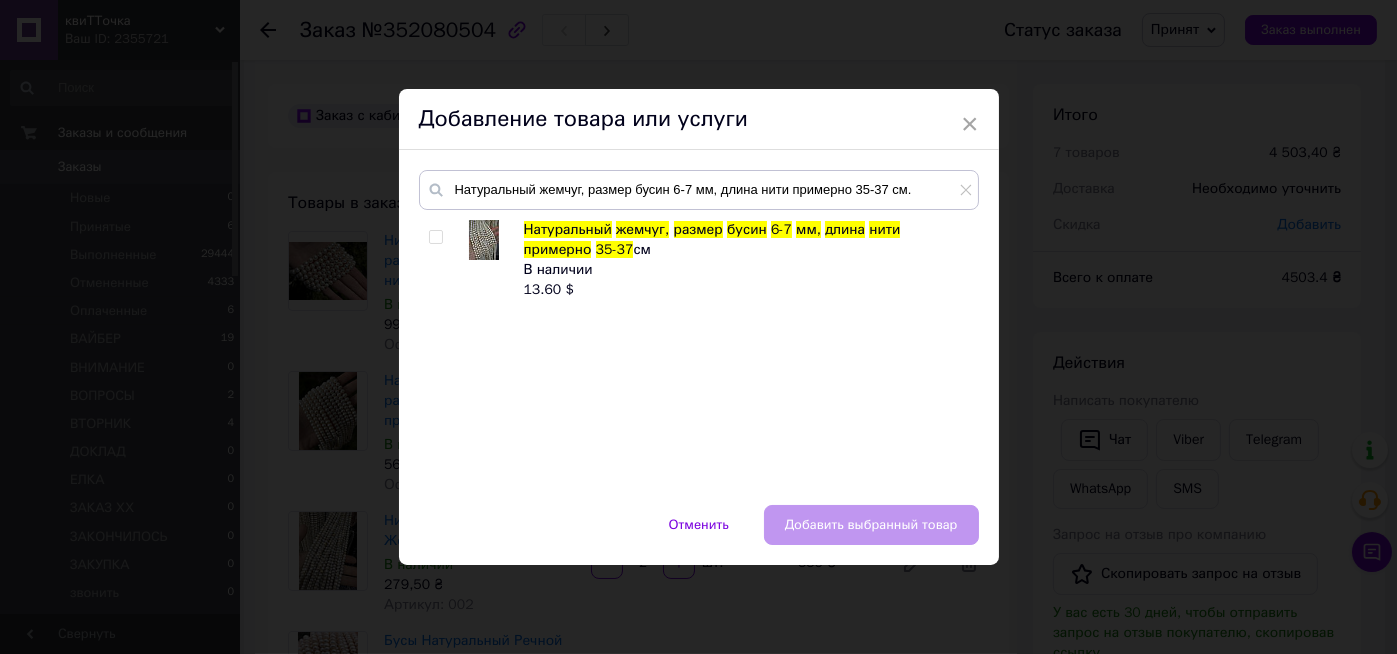 click at bounding box center [435, 237] 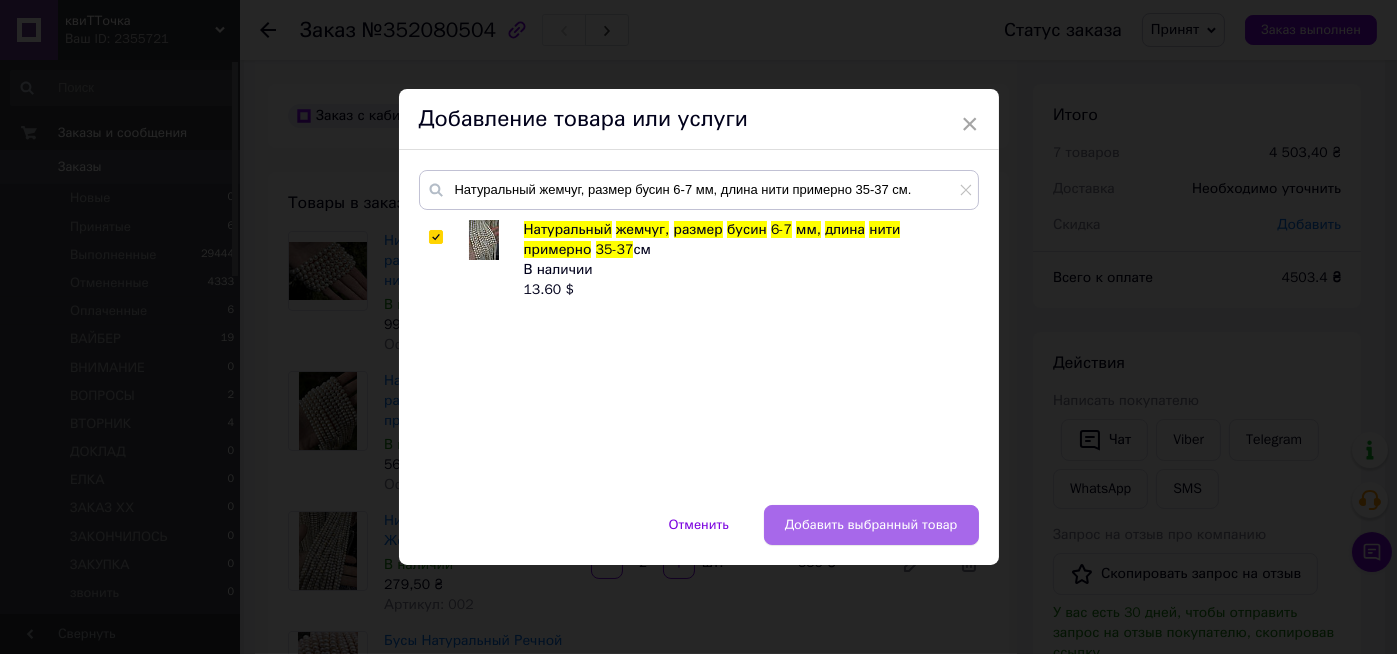 click on "Добавить выбранный товар" at bounding box center (871, 525) 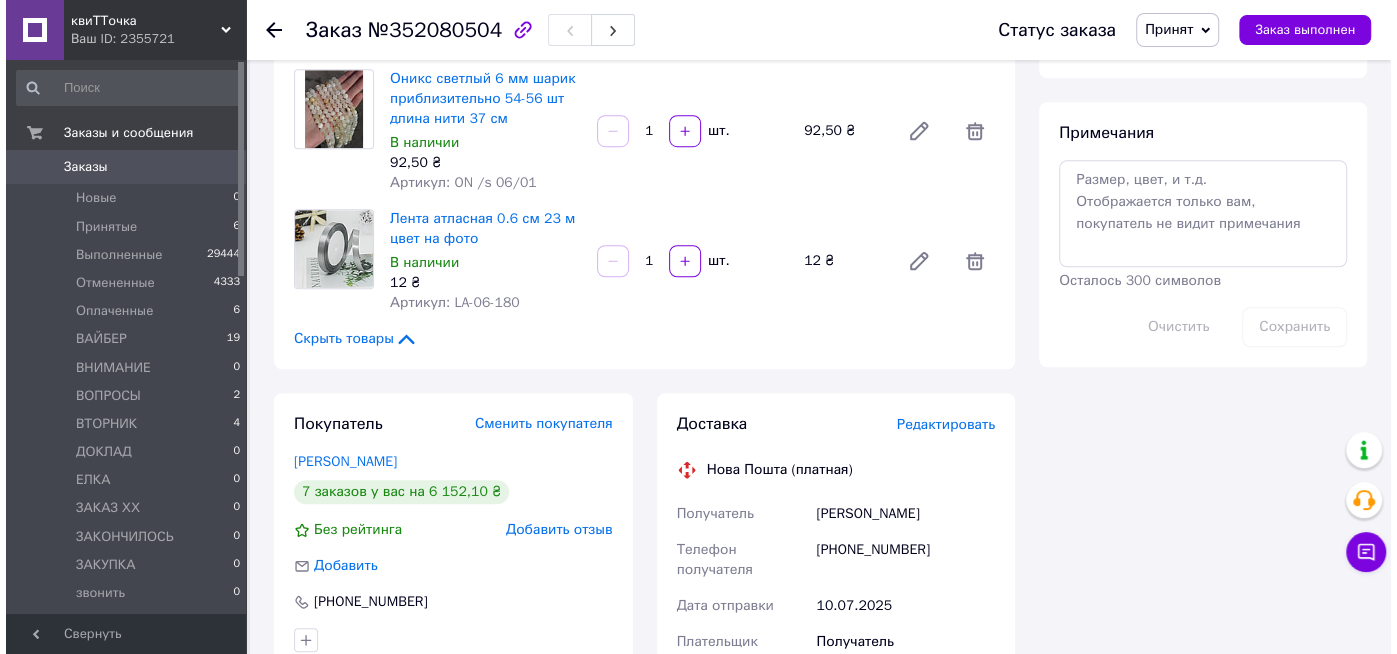 scroll, scrollTop: 1120, scrollLeft: 0, axis: vertical 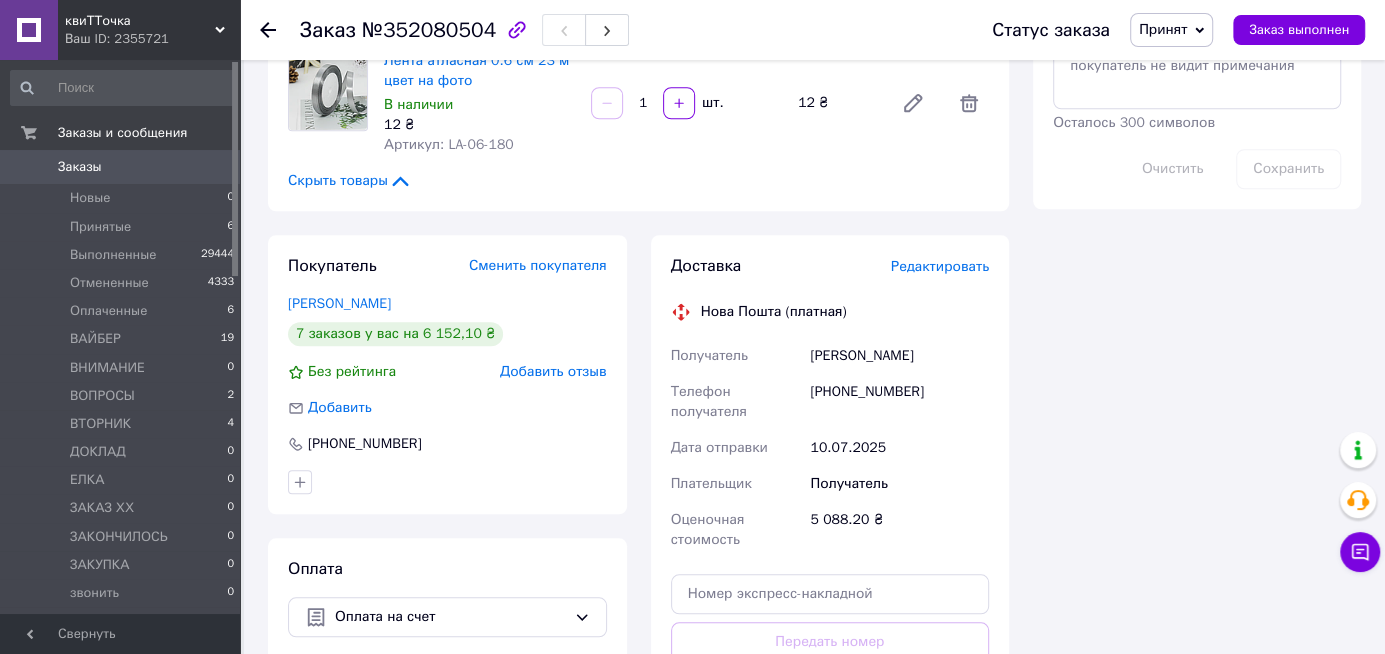 click on "Редактировать" at bounding box center [940, 266] 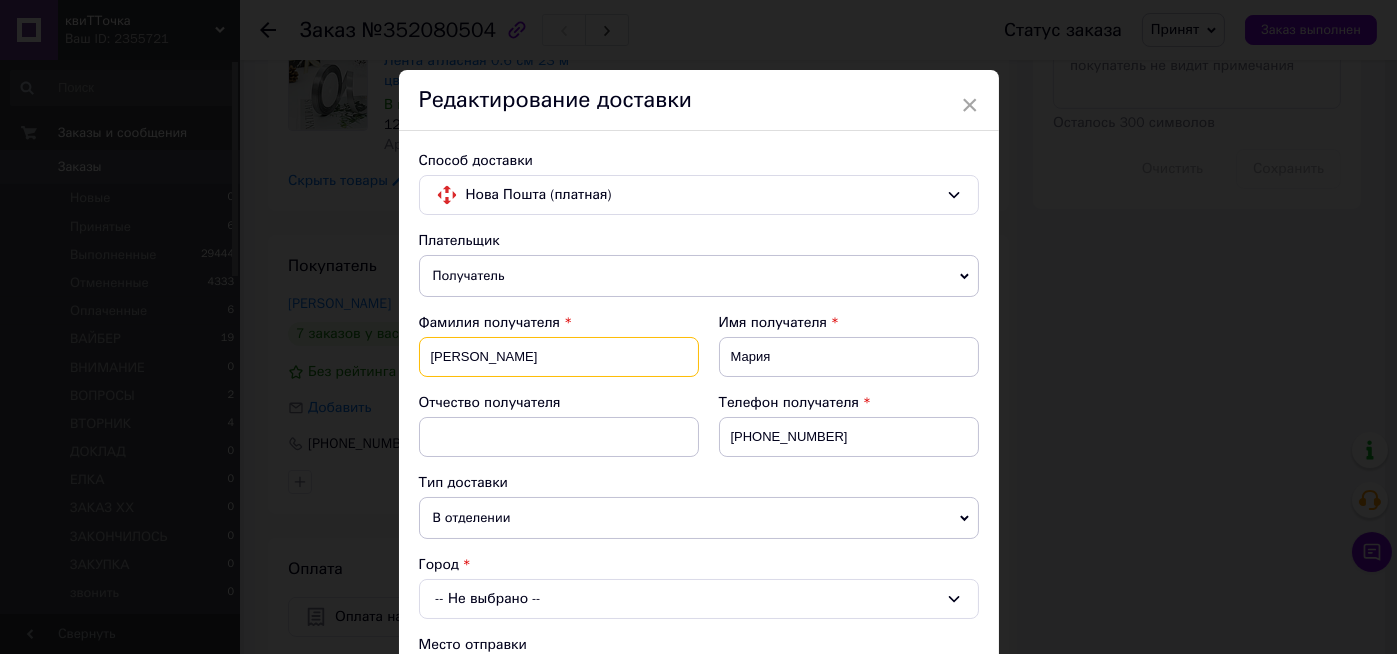 click on "[PERSON_NAME]" at bounding box center (559, 357) 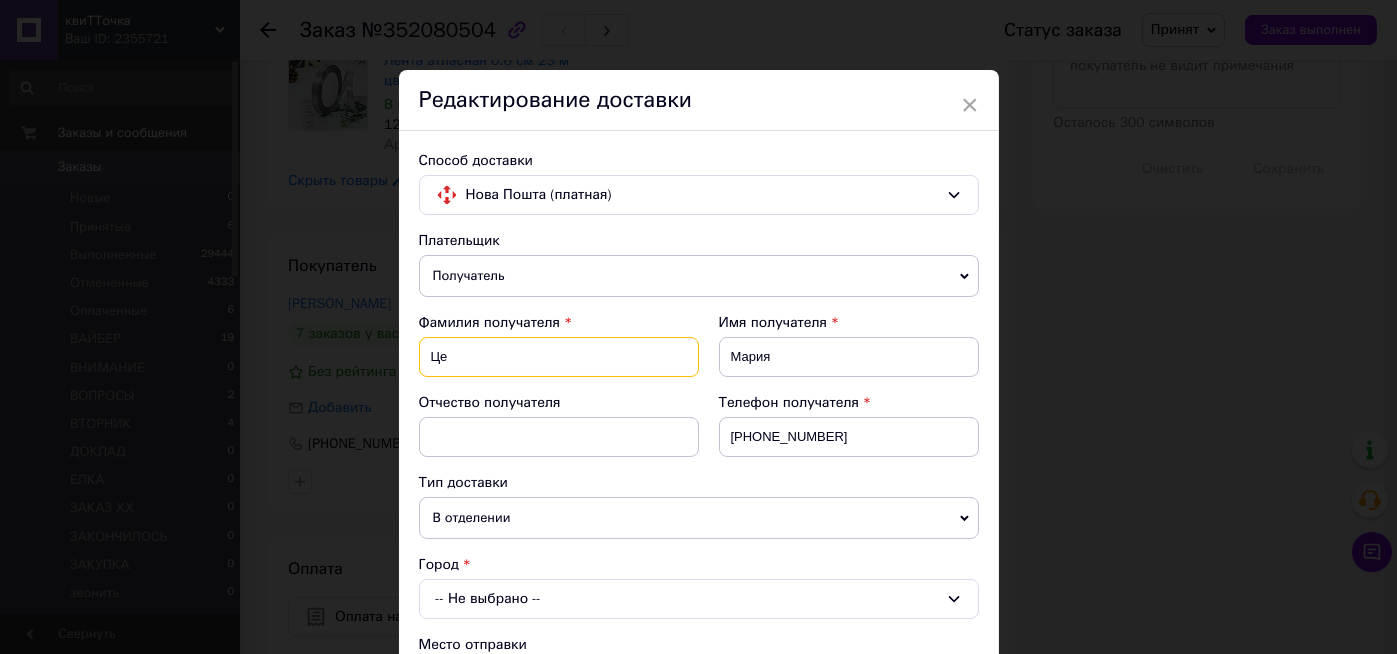 type on "Ц" 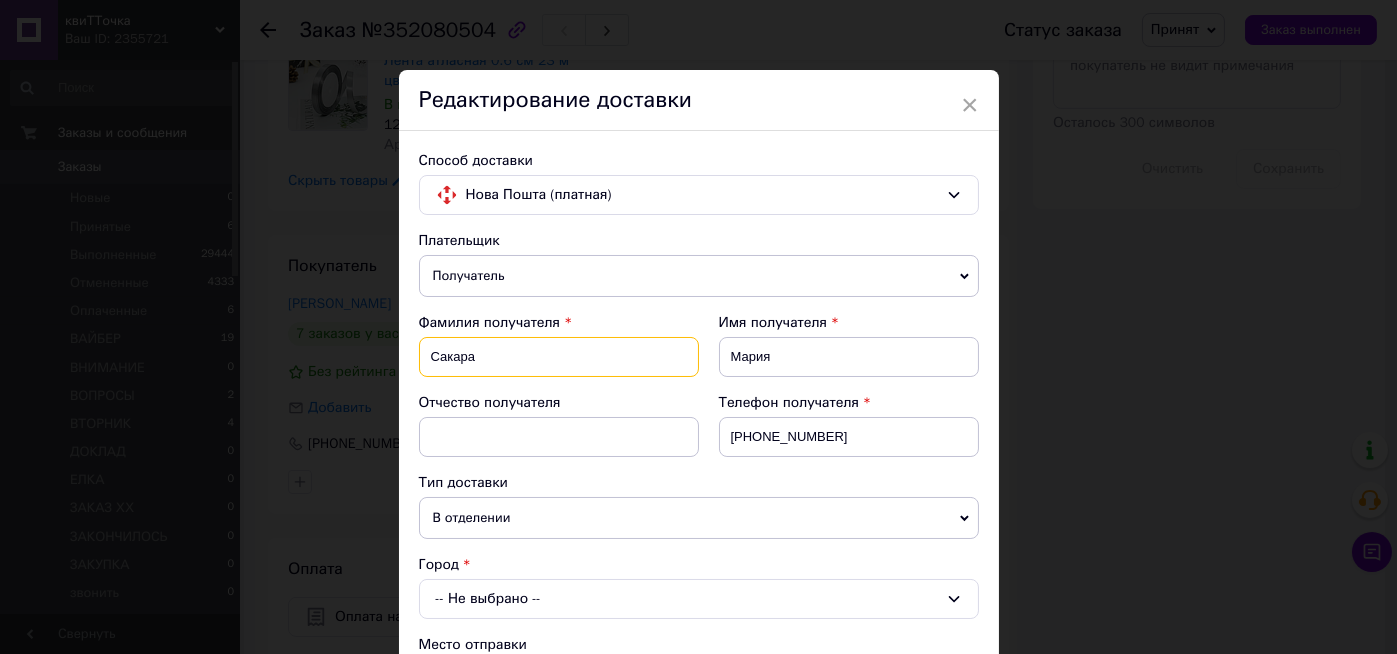 type on "Сакара" 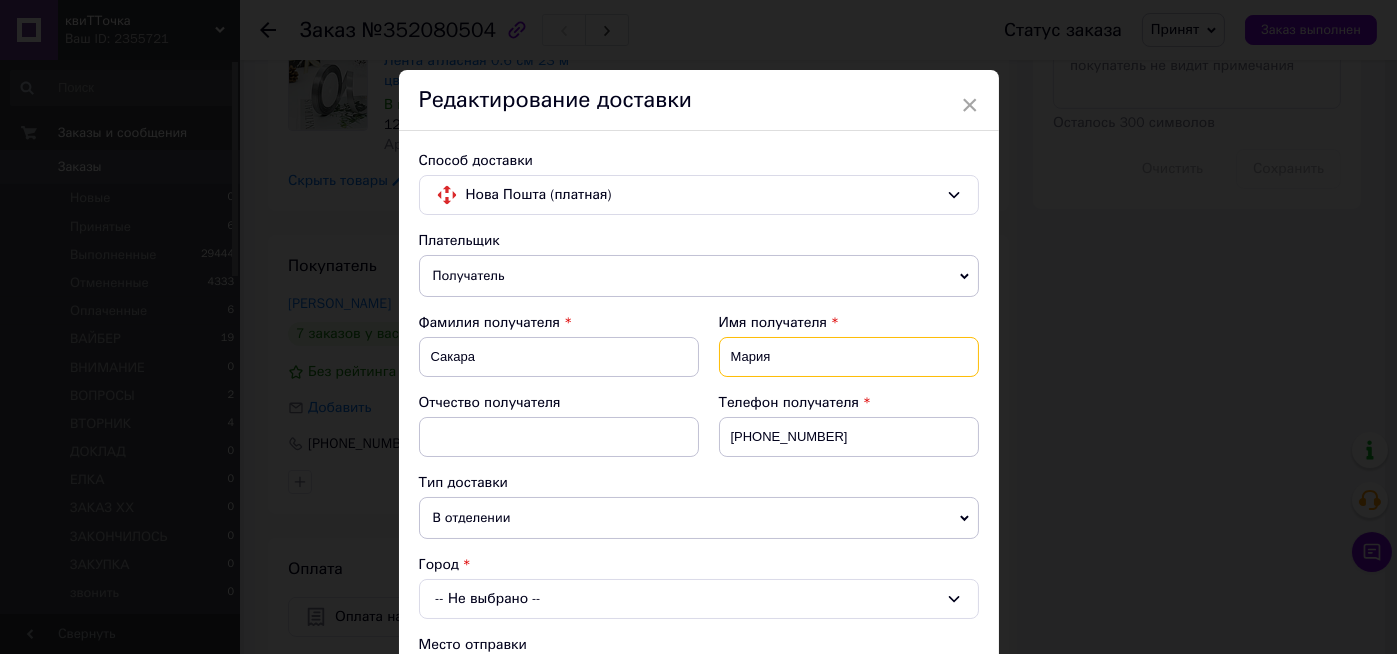 click on "Мария" at bounding box center [849, 357] 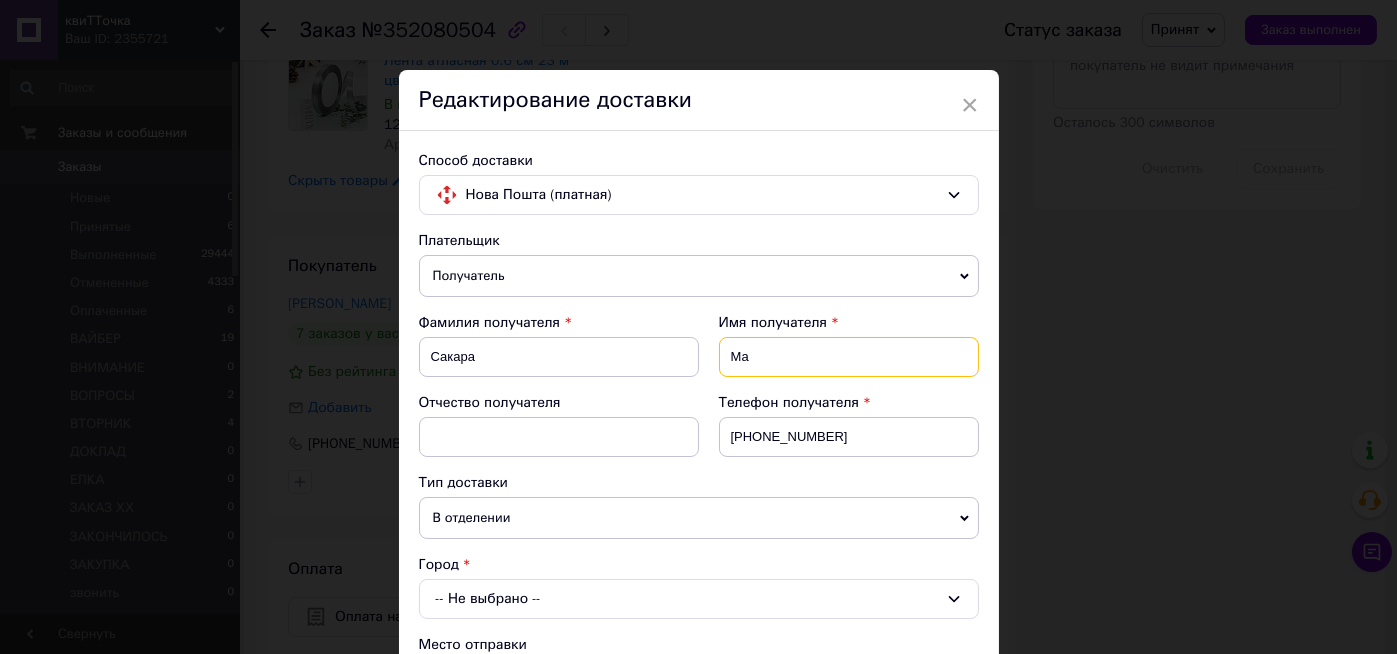 type on "М" 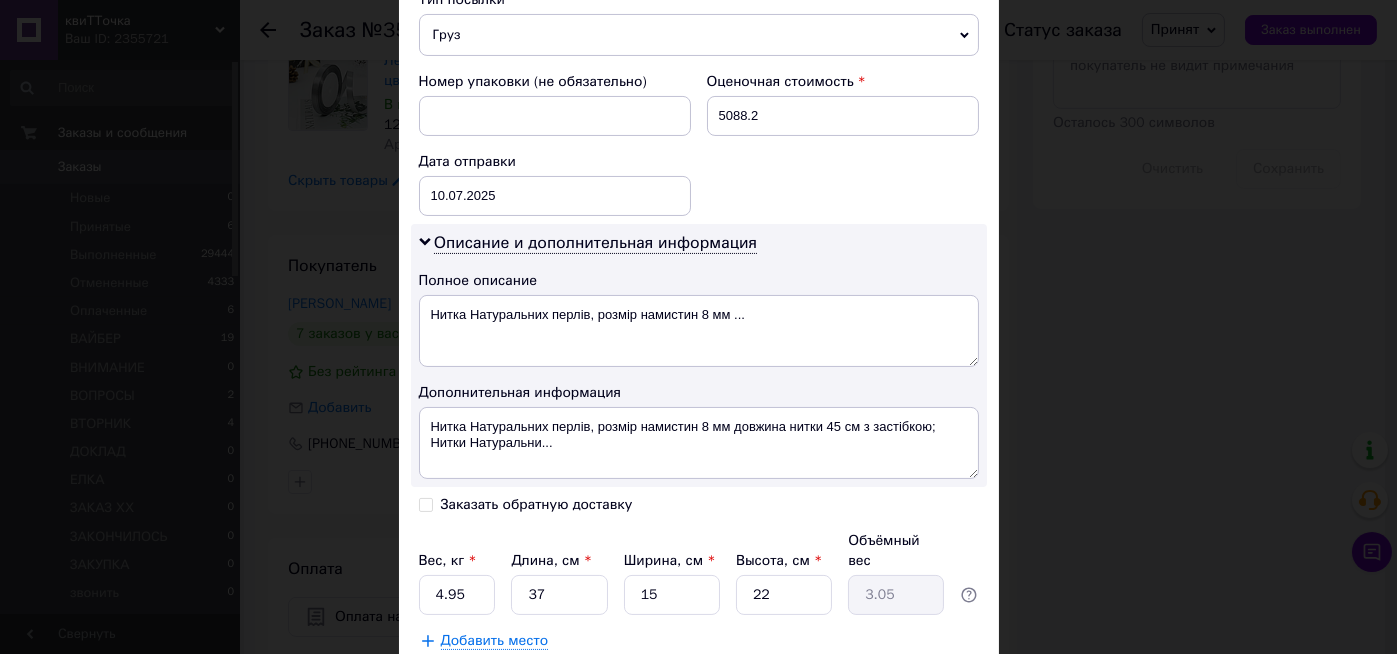 scroll, scrollTop: 845, scrollLeft: 0, axis: vertical 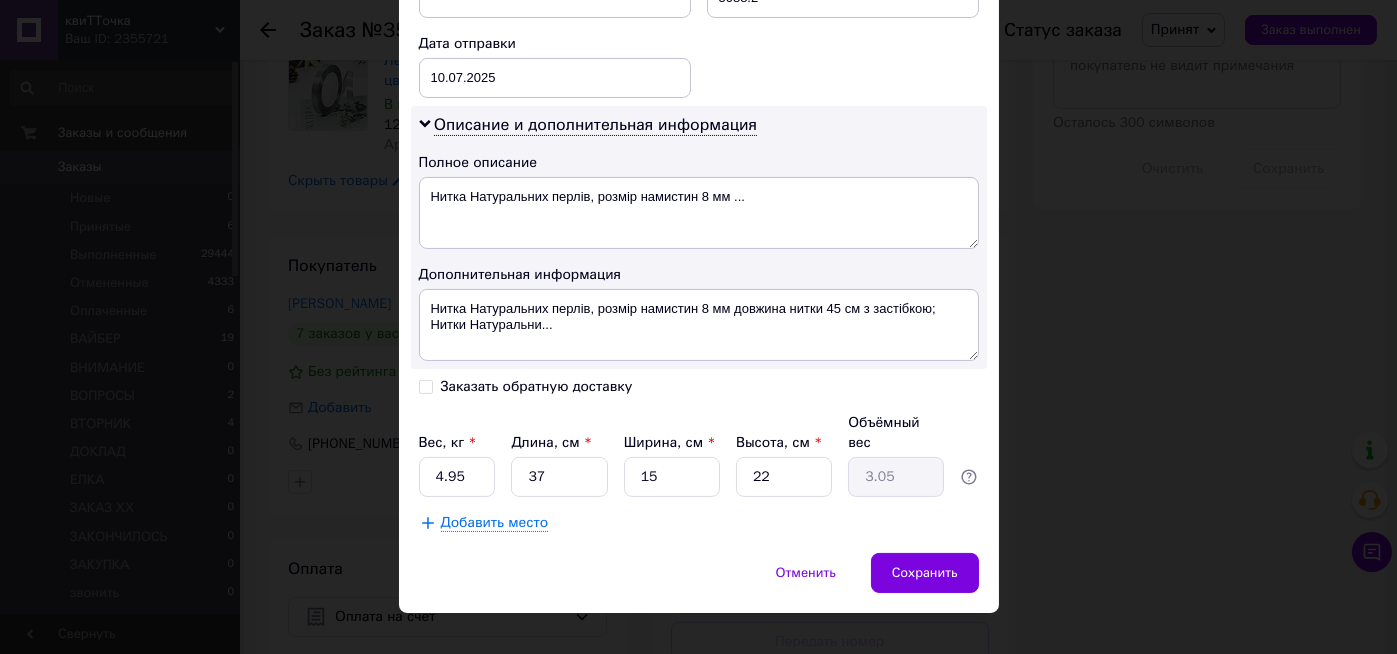 type on "[PERSON_NAME]" 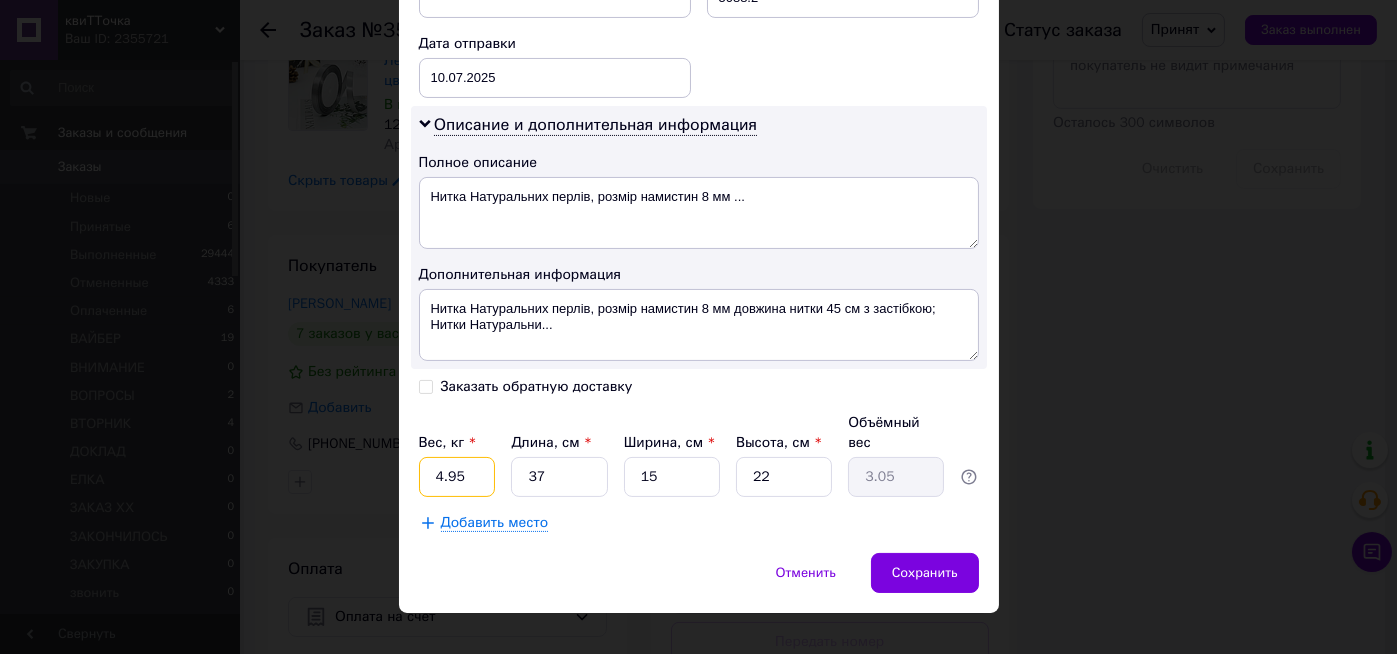click on "4.95" at bounding box center (457, 477) 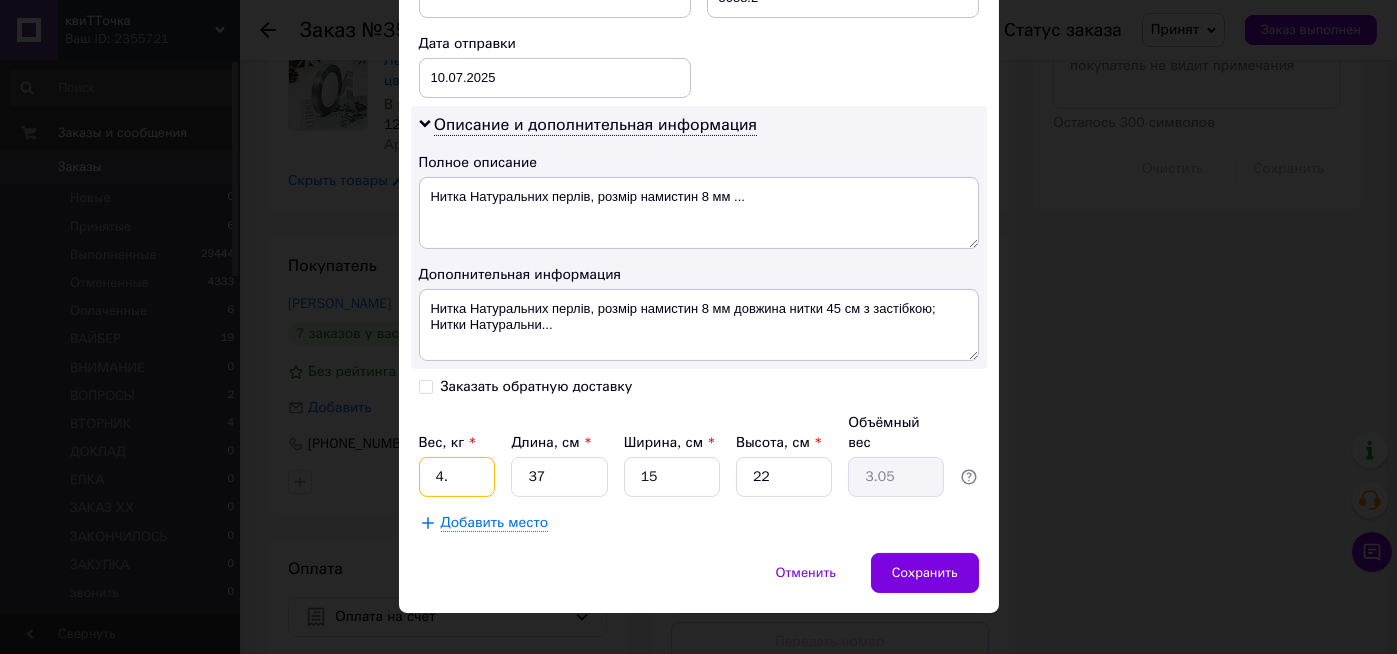 type on "4" 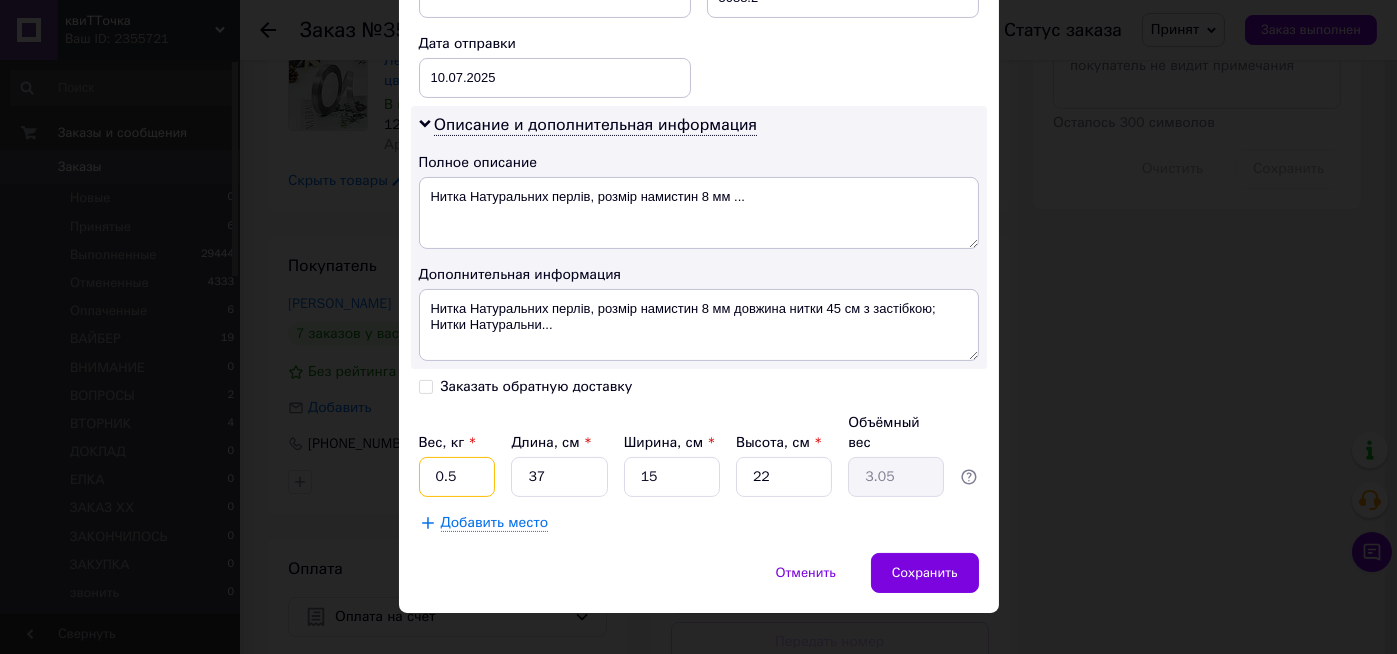 type on "0.5" 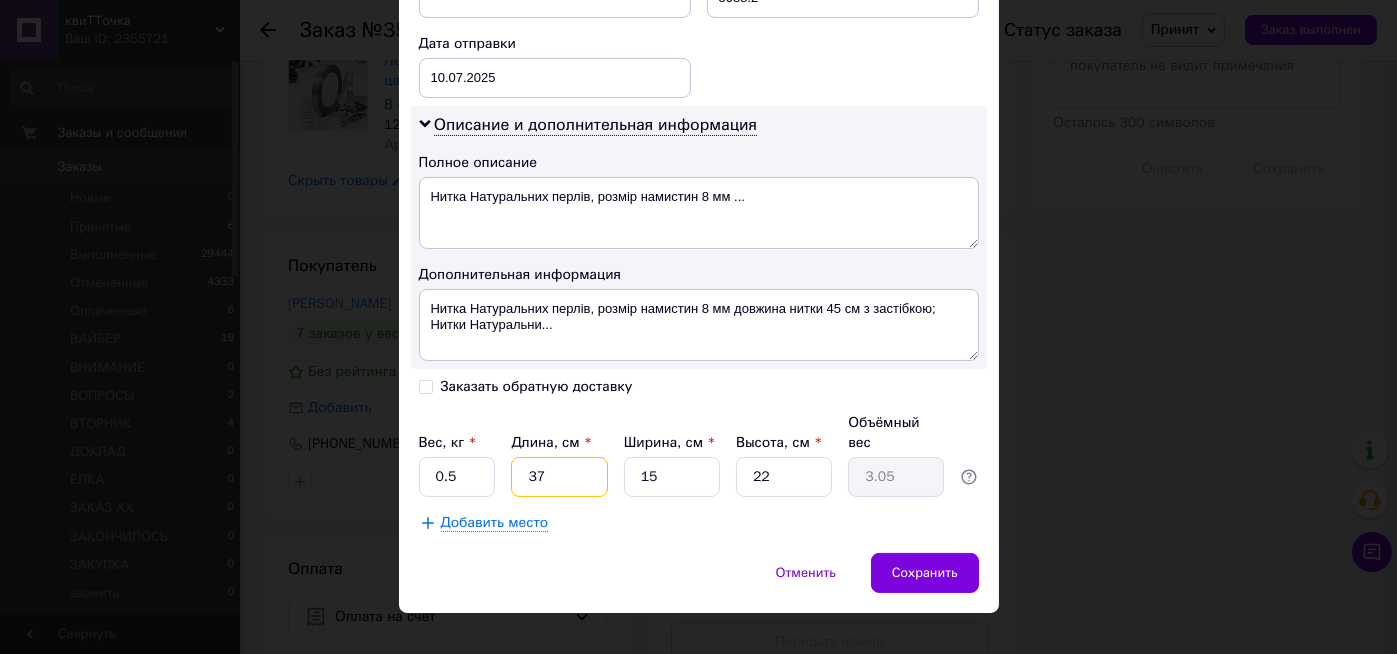 click on "37" at bounding box center (559, 477) 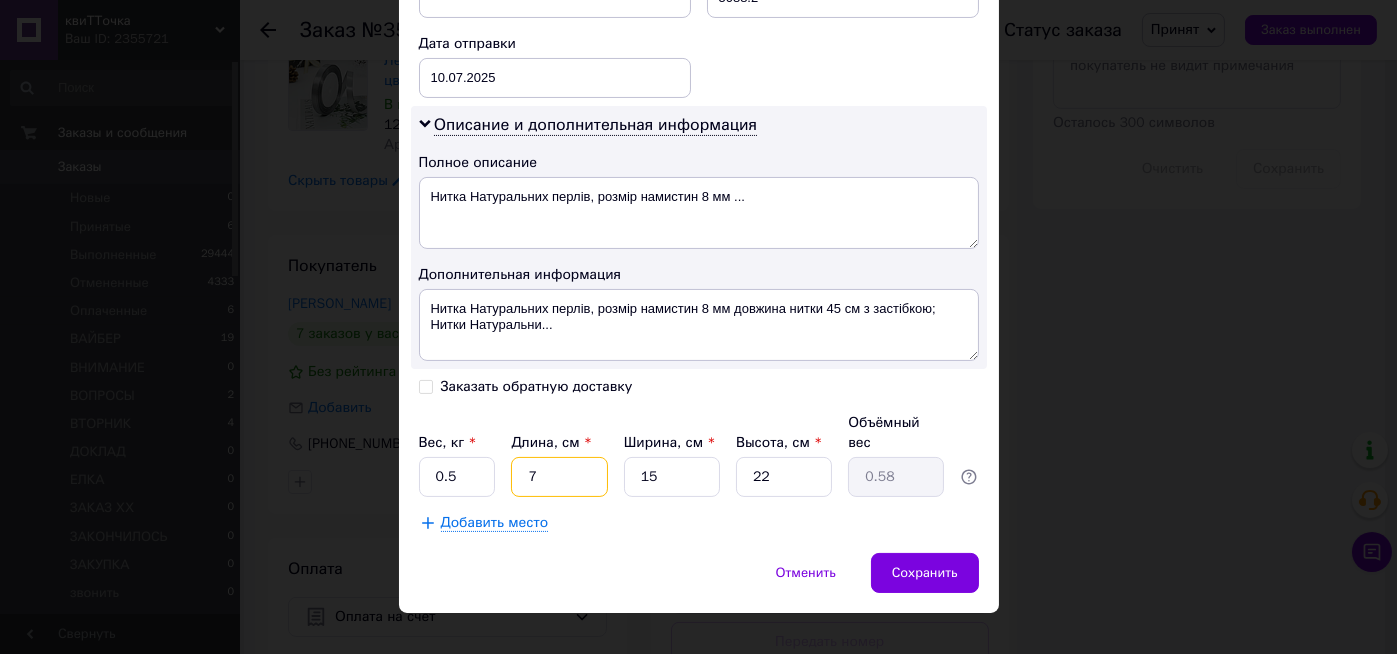 type on "7" 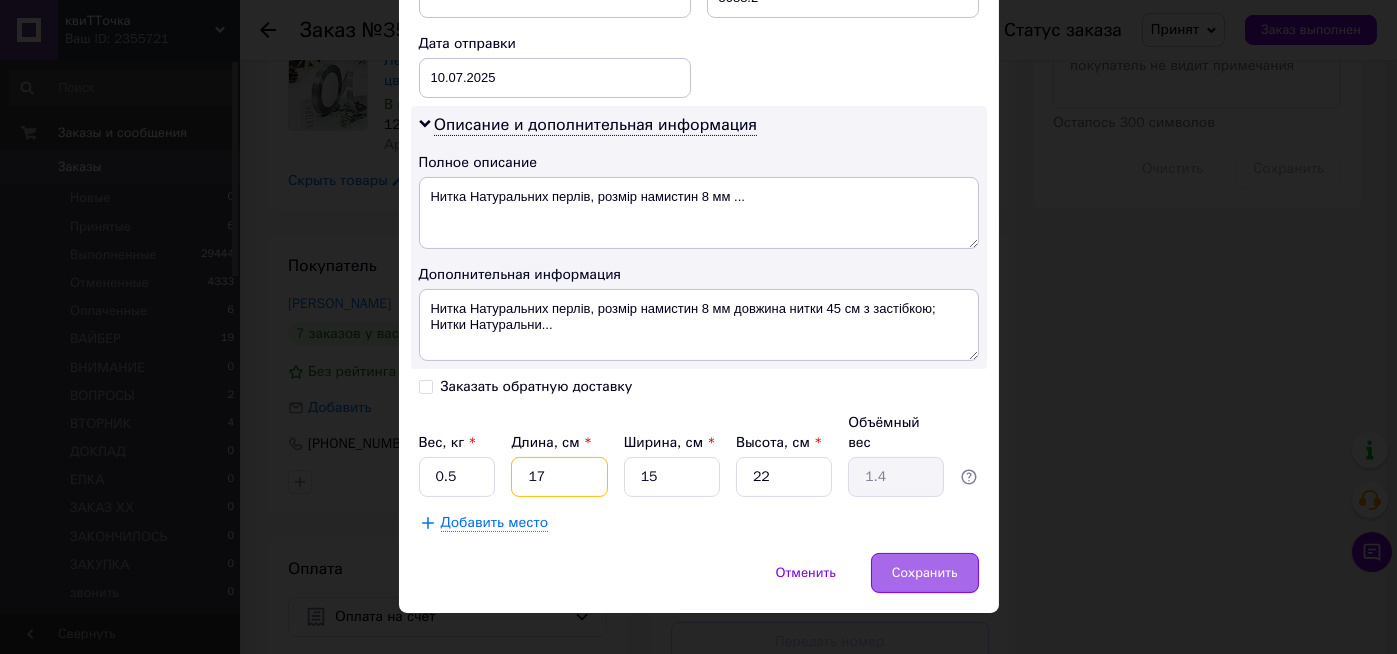type on "17" 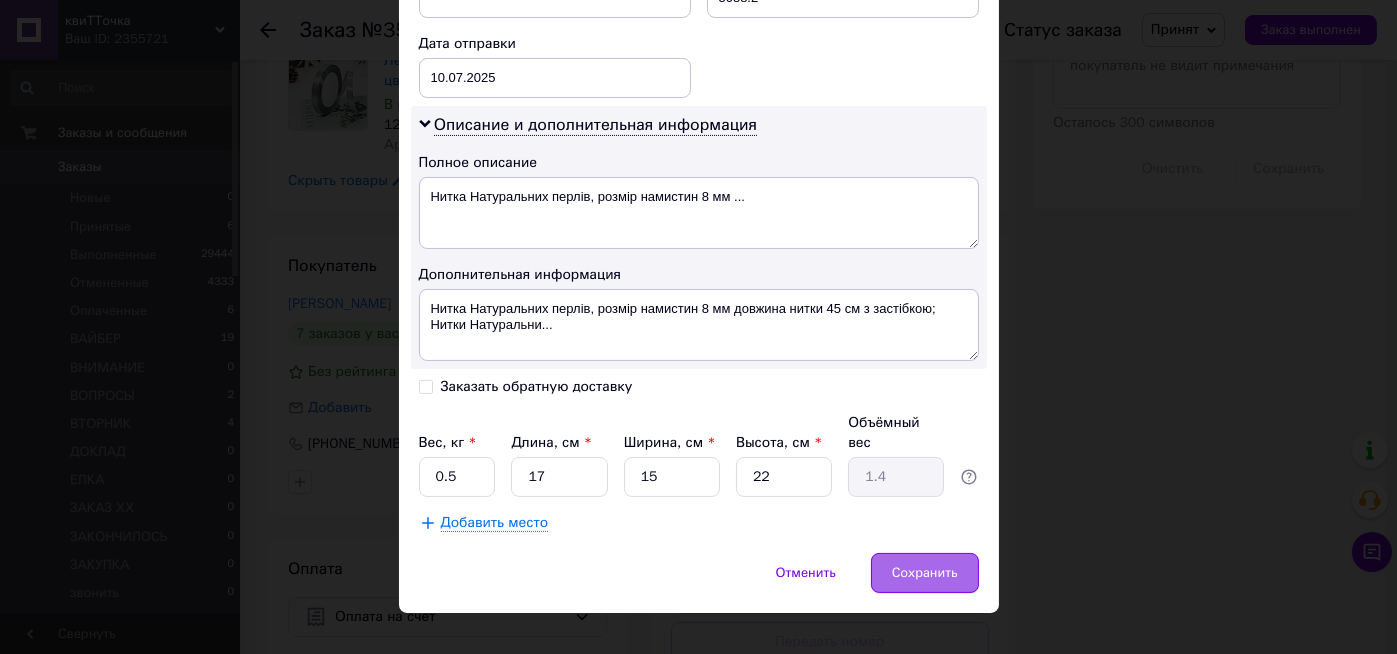 click on "Сохранить" at bounding box center (925, 573) 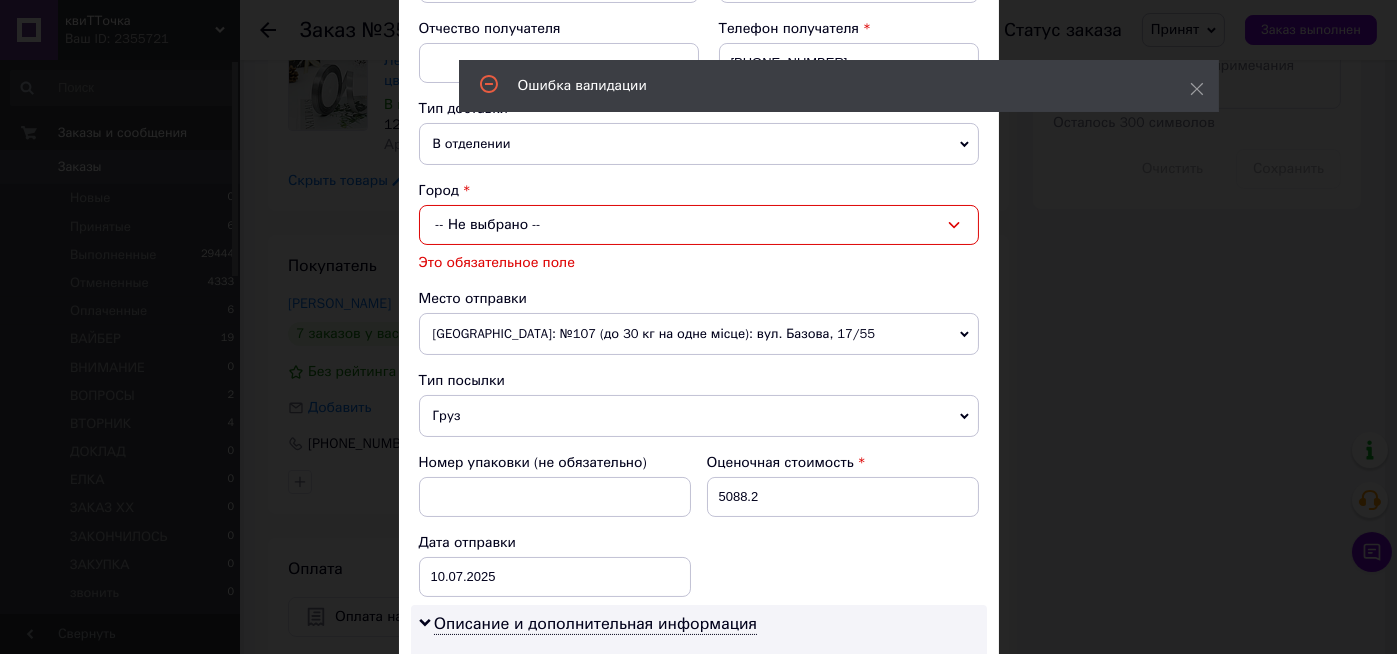 scroll, scrollTop: 233, scrollLeft: 0, axis: vertical 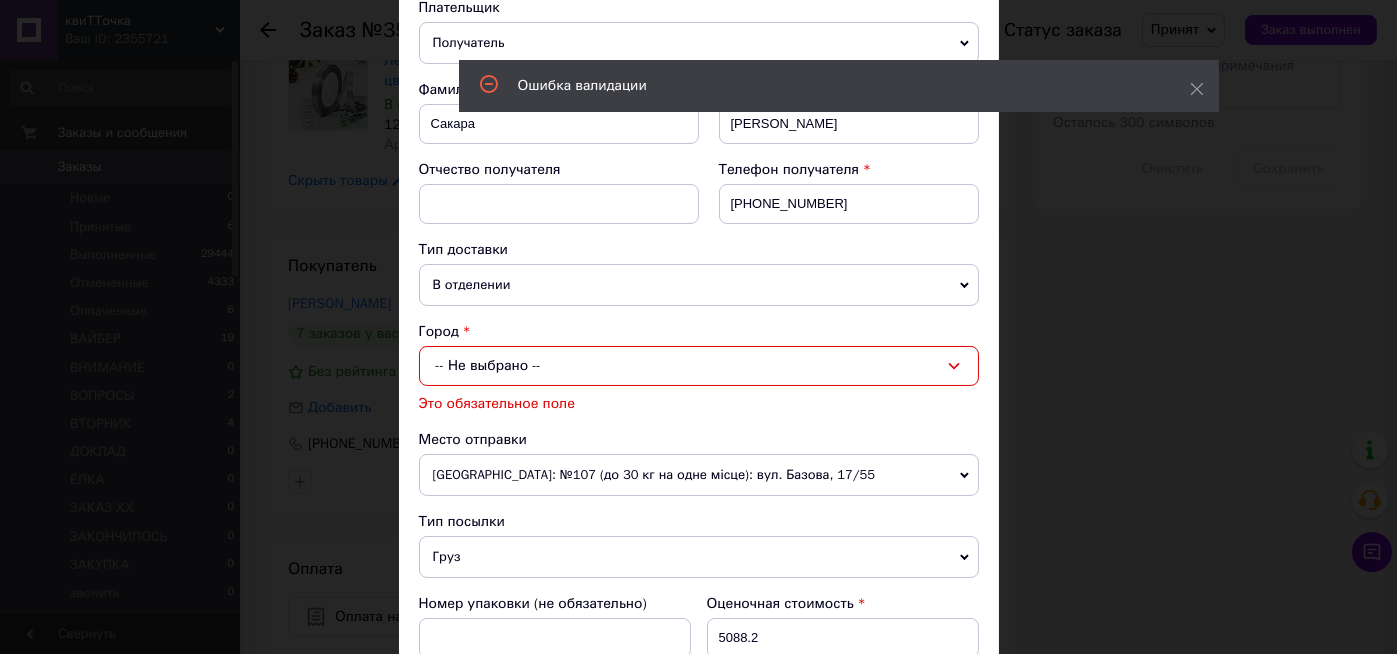 click on "-- Не выбрано --" at bounding box center (699, 366) 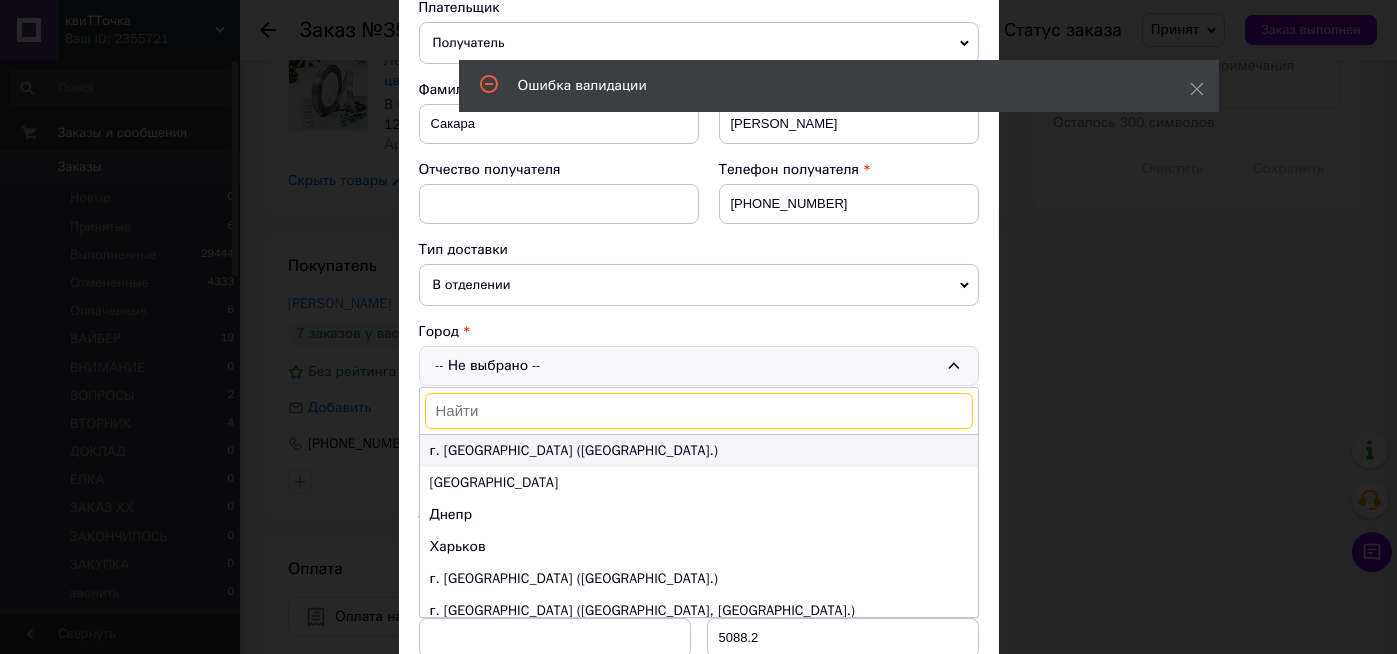 click on "г. [GEOGRAPHIC_DATA] ([GEOGRAPHIC_DATA].)" at bounding box center [699, 451] 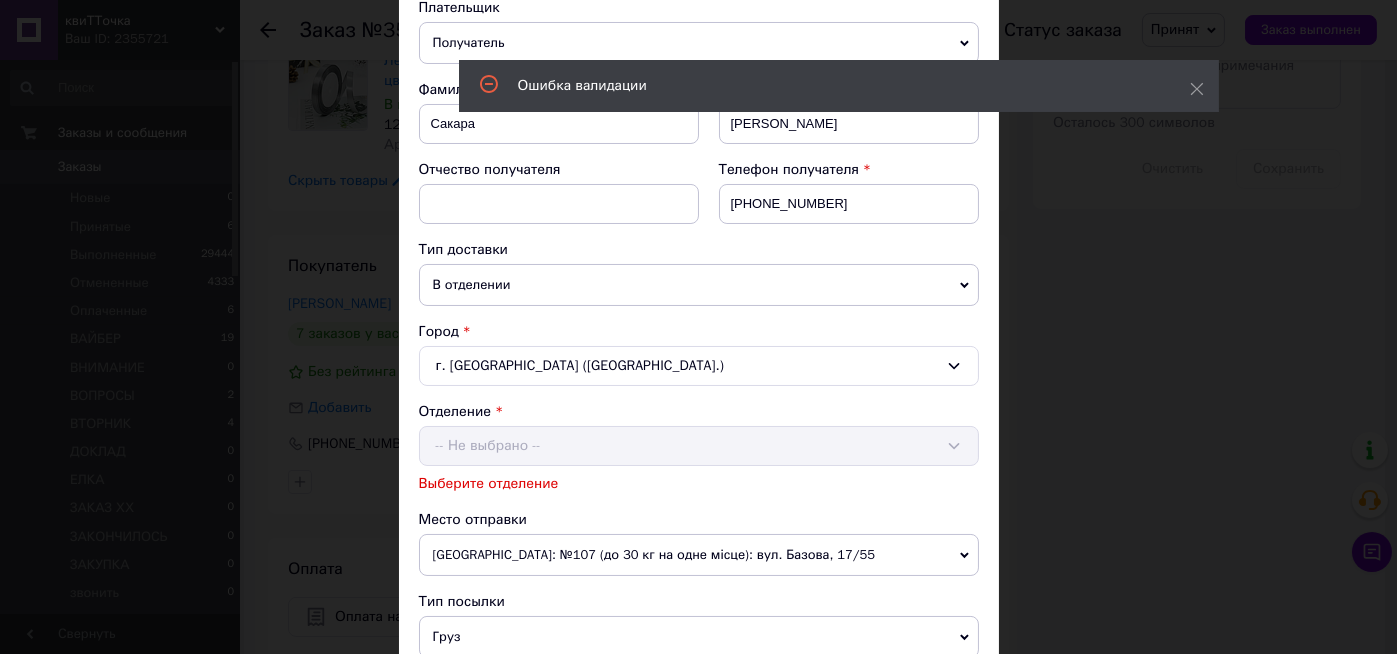 click on "Отделение -- Не выбрано -- Выберите отделение" at bounding box center [699, 448] 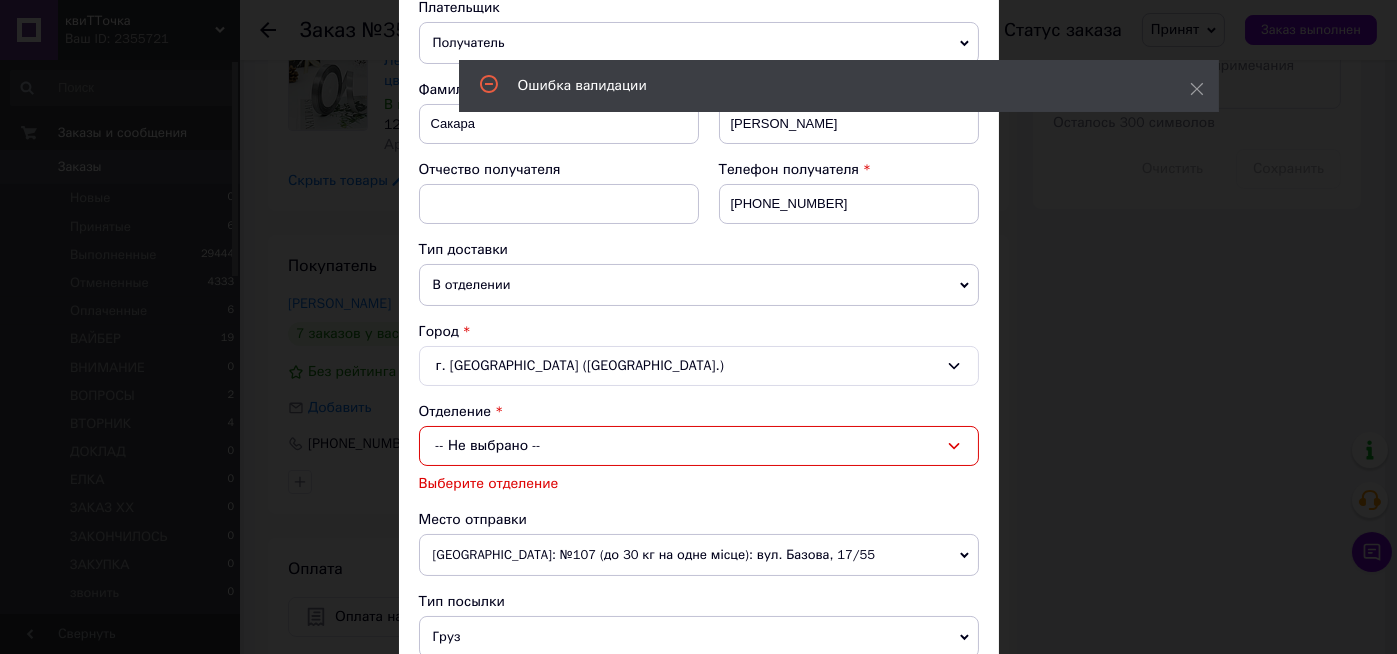 click on "Выберите отделение" at bounding box center [489, 483] 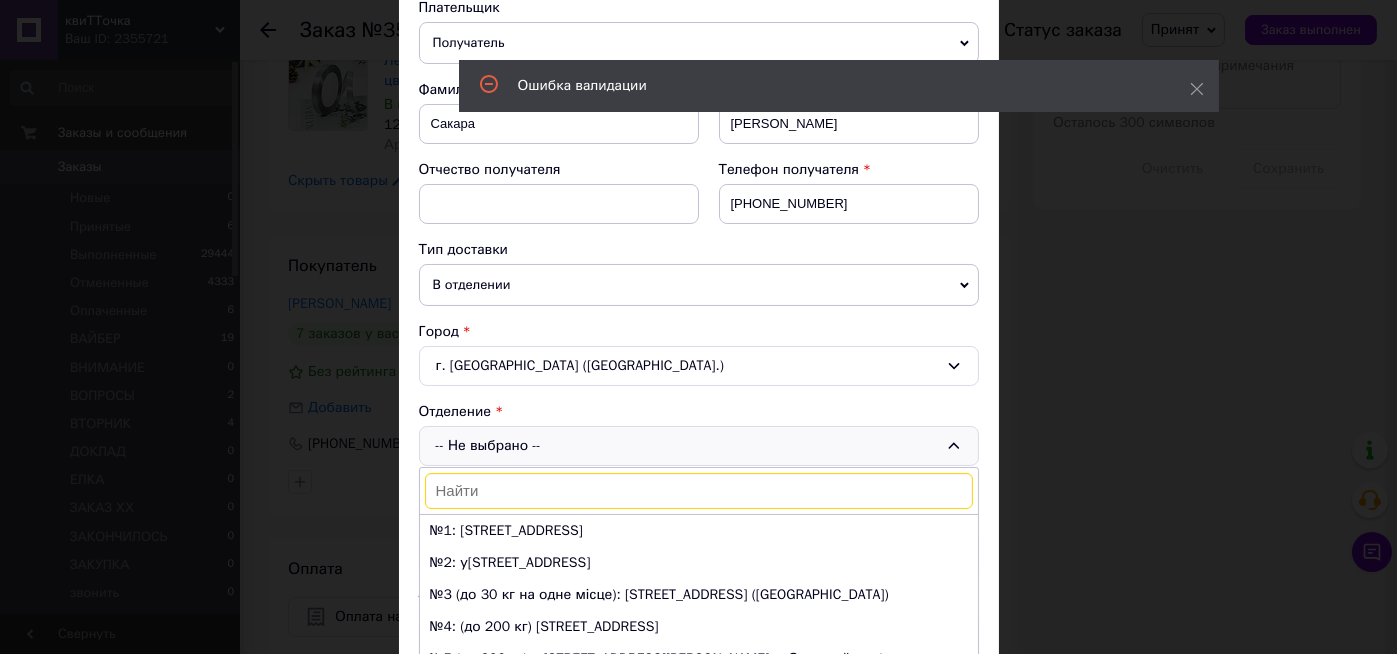 click on "№1: [STREET_ADDRESS]" at bounding box center (699, 531) 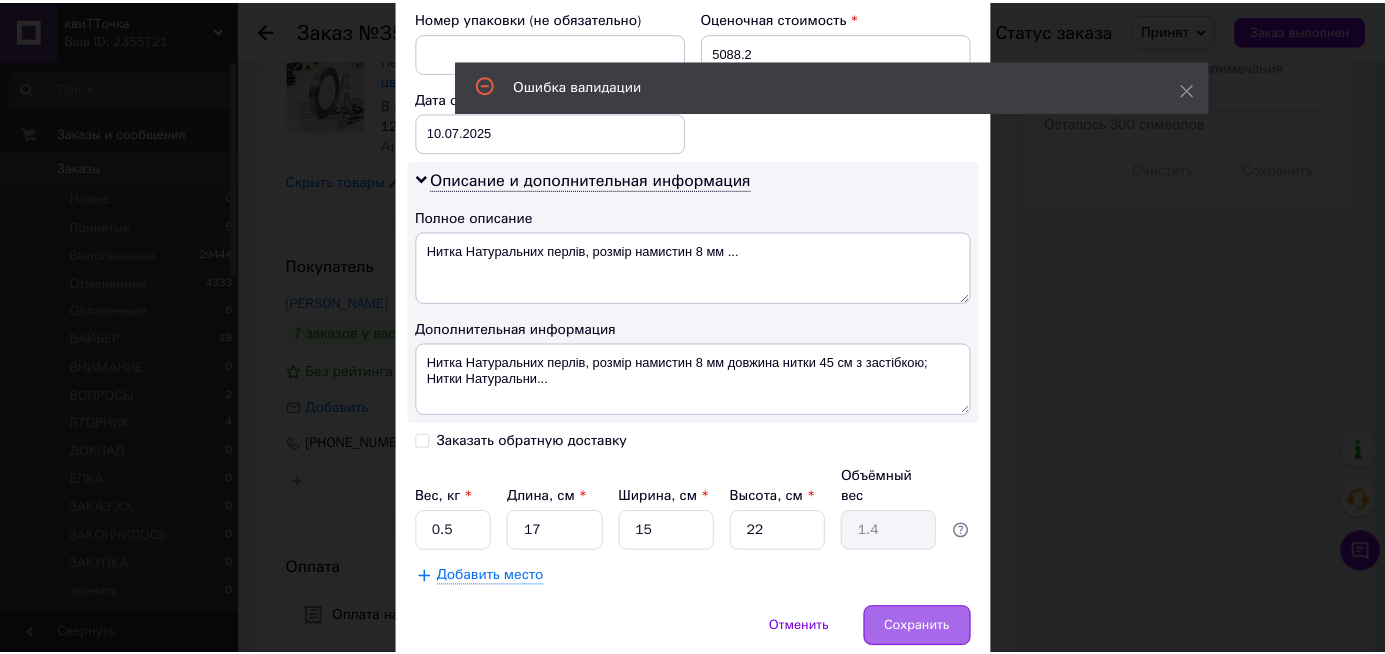 scroll, scrollTop: 925, scrollLeft: 0, axis: vertical 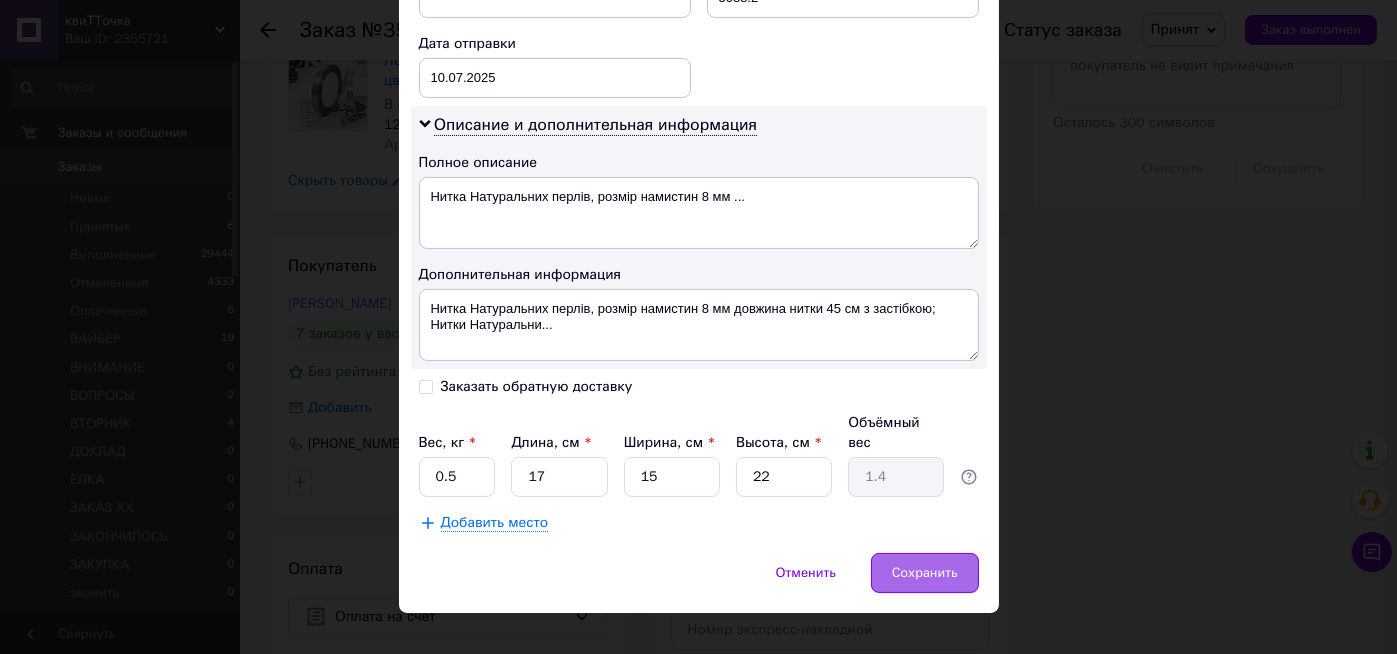 click on "Сохранить" at bounding box center (925, 573) 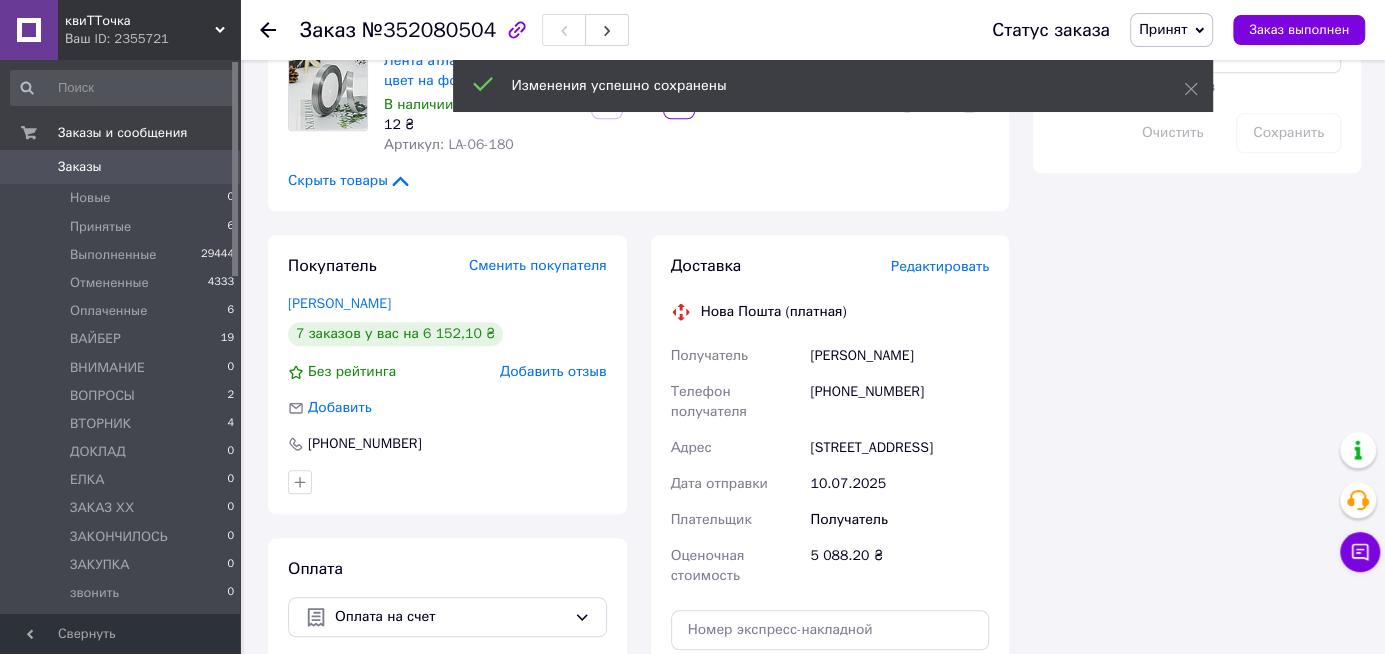scroll, scrollTop: 120, scrollLeft: 0, axis: vertical 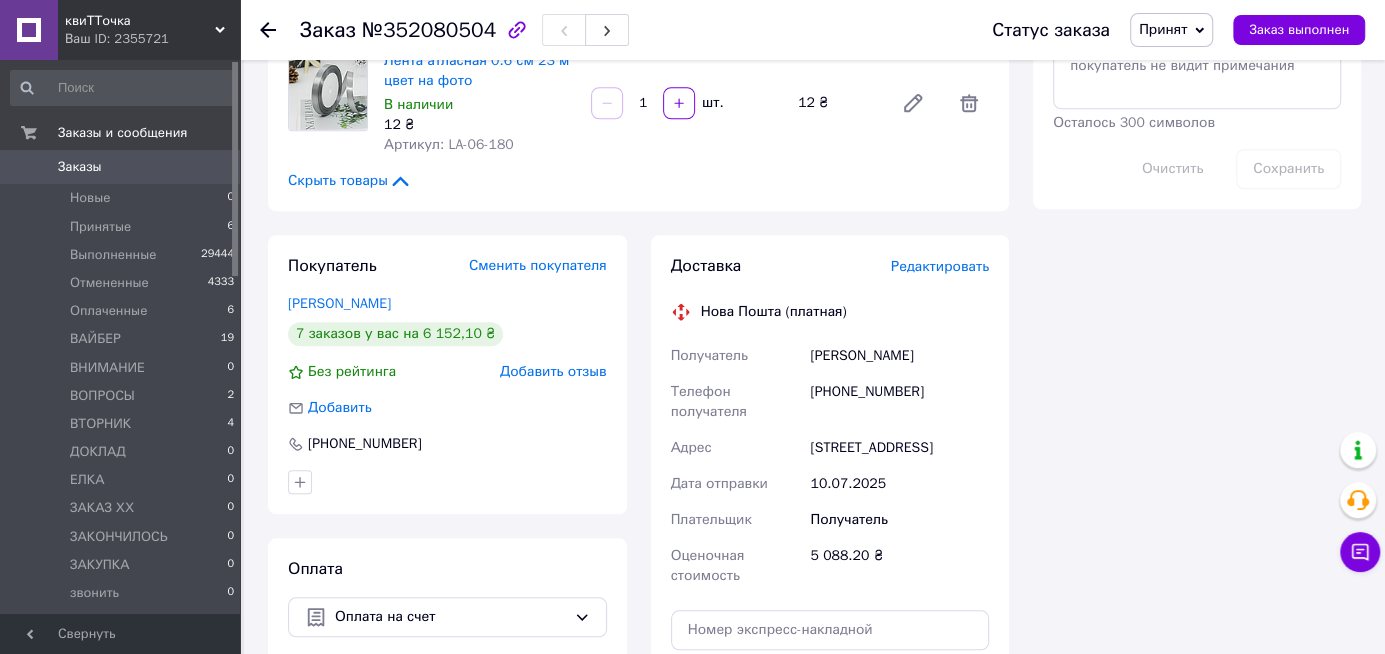 click on "Принят" at bounding box center [1171, 30] 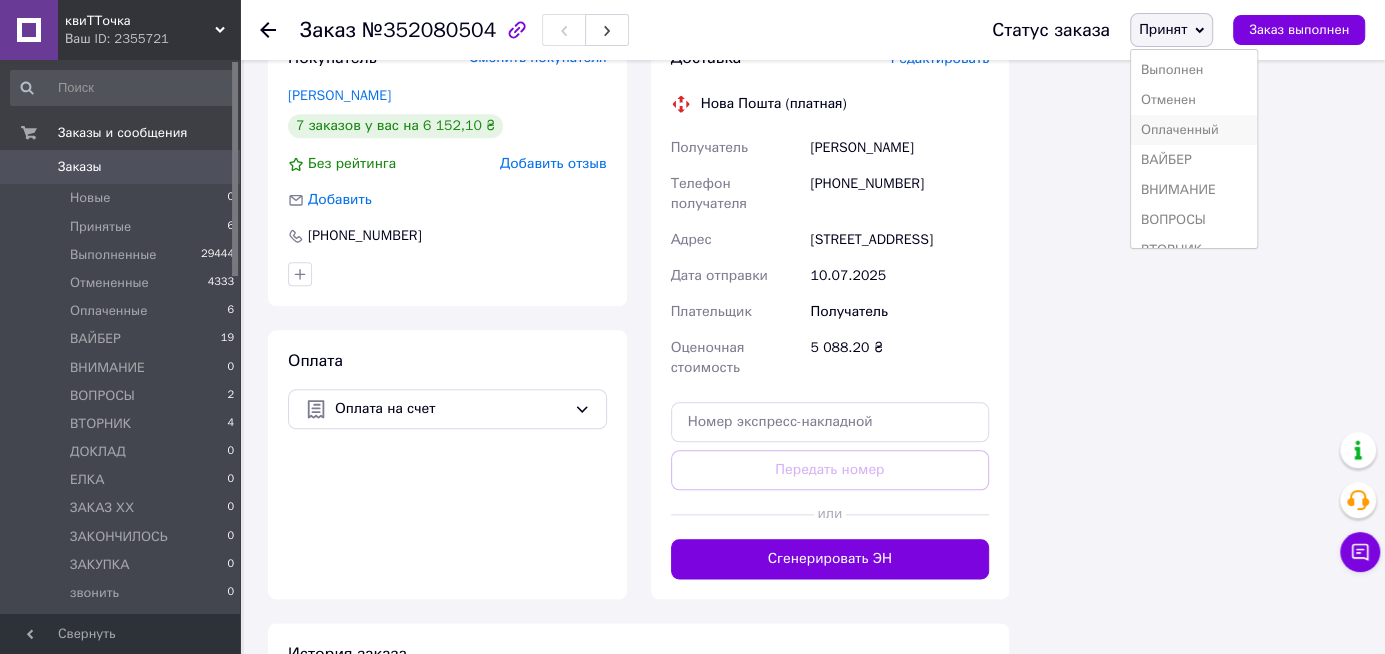 scroll, scrollTop: 1360, scrollLeft: 0, axis: vertical 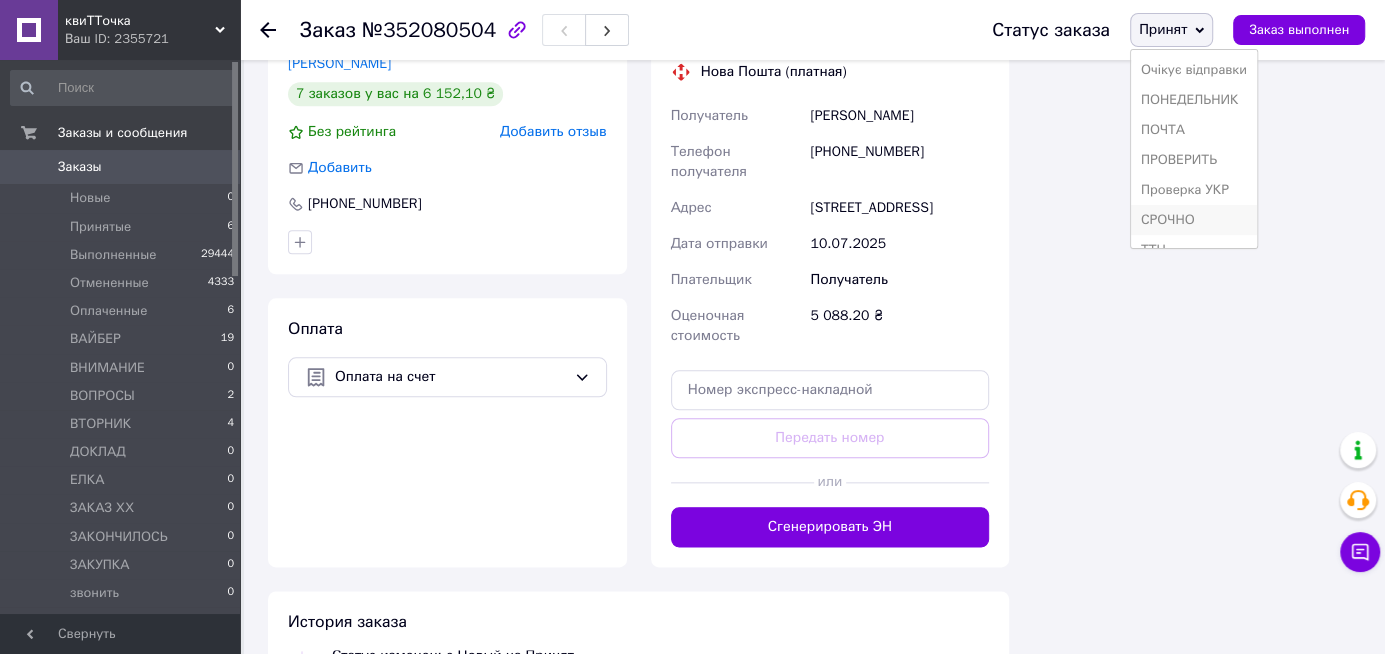 click on "СРОЧНО" at bounding box center [1194, 220] 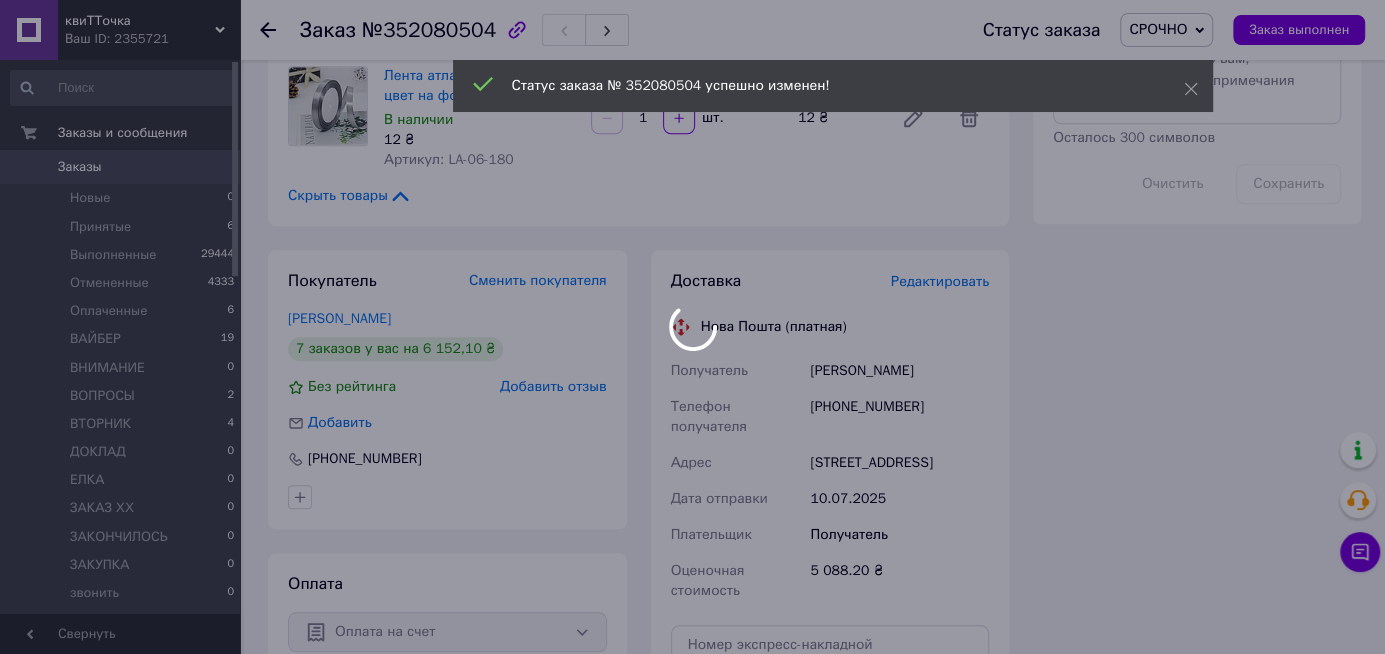 scroll, scrollTop: 960, scrollLeft: 0, axis: vertical 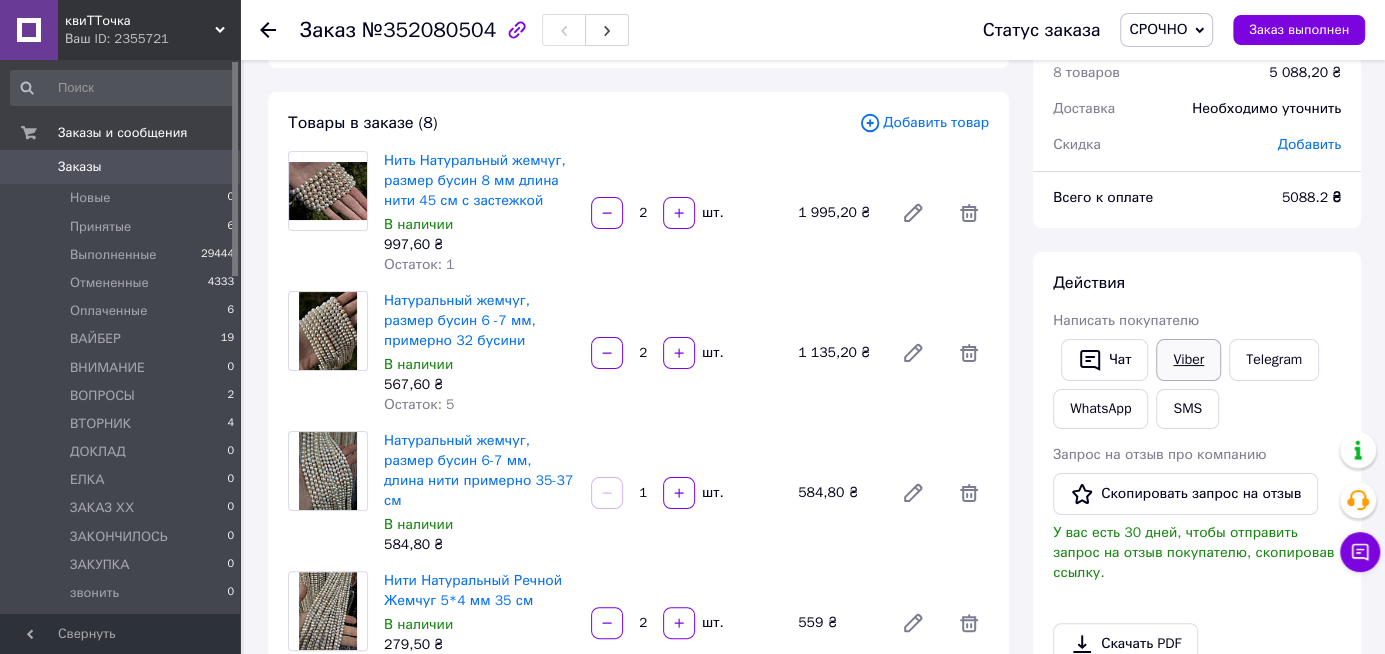 click on "Viber" at bounding box center (1188, 360) 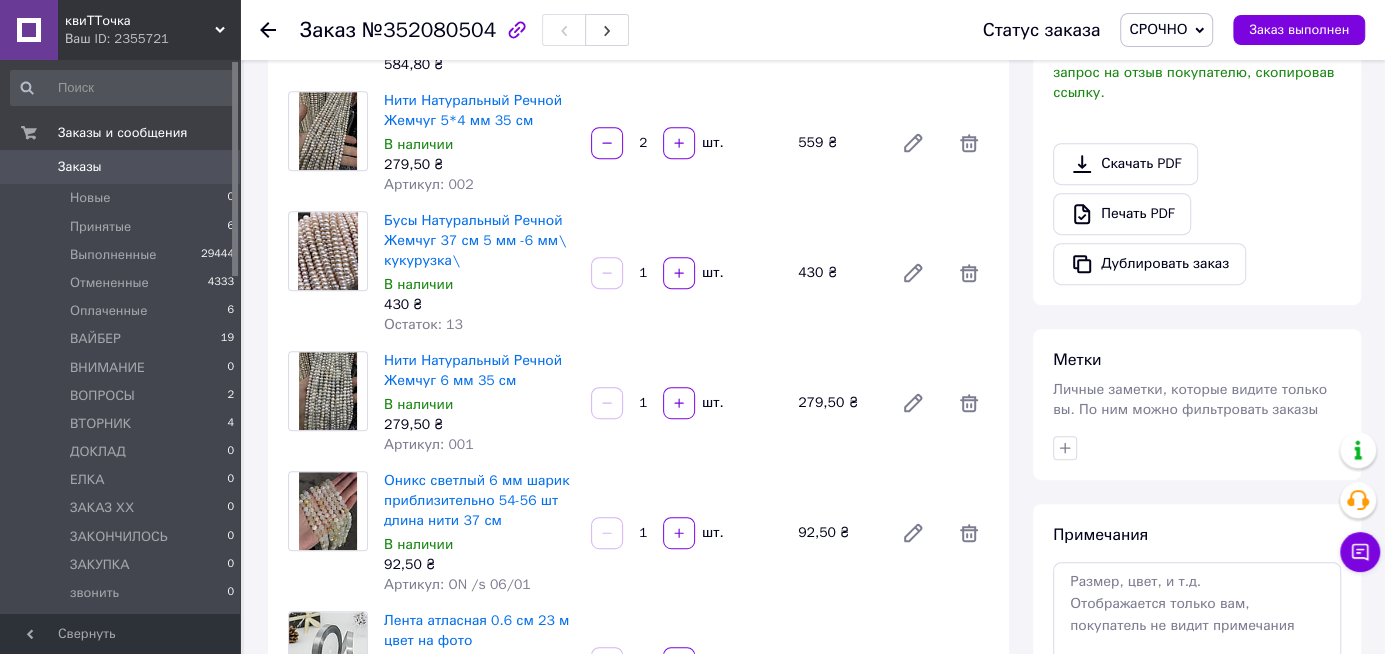 scroll, scrollTop: 640, scrollLeft: 0, axis: vertical 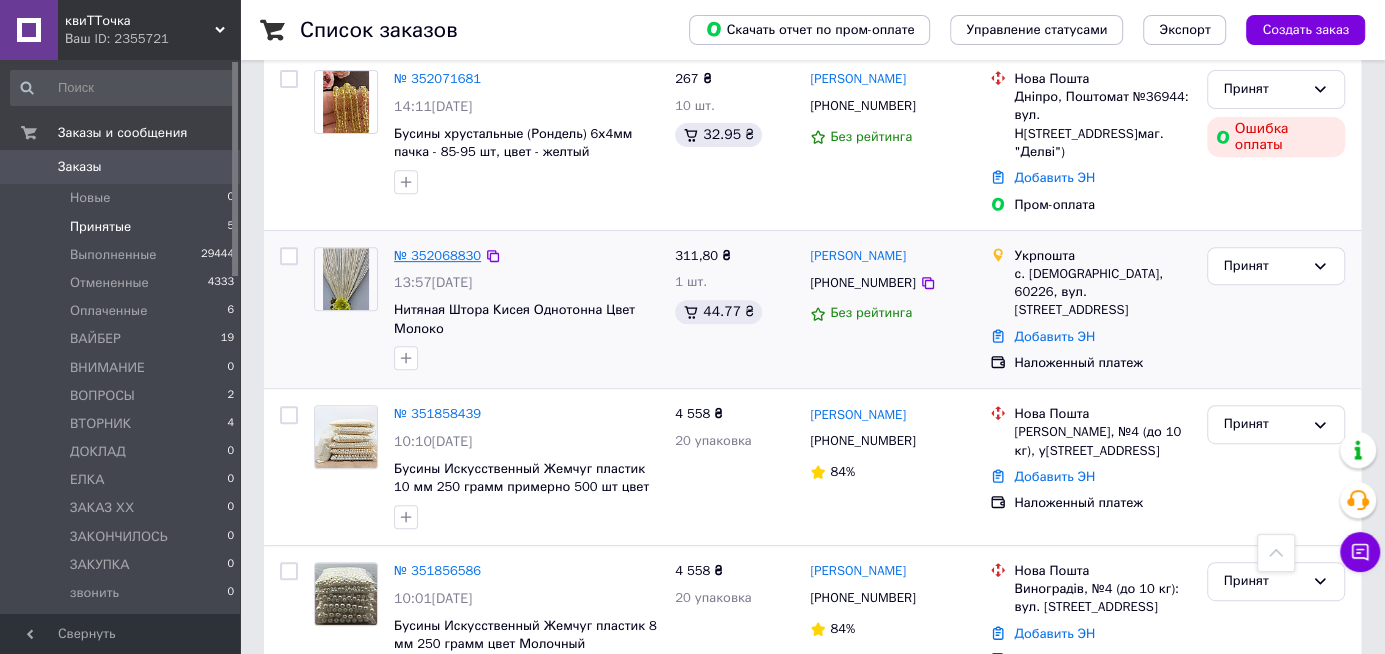 click on "№ 352068830" at bounding box center [437, 255] 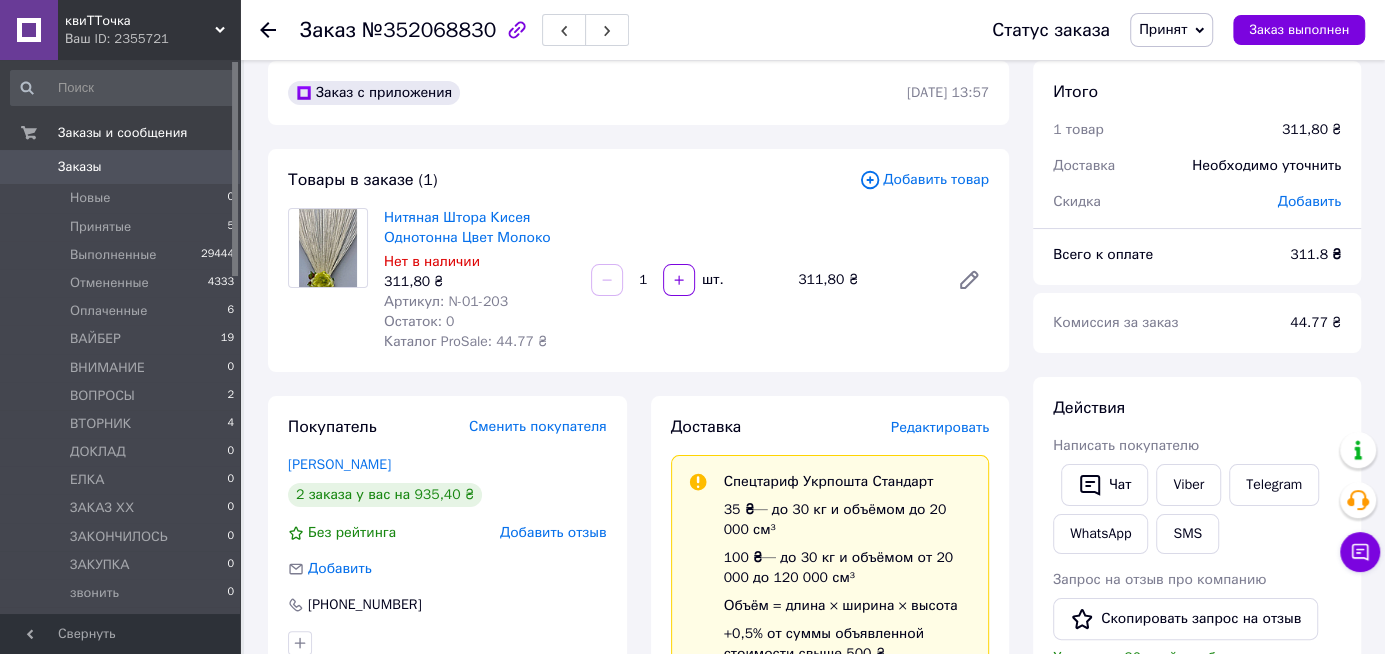 scroll, scrollTop: 0, scrollLeft: 0, axis: both 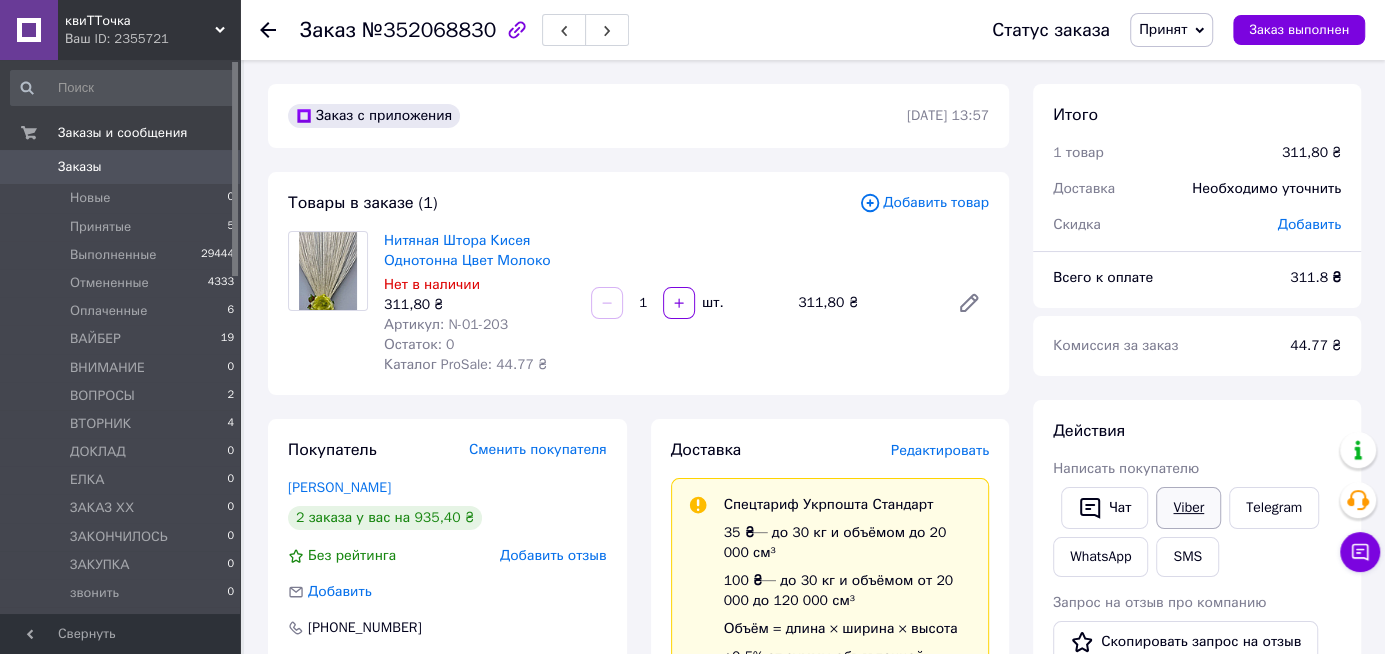 click on "Viber" at bounding box center [1188, 508] 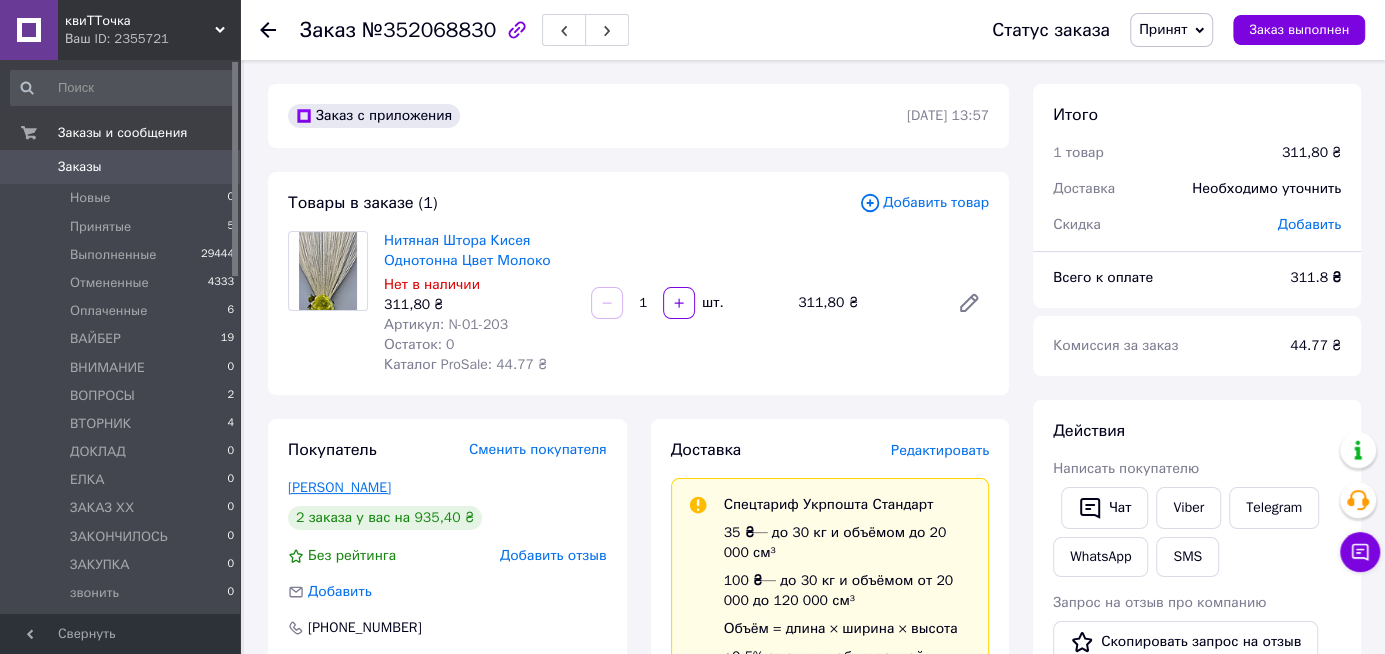 click on "[PERSON_NAME]" at bounding box center (339, 487) 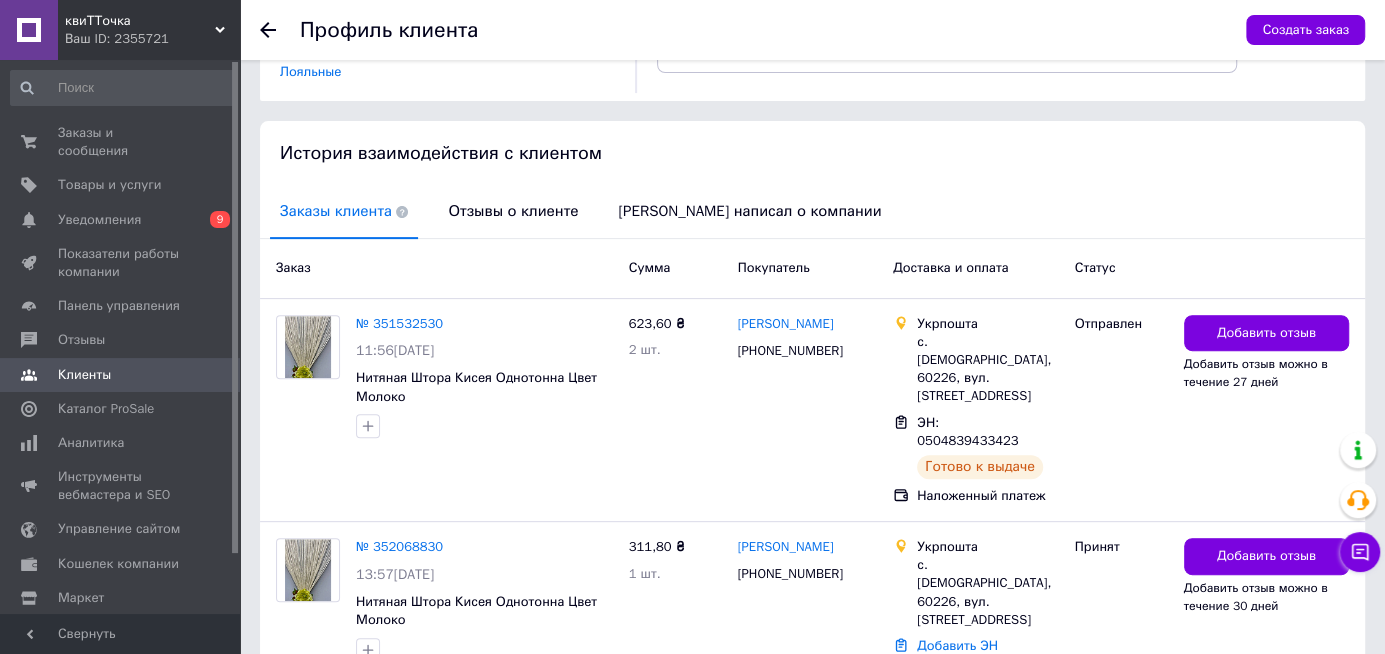 scroll, scrollTop: 362, scrollLeft: 0, axis: vertical 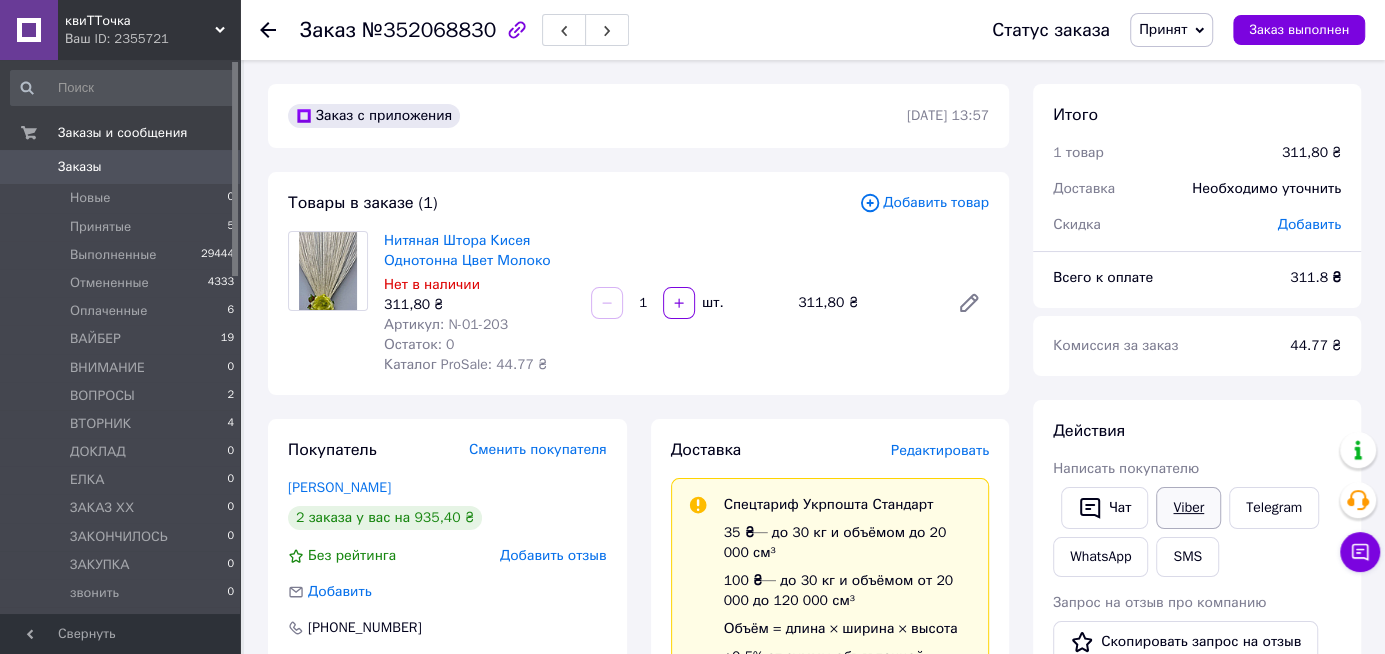 click on "Viber" at bounding box center (1188, 508) 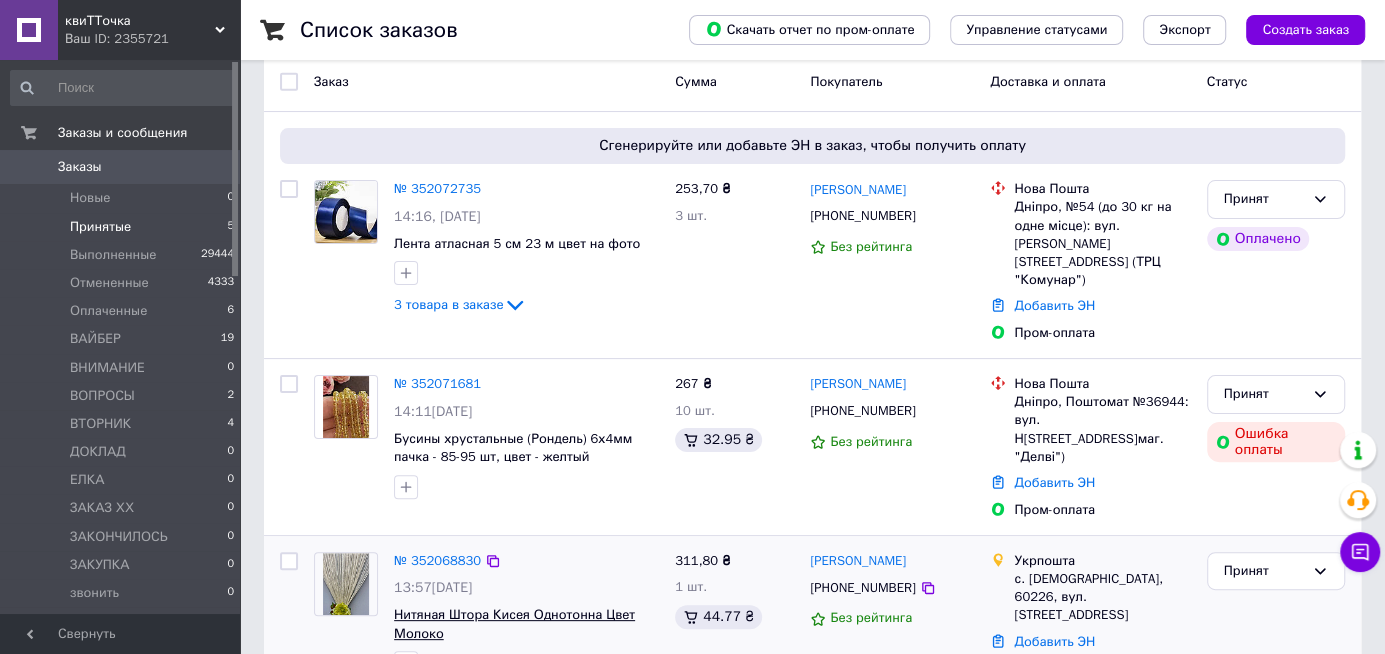 scroll, scrollTop: 320, scrollLeft: 0, axis: vertical 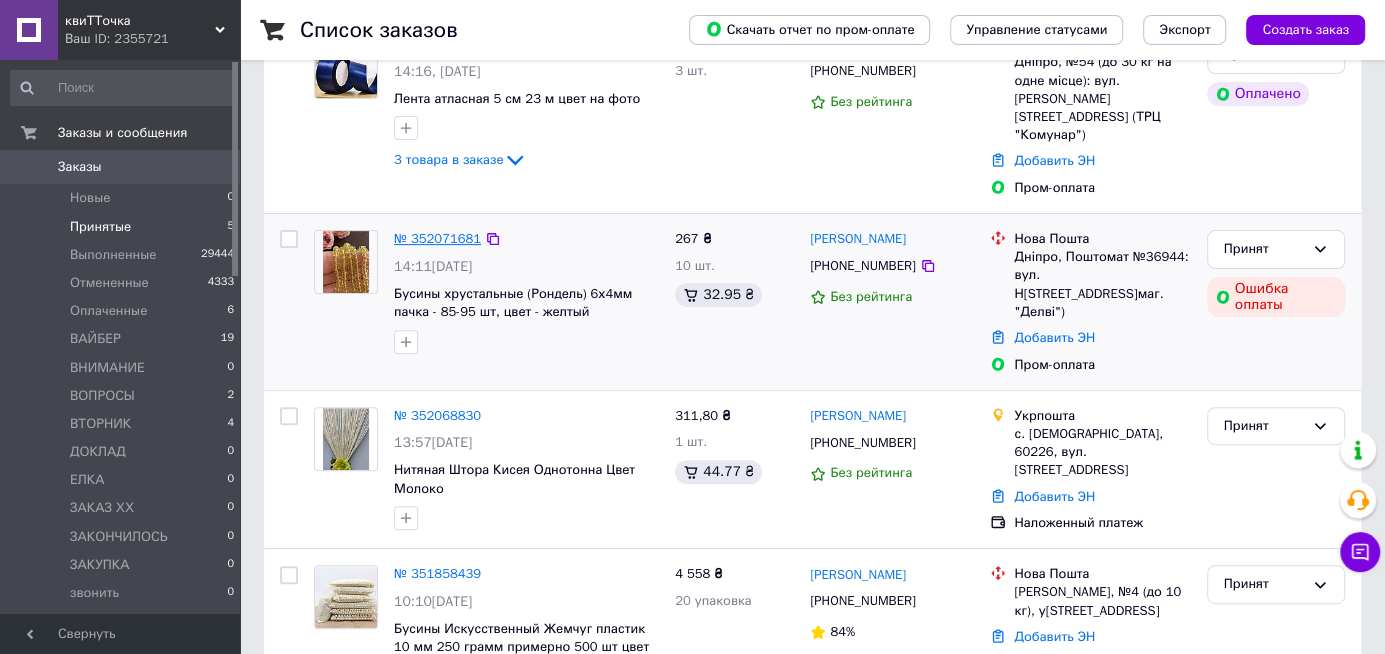 click on "№ 352071681" at bounding box center [437, 238] 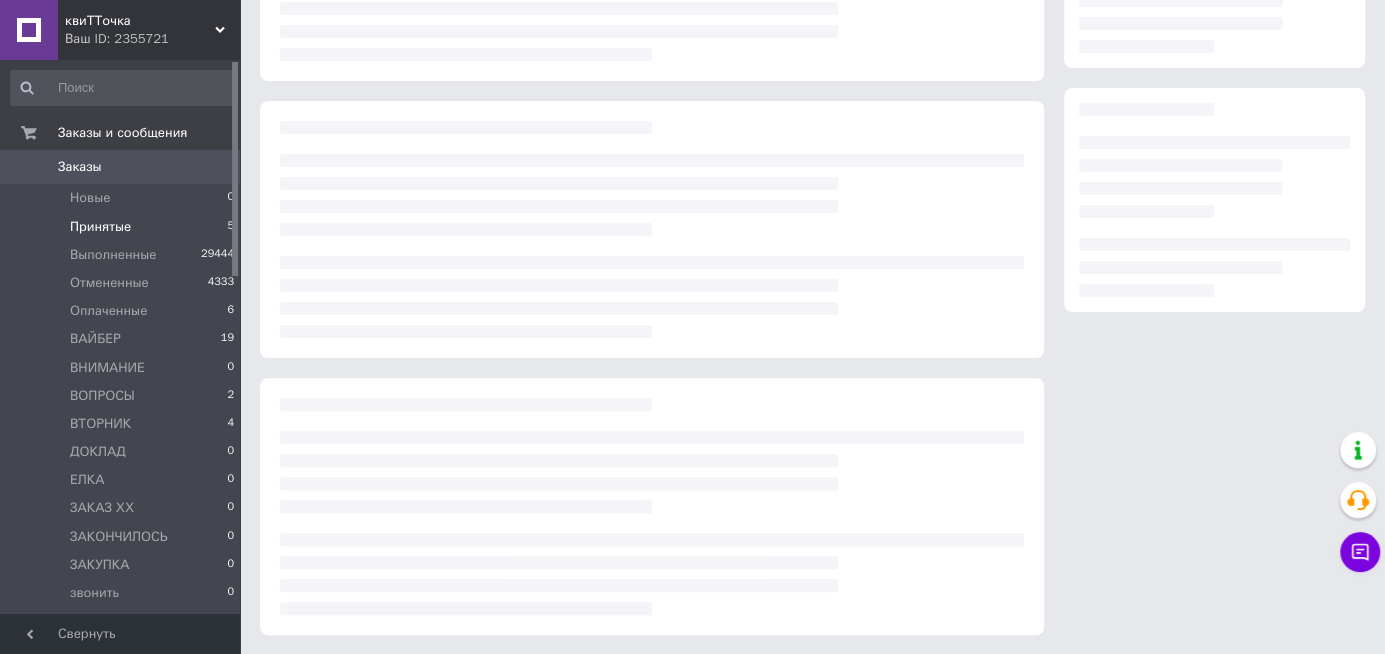 scroll, scrollTop: 320, scrollLeft: 0, axis: vertical 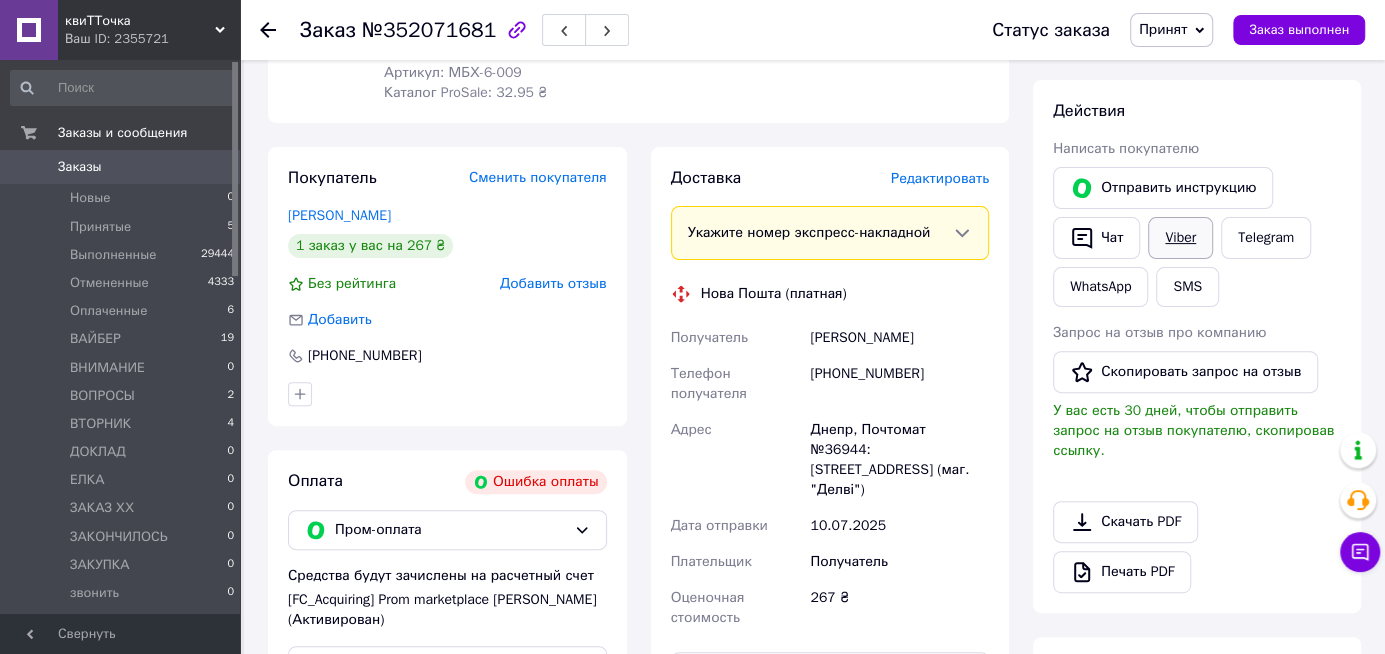 click on "Viber" at bounding box center [1180, 238] 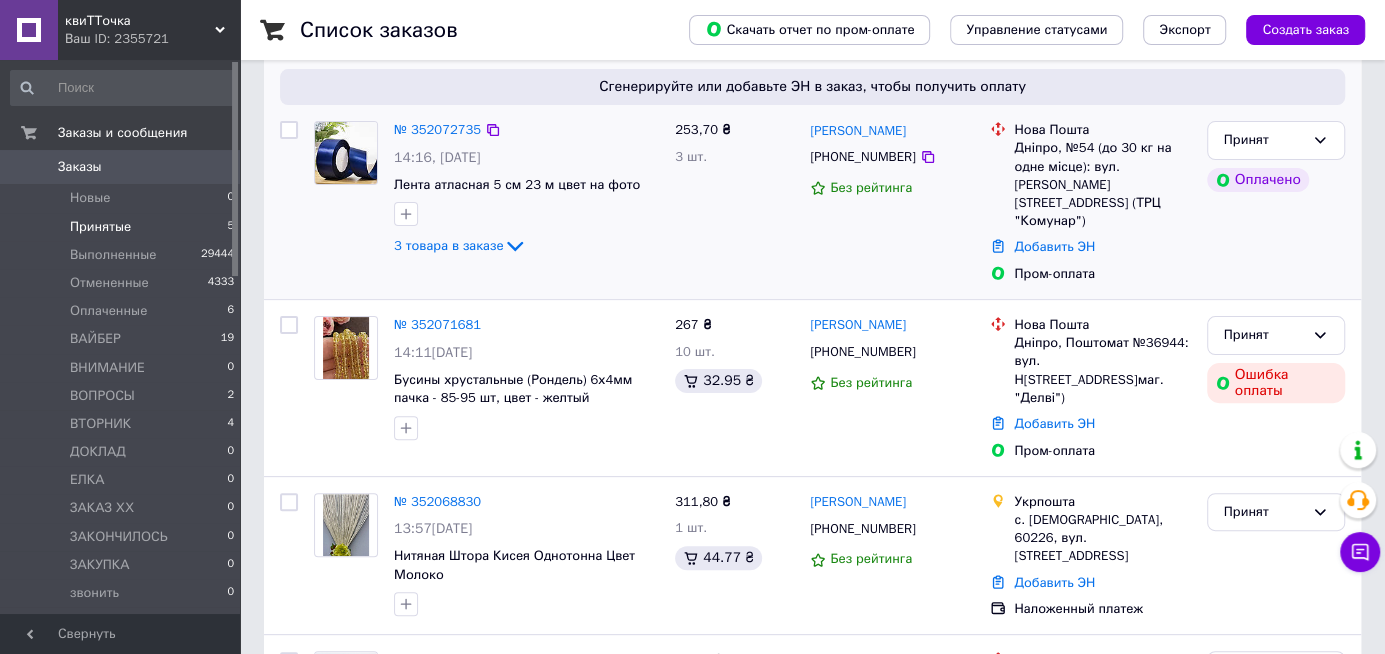 scroll, scrollTop: 240, scrollLeft: 0, axis: vertical 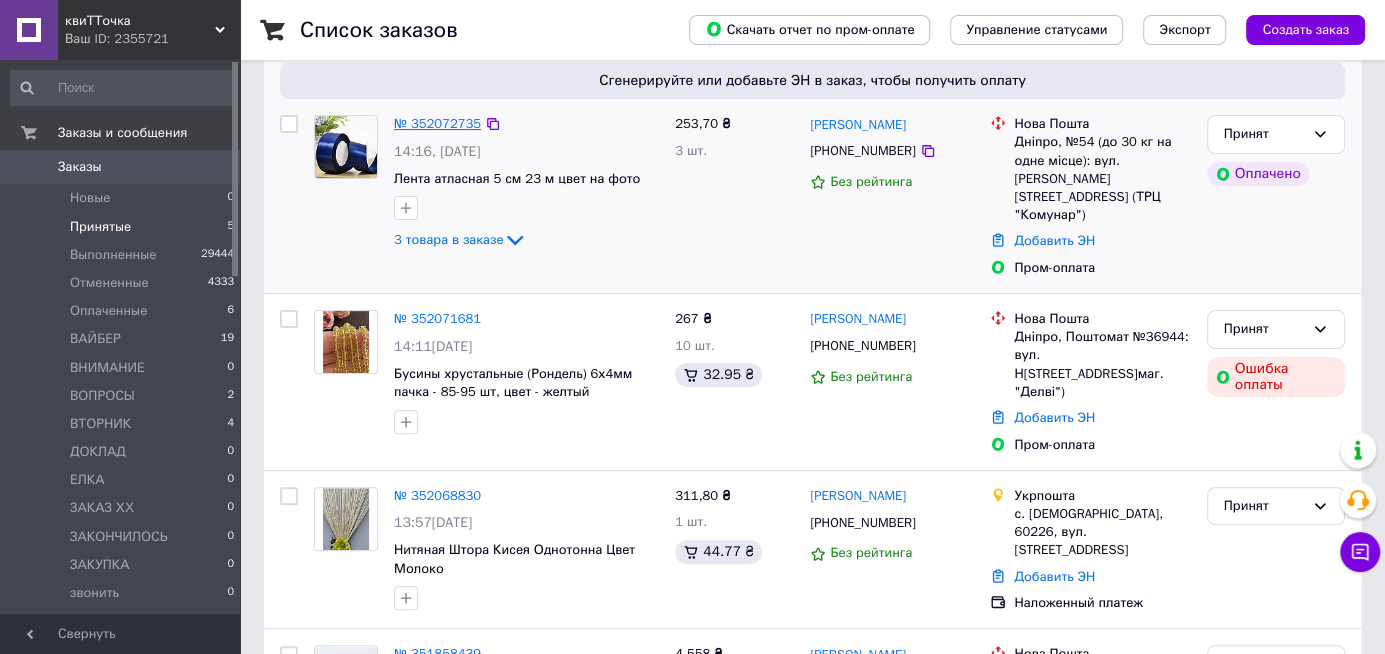 click on "№ 352072735" at bounding box center (437, 123) 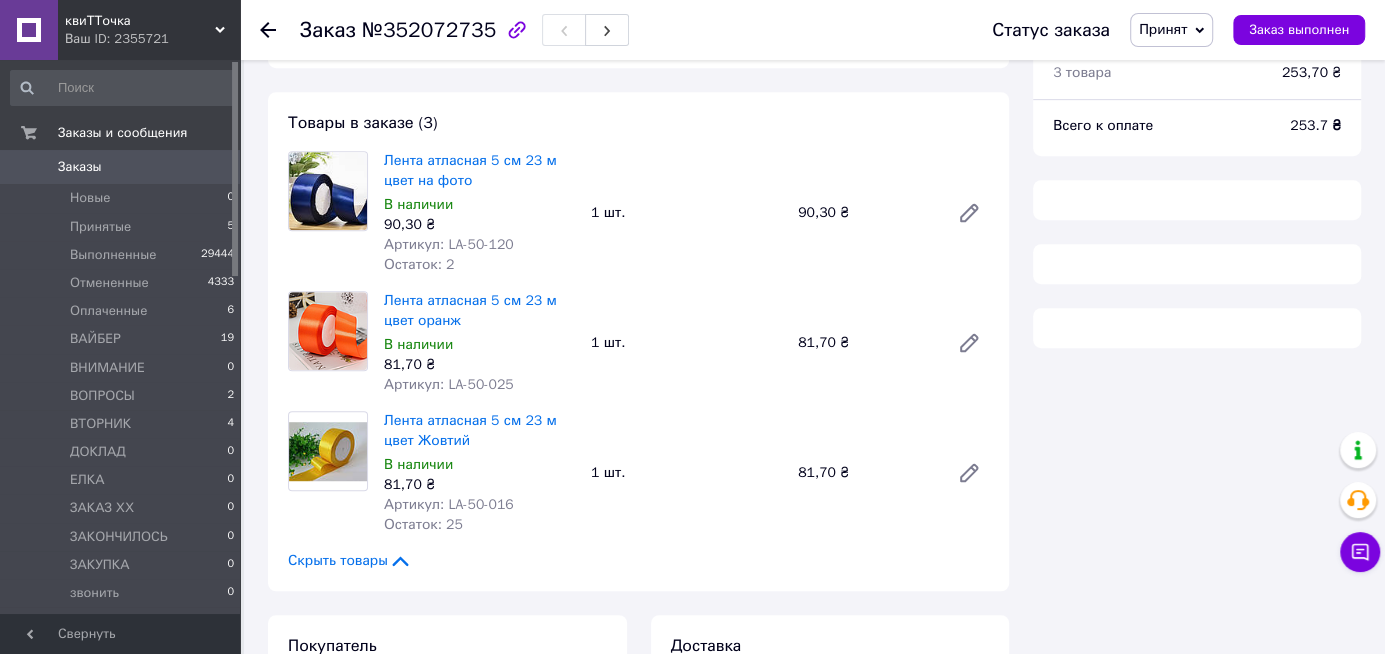scroll, scrollTop: 640, scrollLeft: 0, axis: vertical 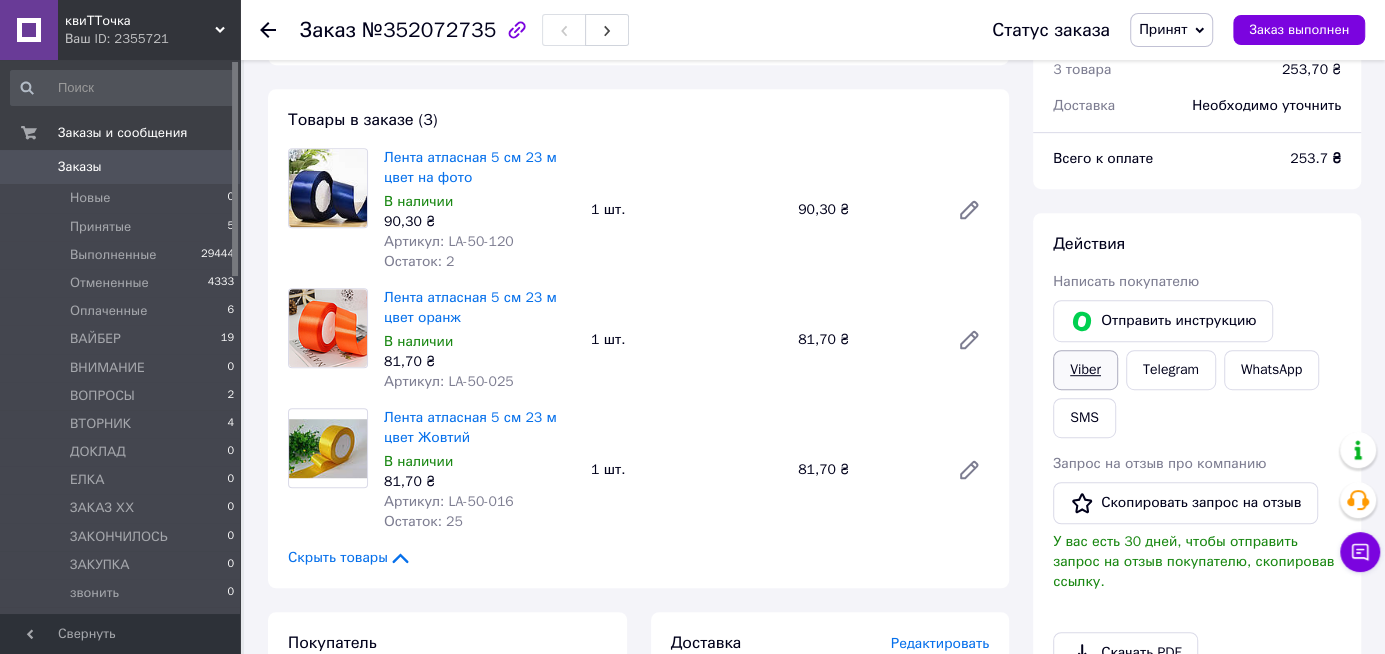 click on "Viber" at bounding box center (1085, 370) 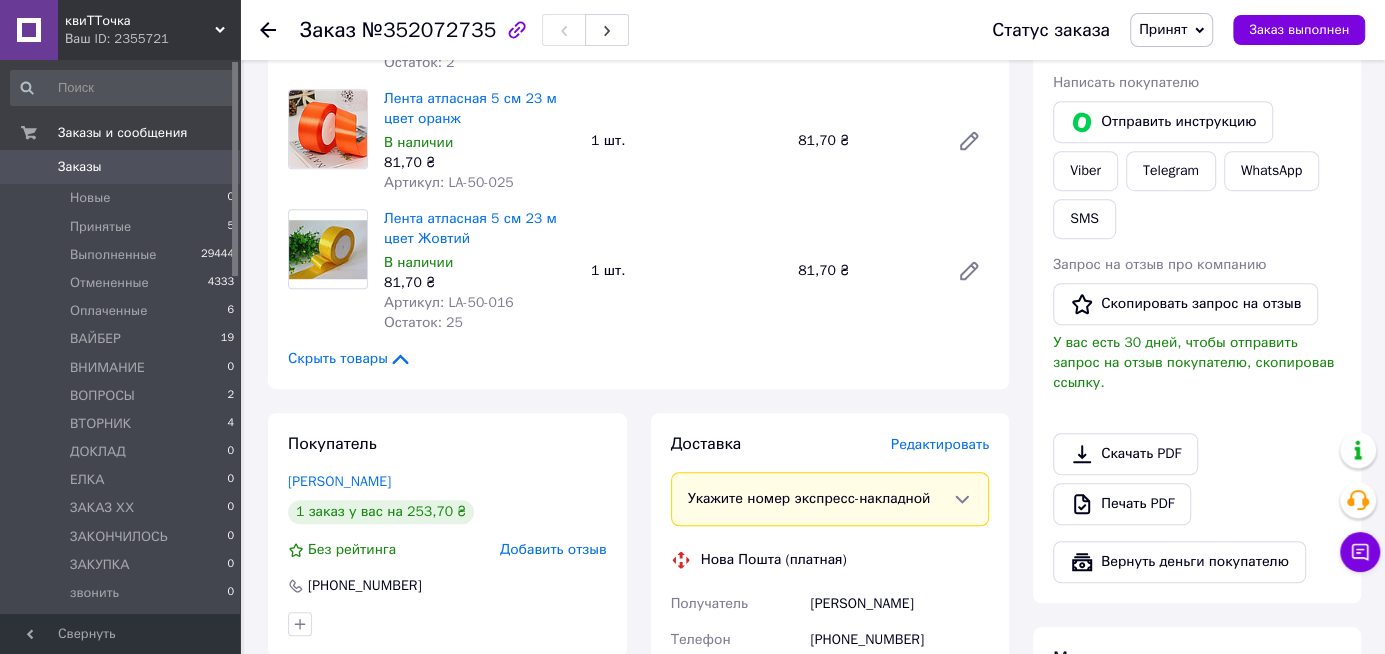 scroll, scrollTop: 1040, scrollLeft: 0, axis: vertical 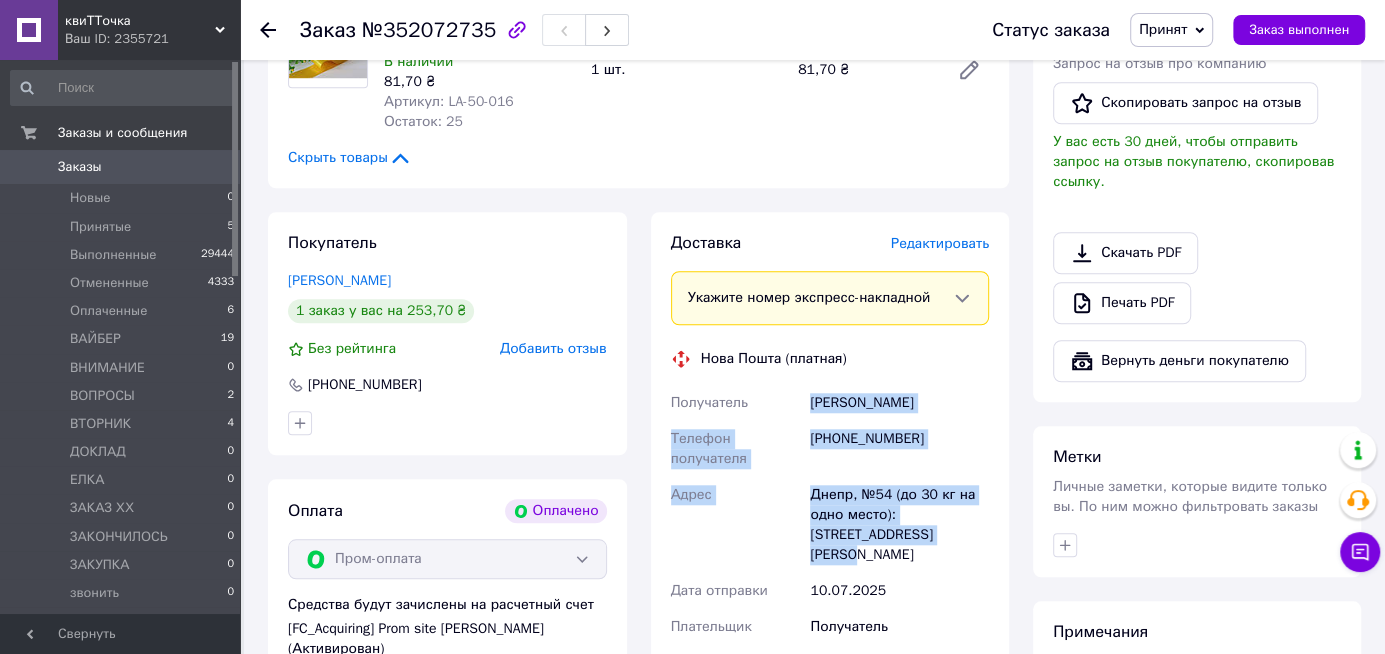 drag, startPoint x: 810, startPoint y: 399, endPoint x: 965, endPoint y: 554, distance: 219.20311 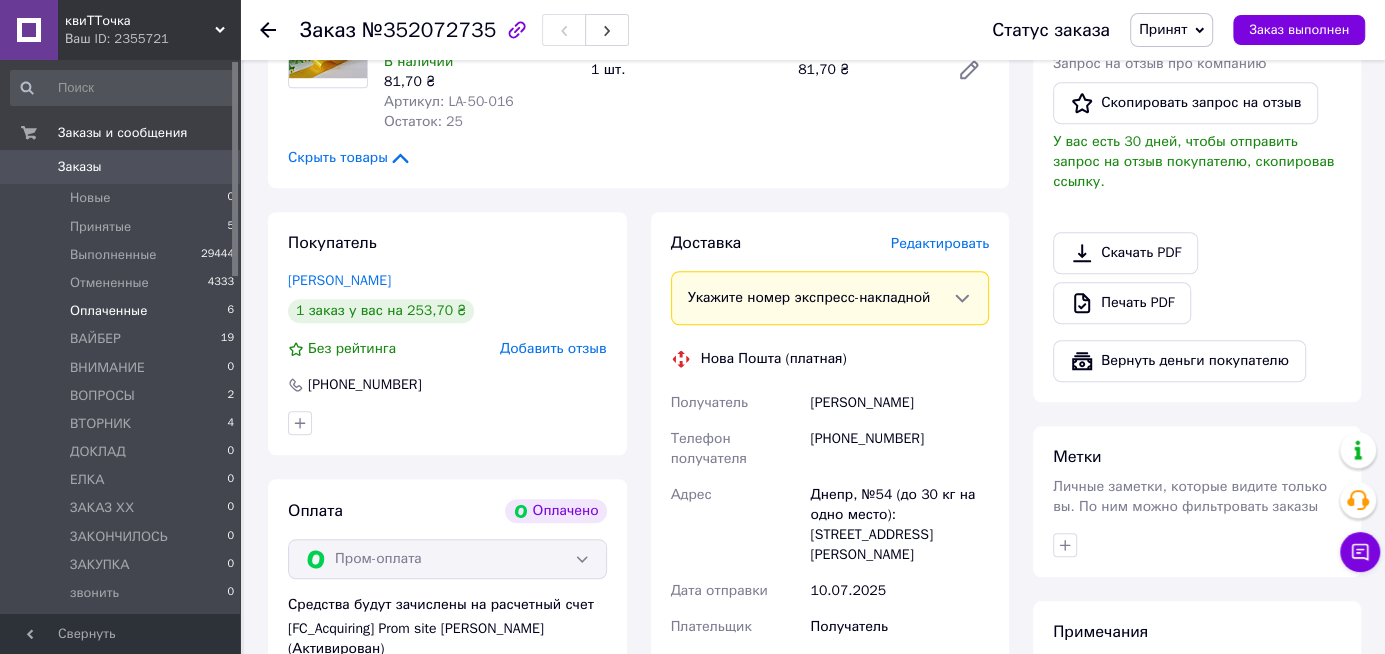 click on "Оплаченные" at bounding box center (108, 311) 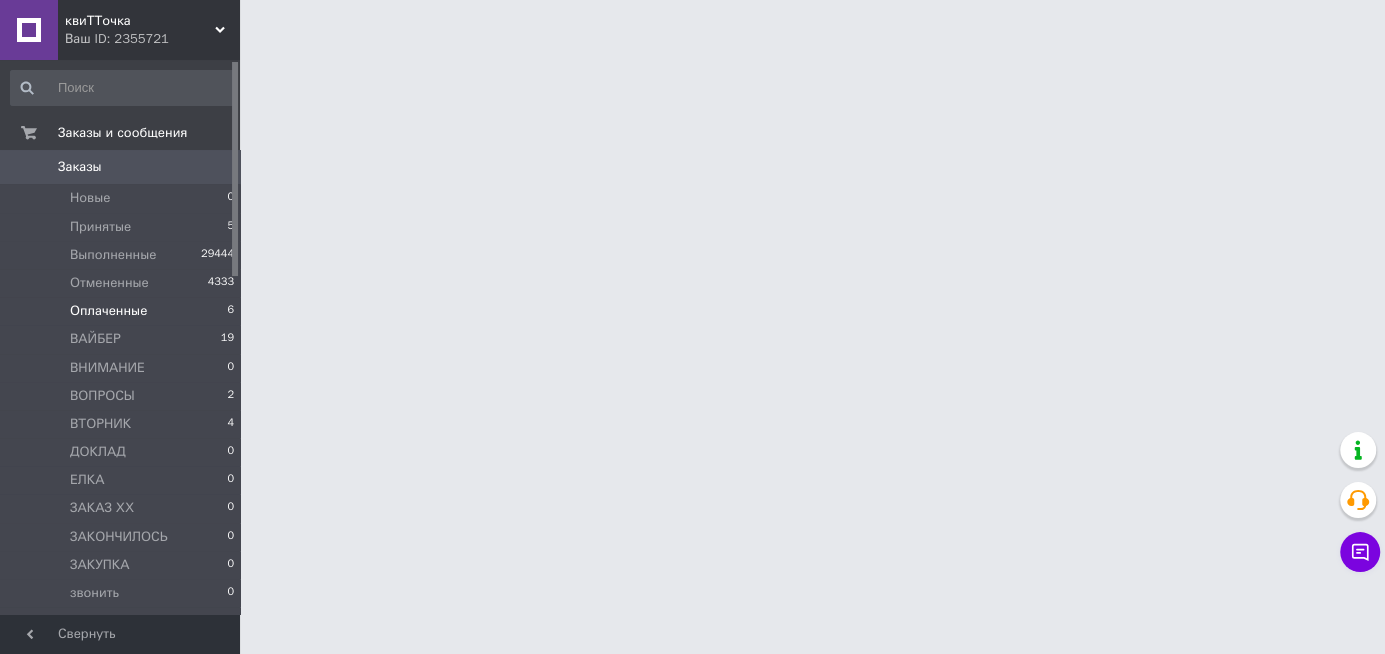 scroll, scrollTop: 0, scrollLeft: 0, axis: both 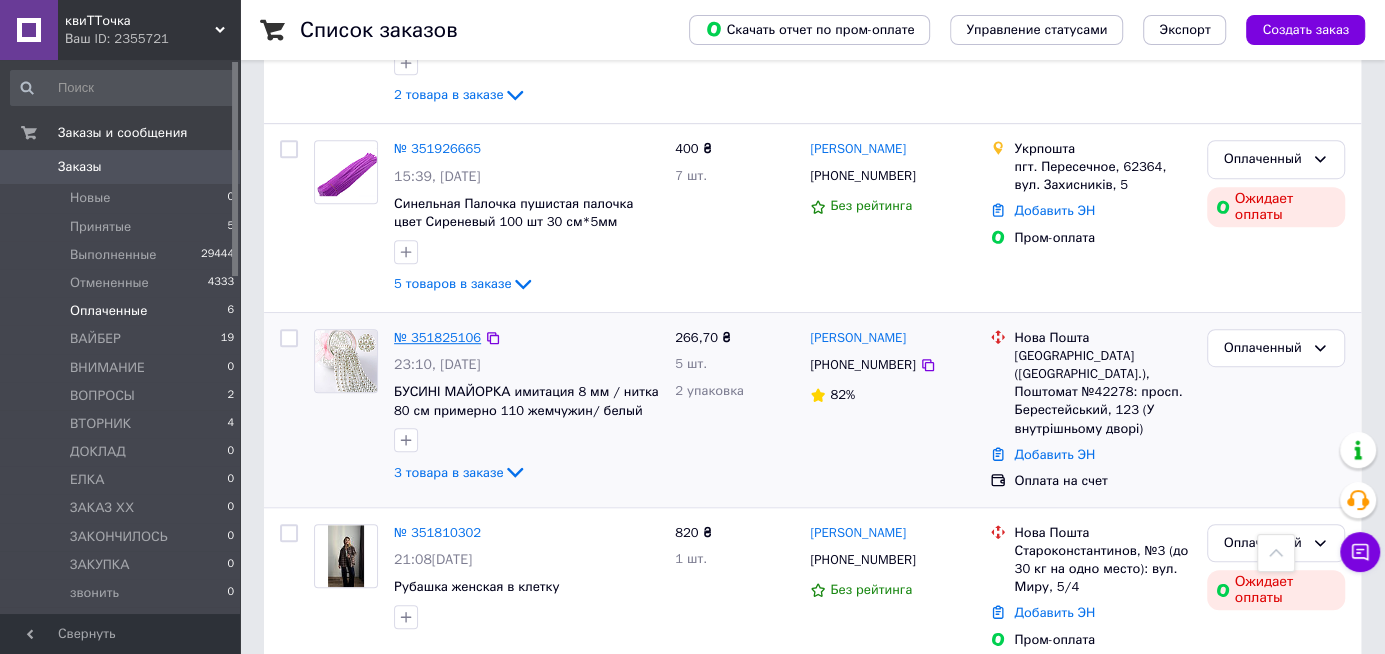 click on "№ 351825106" at bounding box center [437, 337] 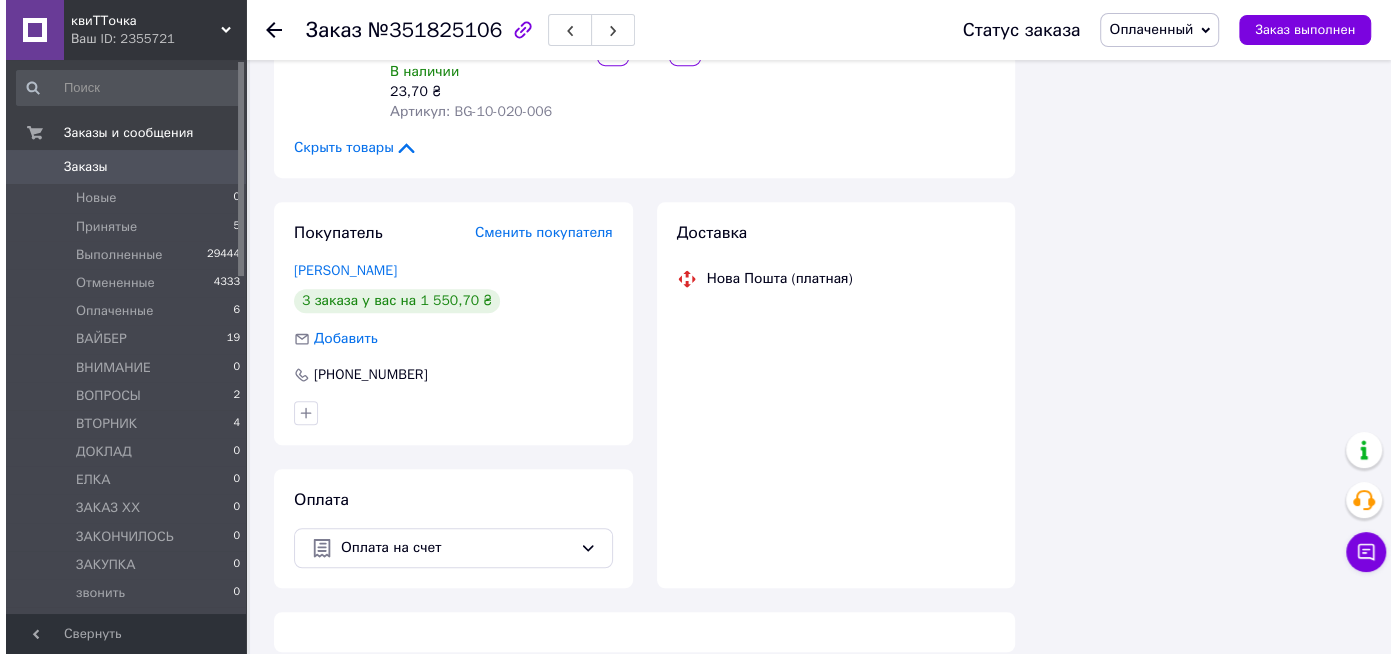 scroll, scrollTop: 717, scrollLeft: 0, axis: vertical 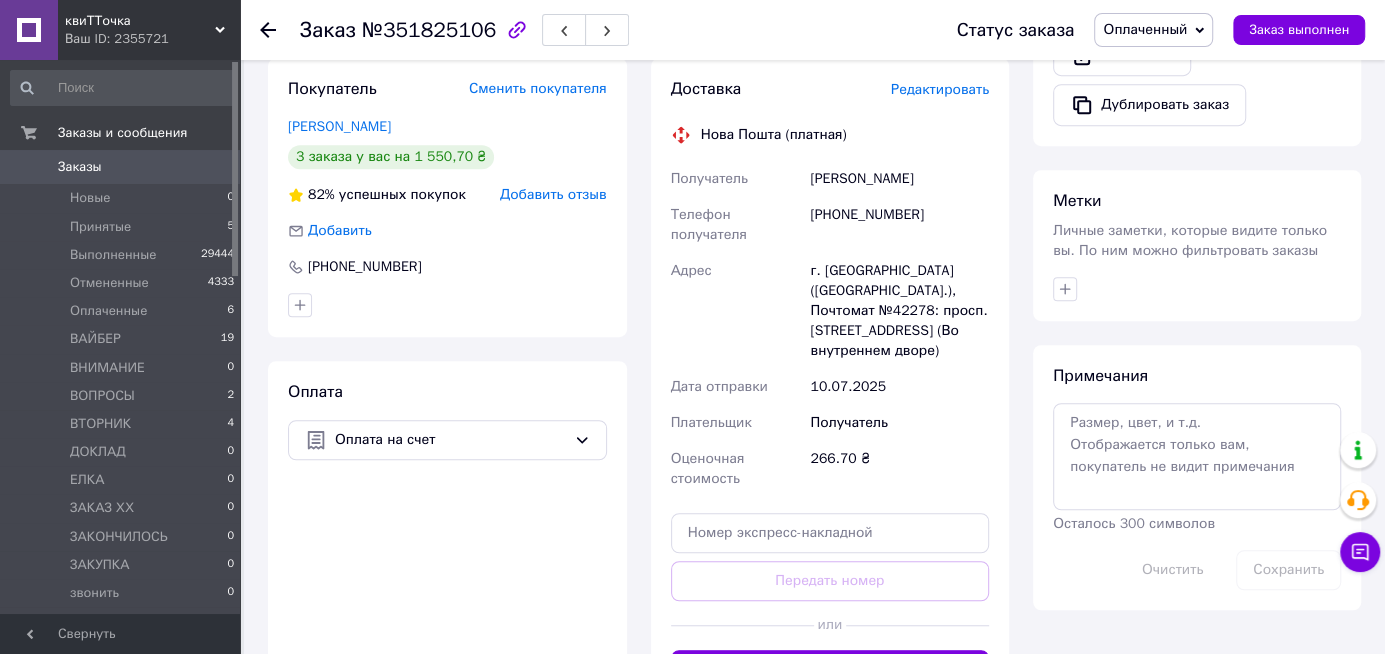 click on "Редактировать" at bounding box center [940, 89] 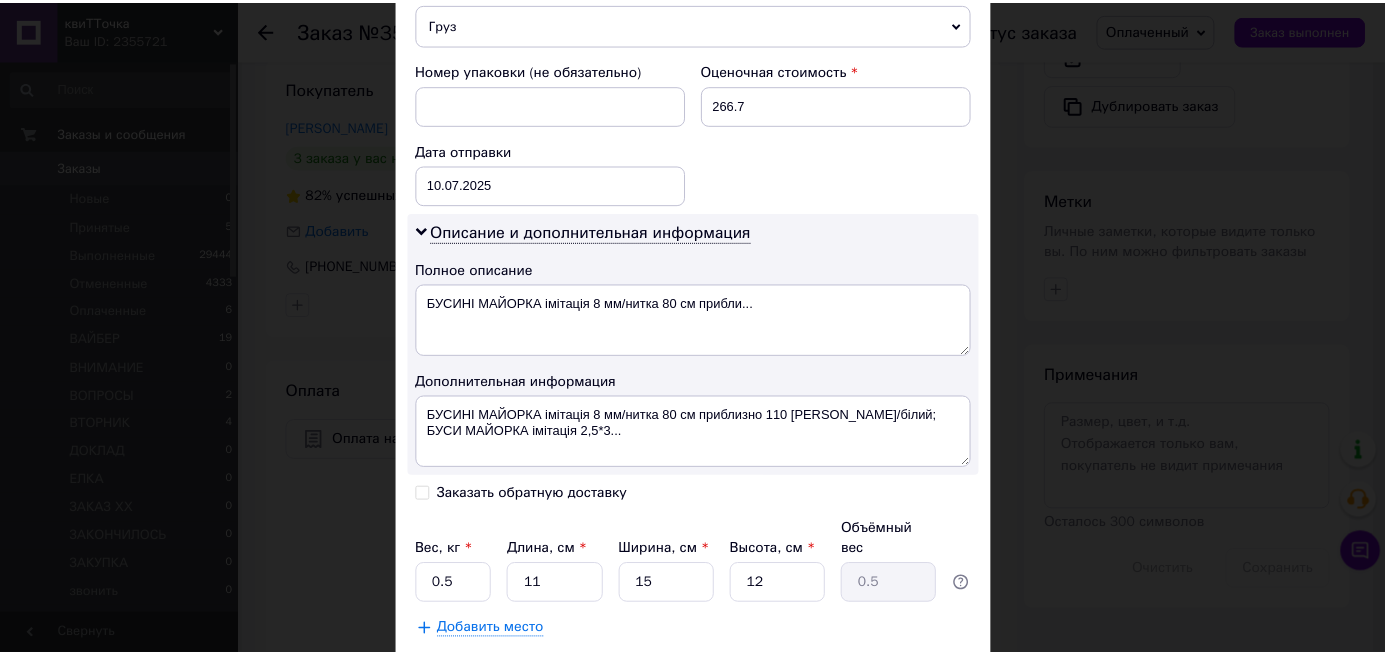 scroll, scrollTop: 925, scrollLeft: 0, axis: vertical 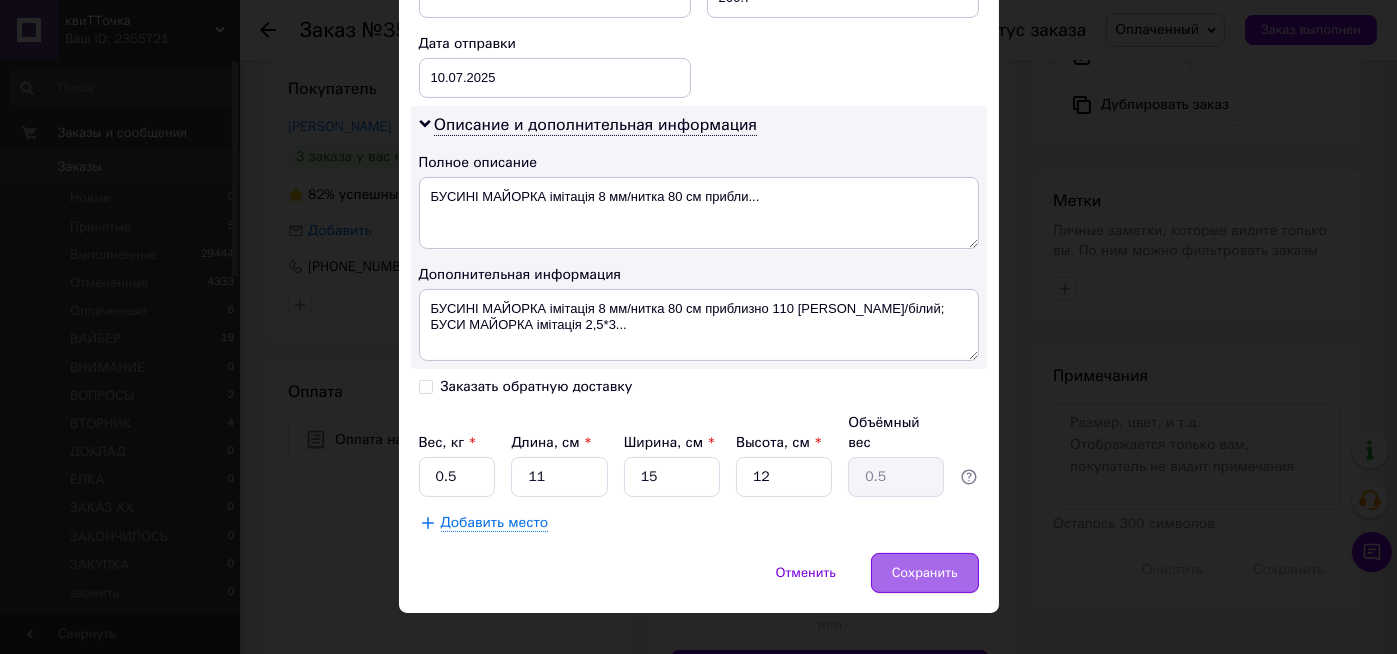 click on "Сохранить" at bounding box center [925, 573] 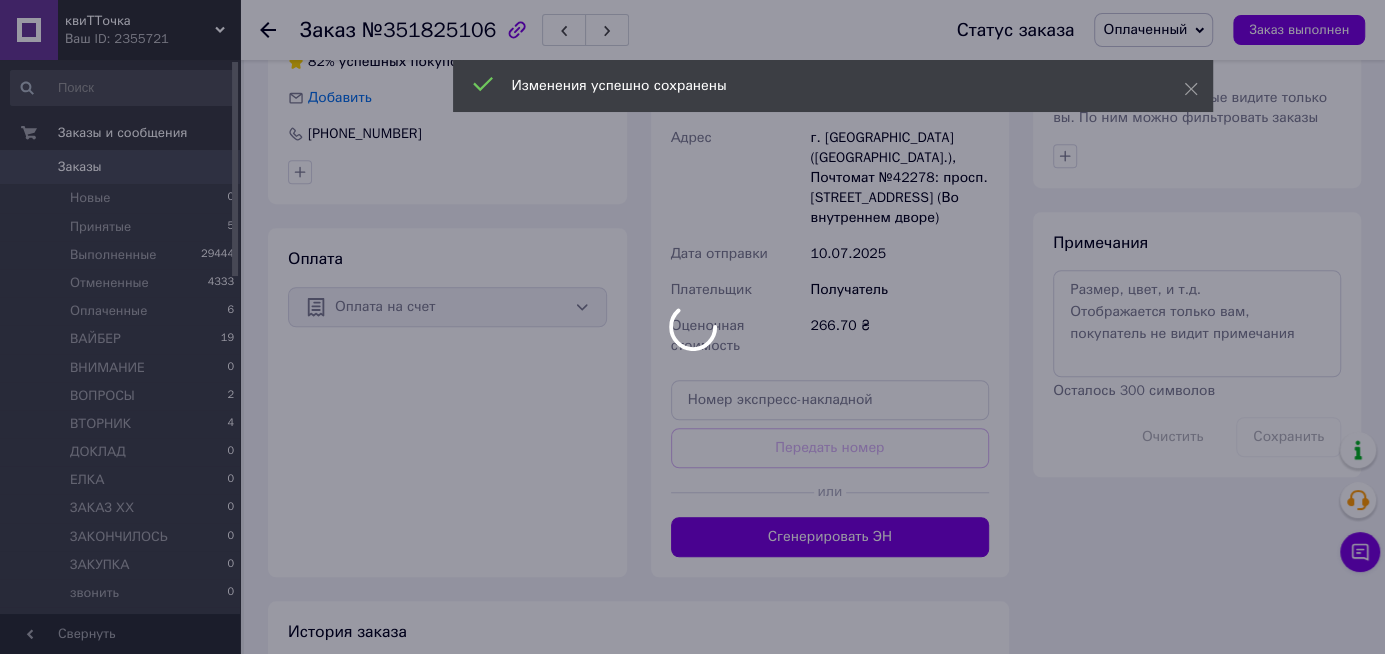 scroll, scrollTop: 993, scrollLeft: 0, axis: vertical 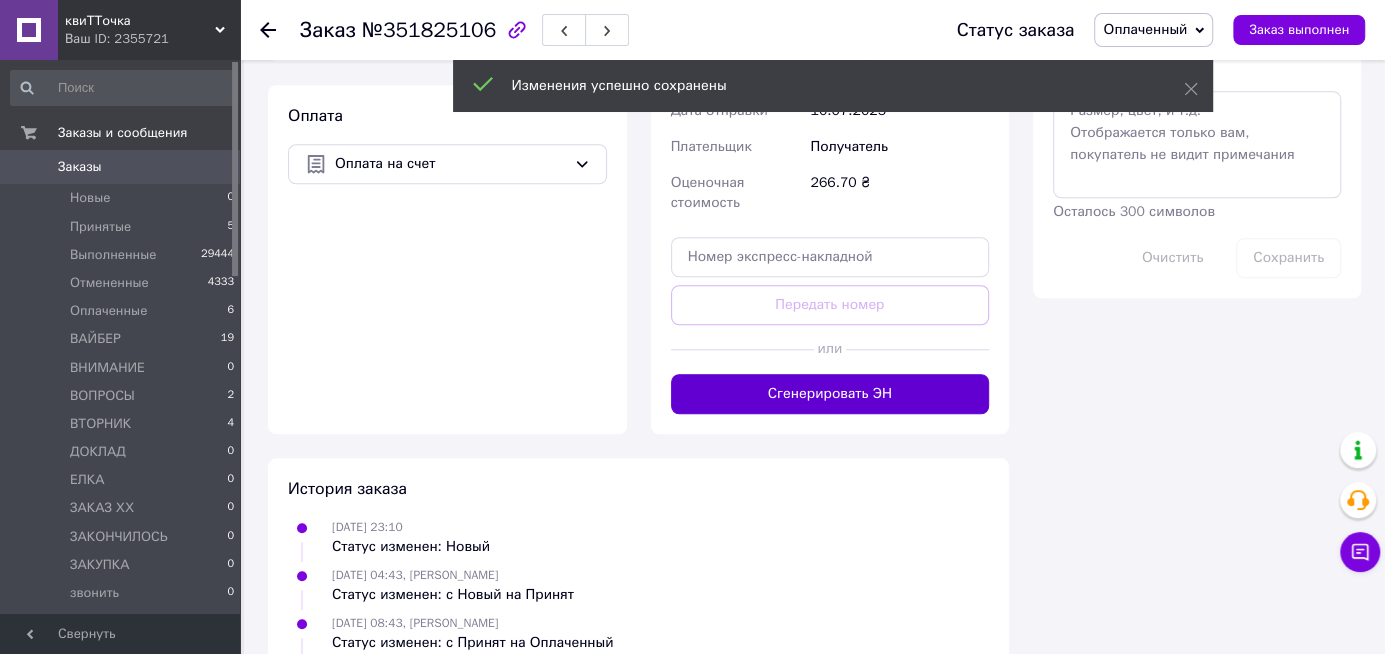 click on "Сгенерировать ЭН" at bounding box center [830, 394] 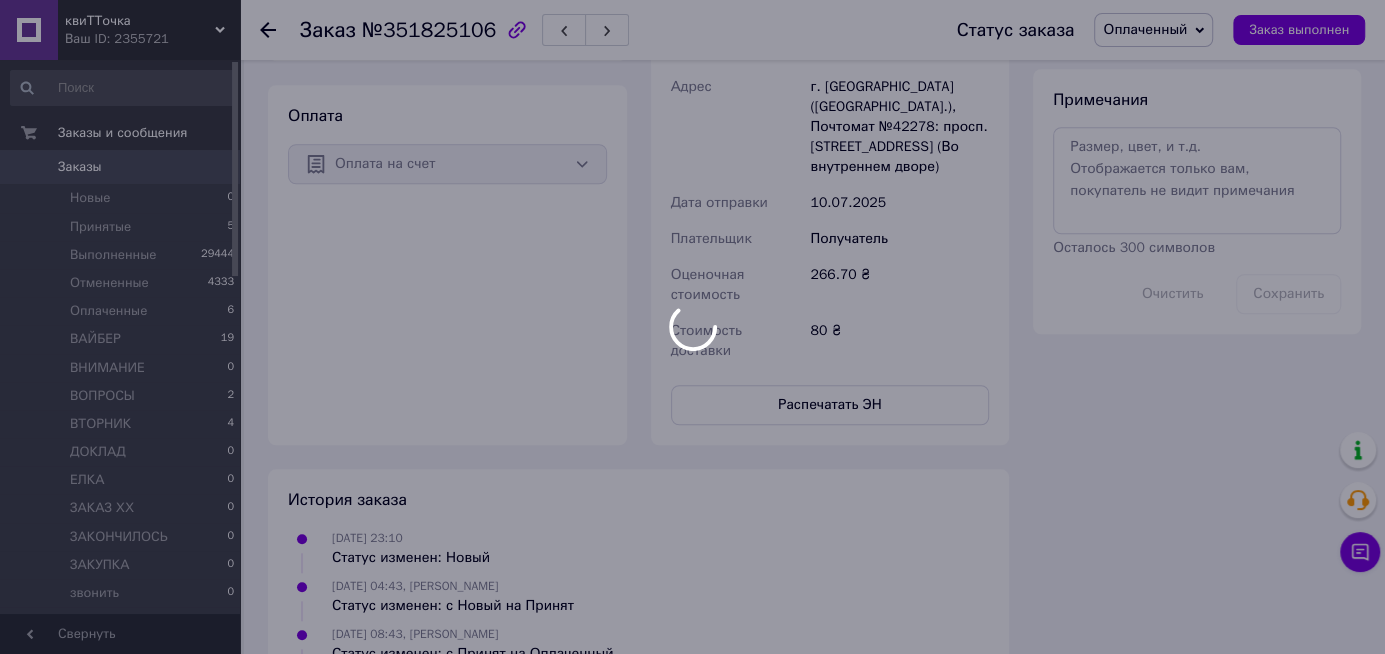click at bounding box center (692, 327) 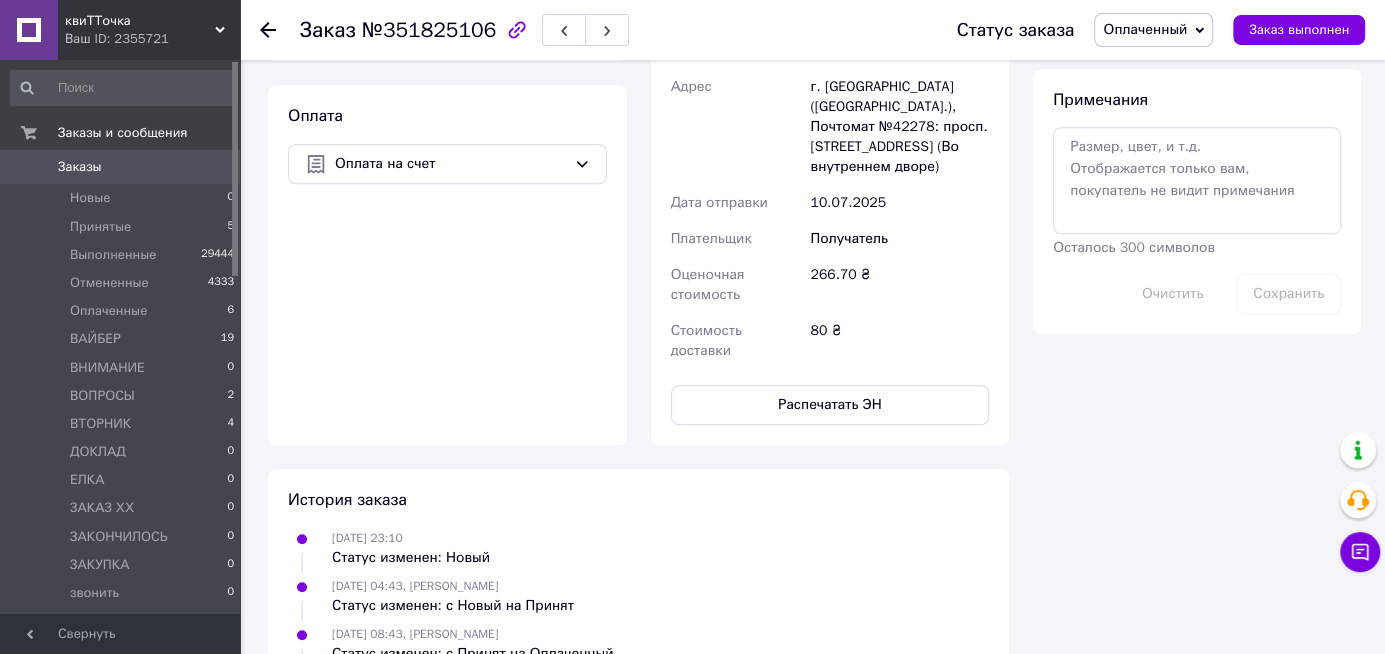 click on "Оплаченный" at bounding box center (1145, 29) 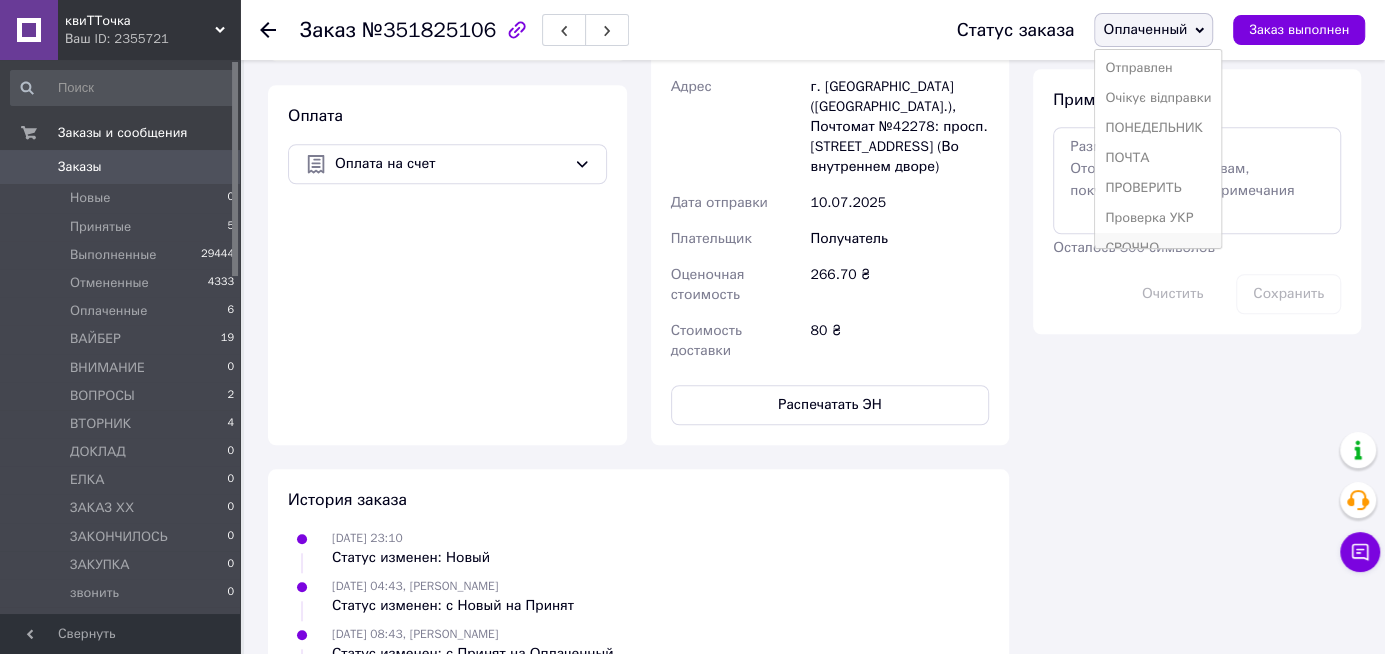 scroll, scrollTop: 451, scrollLeft: 0, axis: vertical 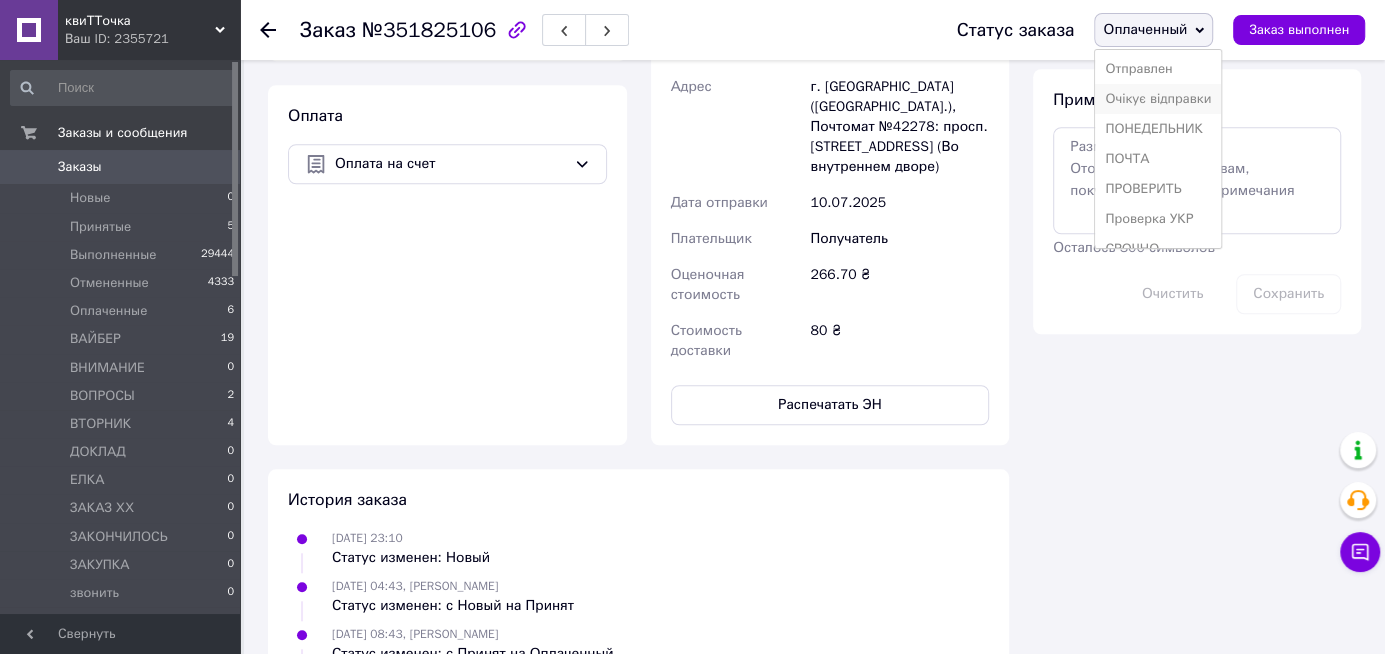 click on "Очікує відправки" at bounding box center (1158, 99) 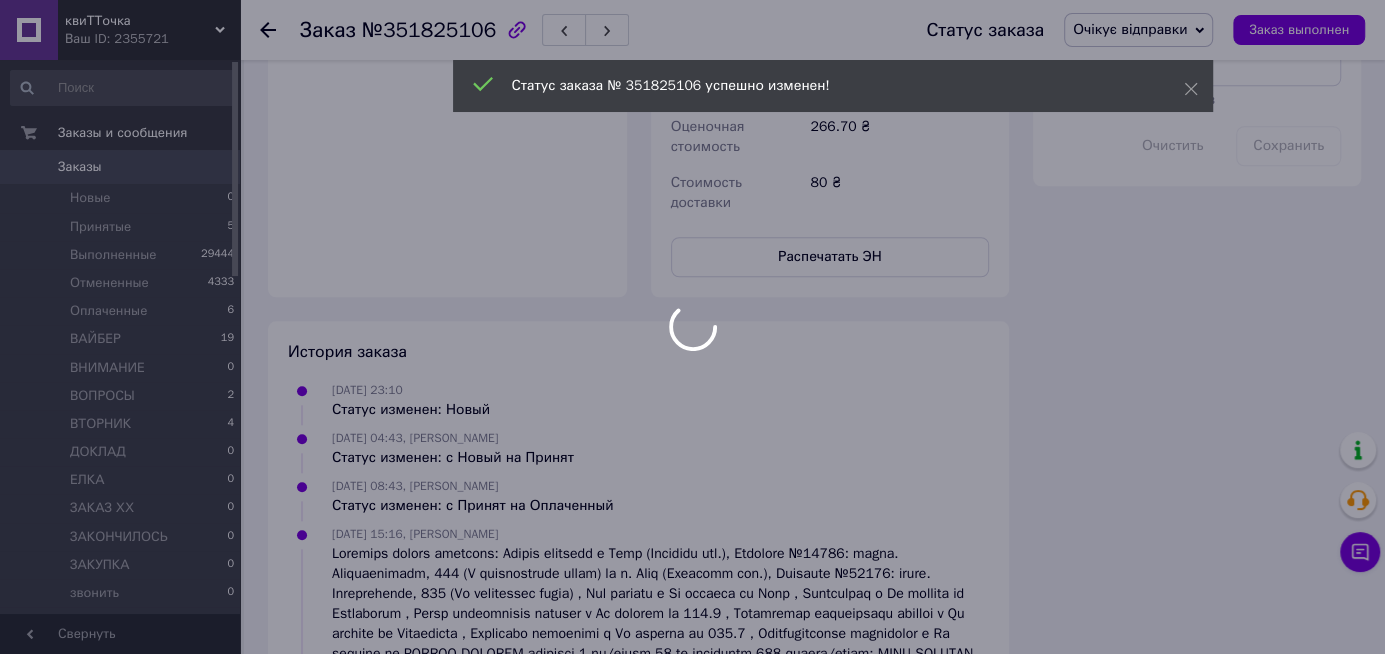 scroll, scrollTop: 1245, scrollLeft: 0, axis: vertical 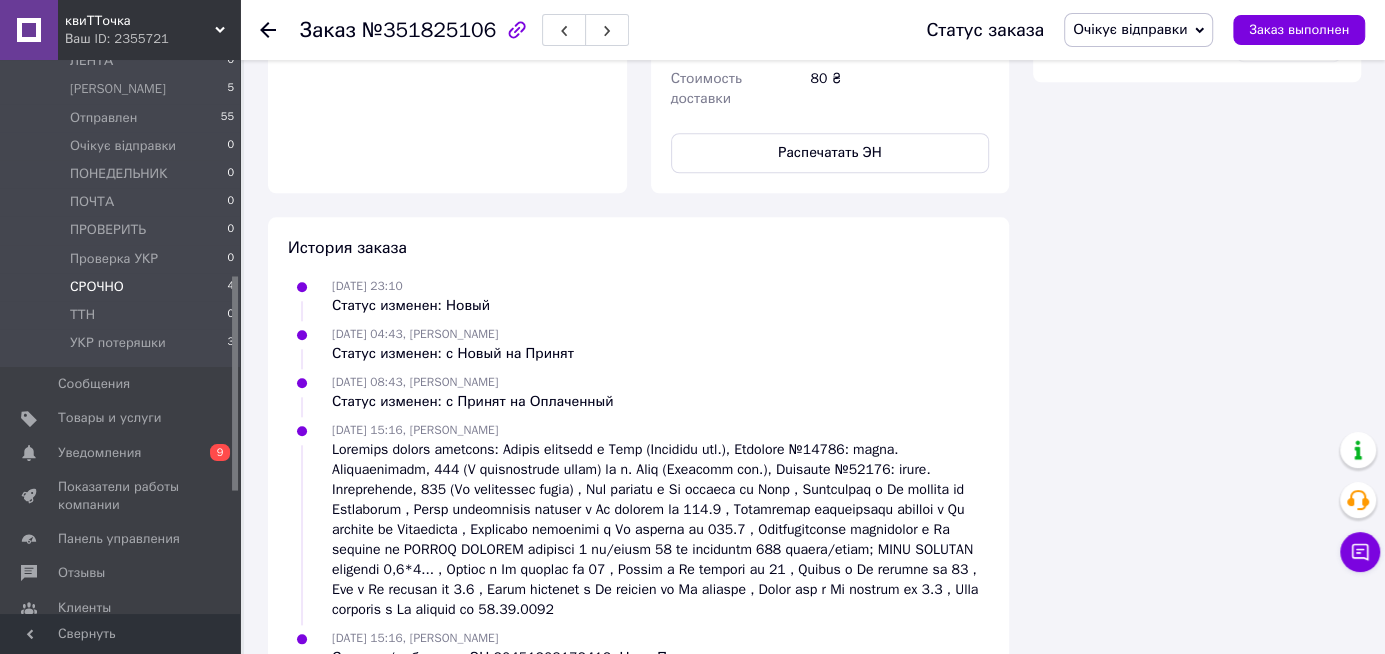 click on "СРОЧНО 4" at bounding box center (123, 287) 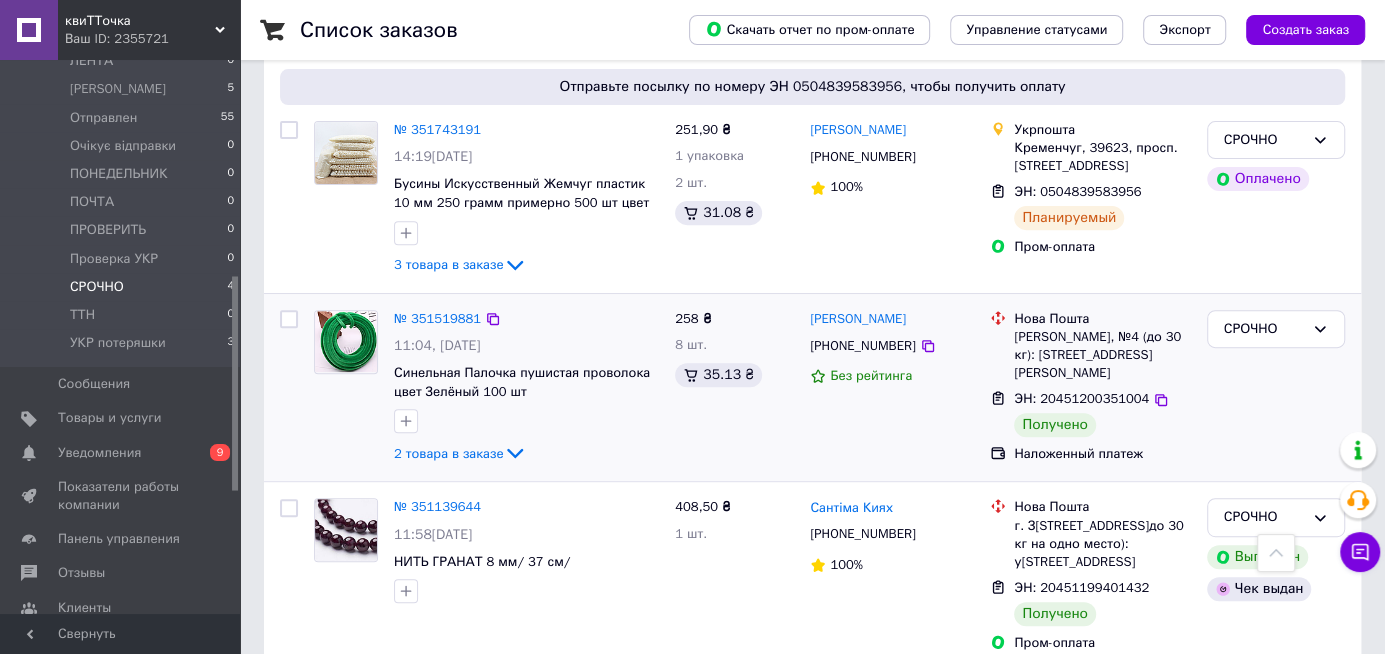 scroll, scrollTop: 396, scrollLeft: 0, axis: vertical 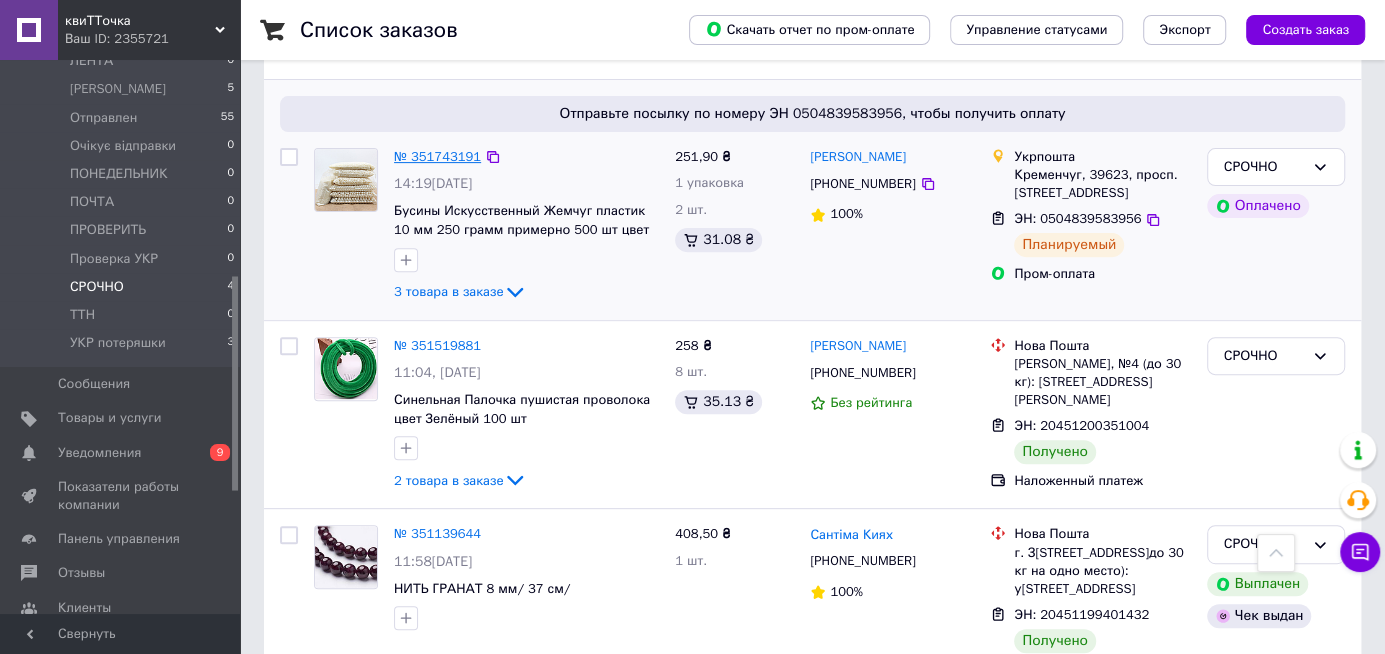 click on "№ 351743191" at bounding box center (437, 156) 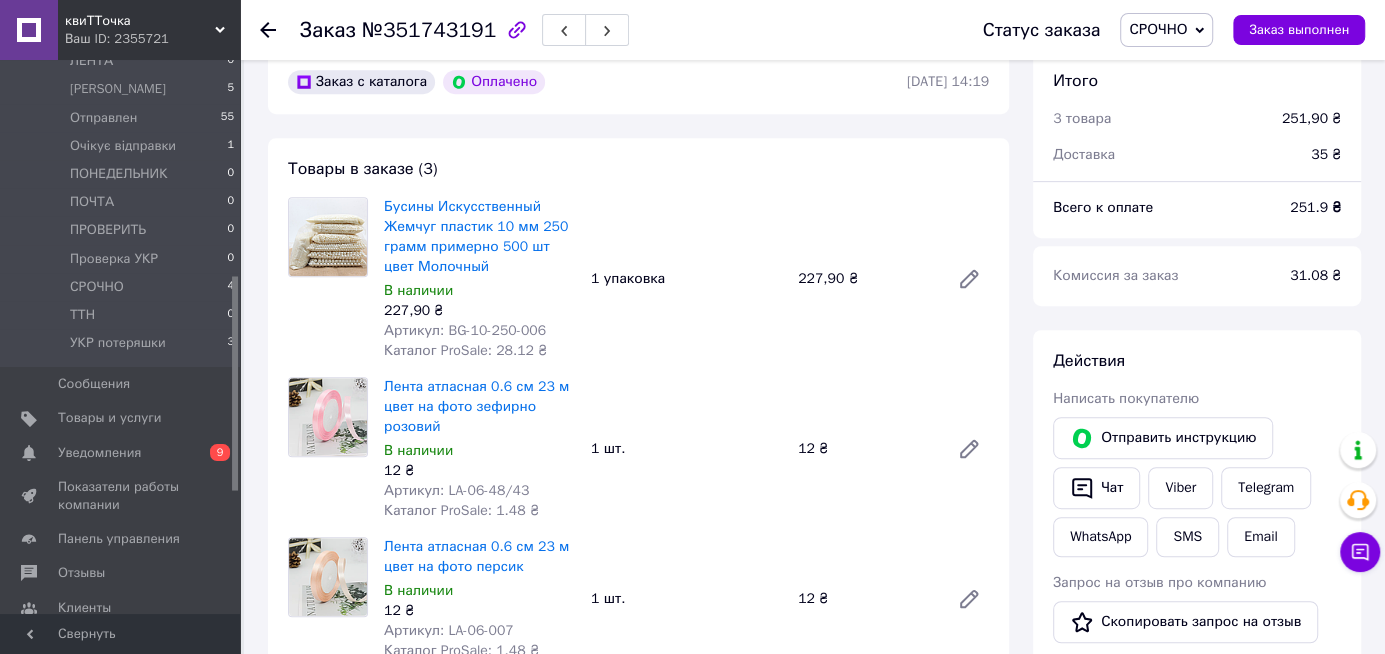 scroll, scrollTop: 831, scrollLeft: 0, axis: vertical 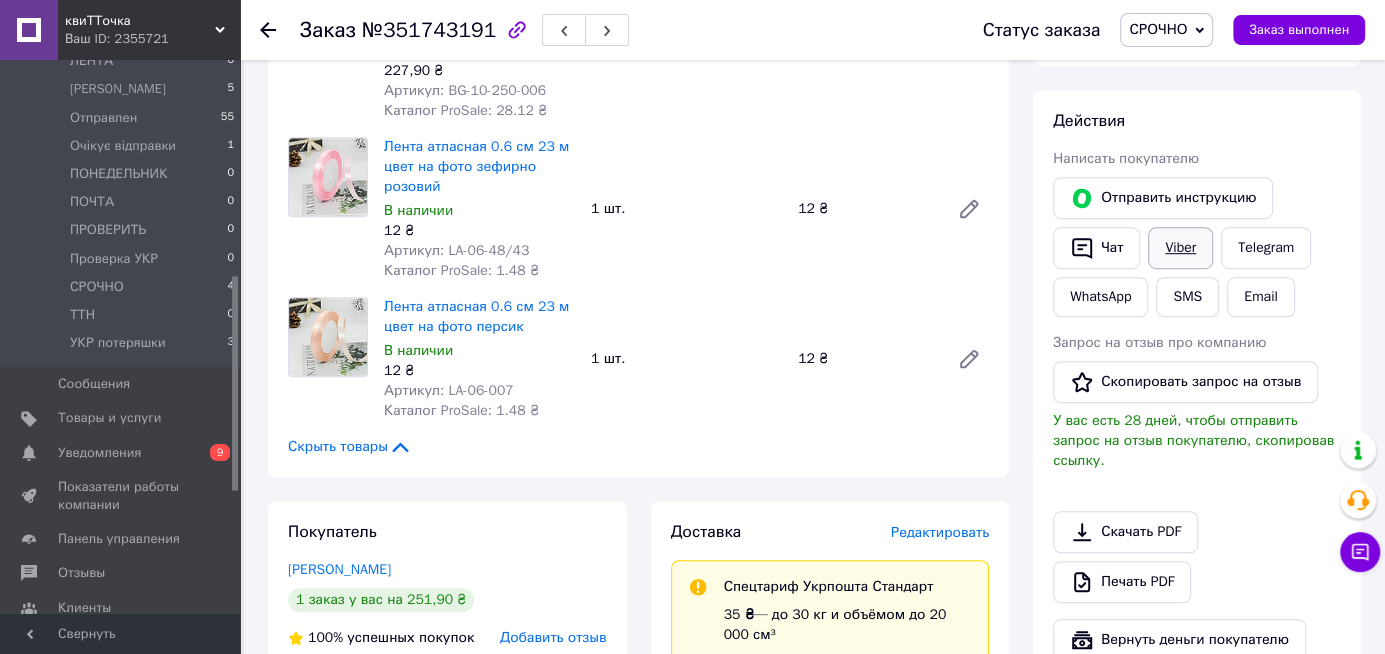 click on "Viber" at bounding box center [1180, 248] 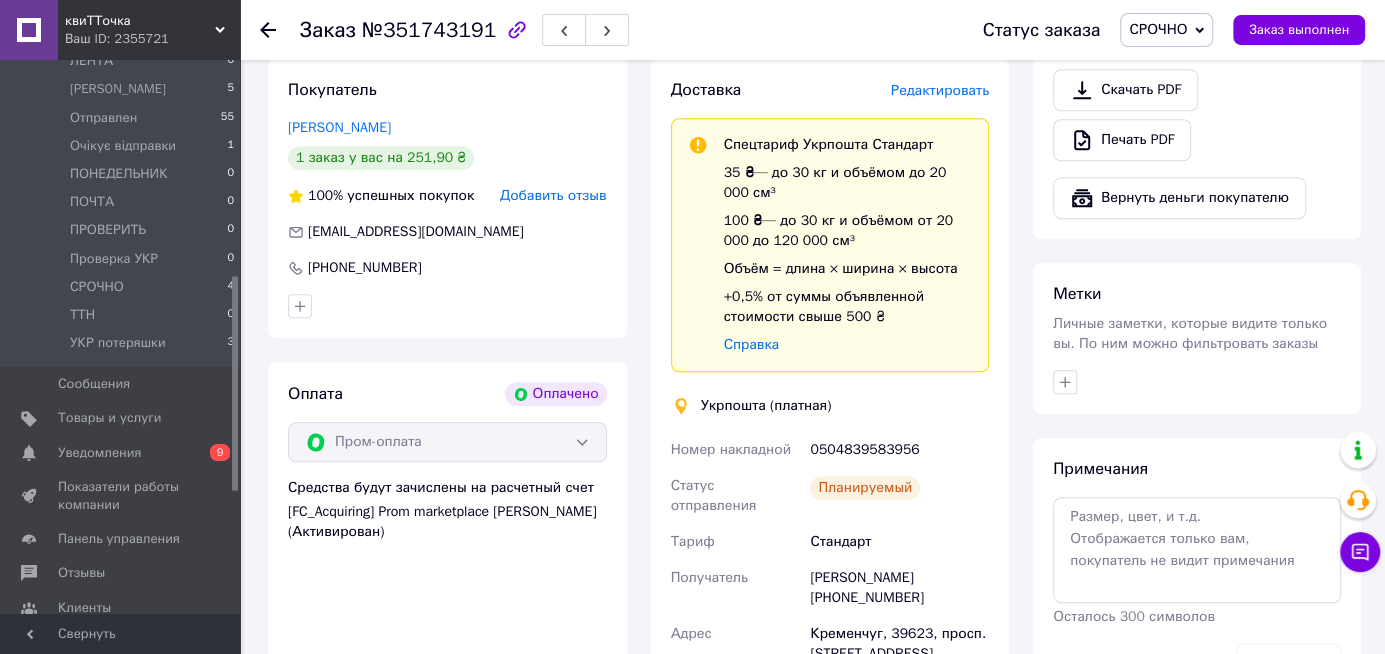 scroll, scrollTop: 1311, scrollLeft: 0, axis: vertical 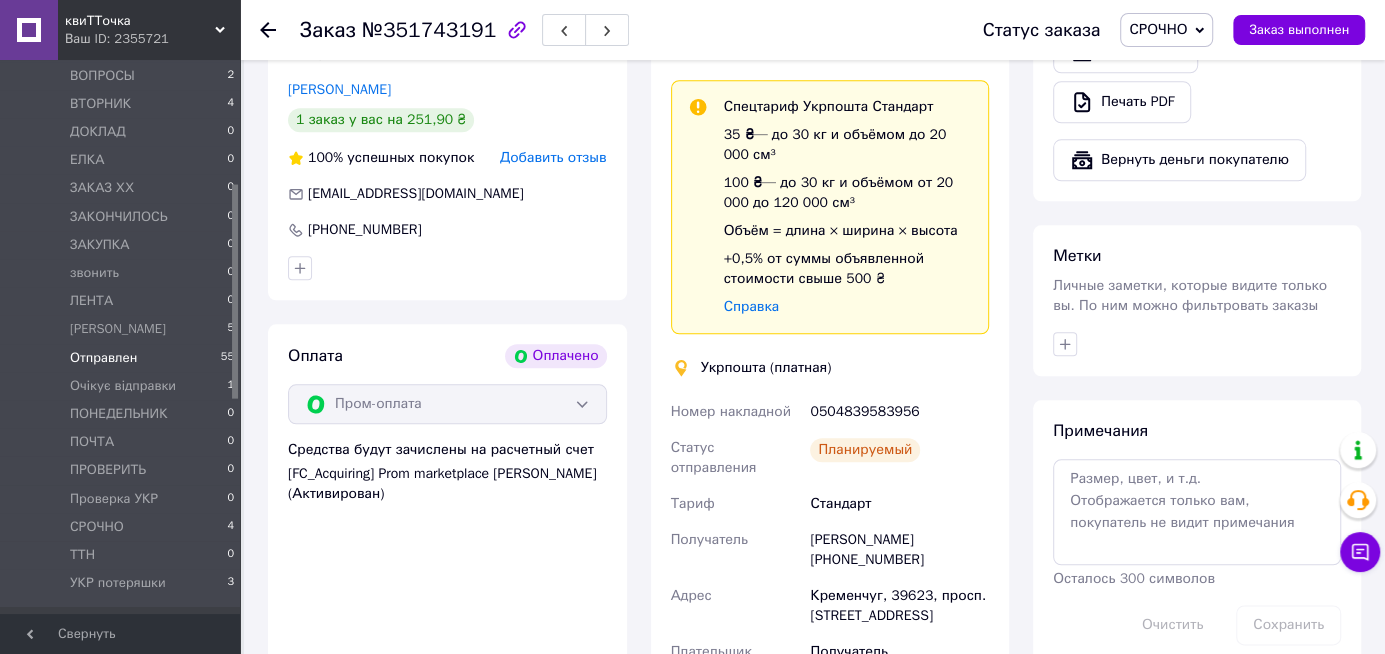 click on "Отправлен 55" at bounding box center [123, 358] 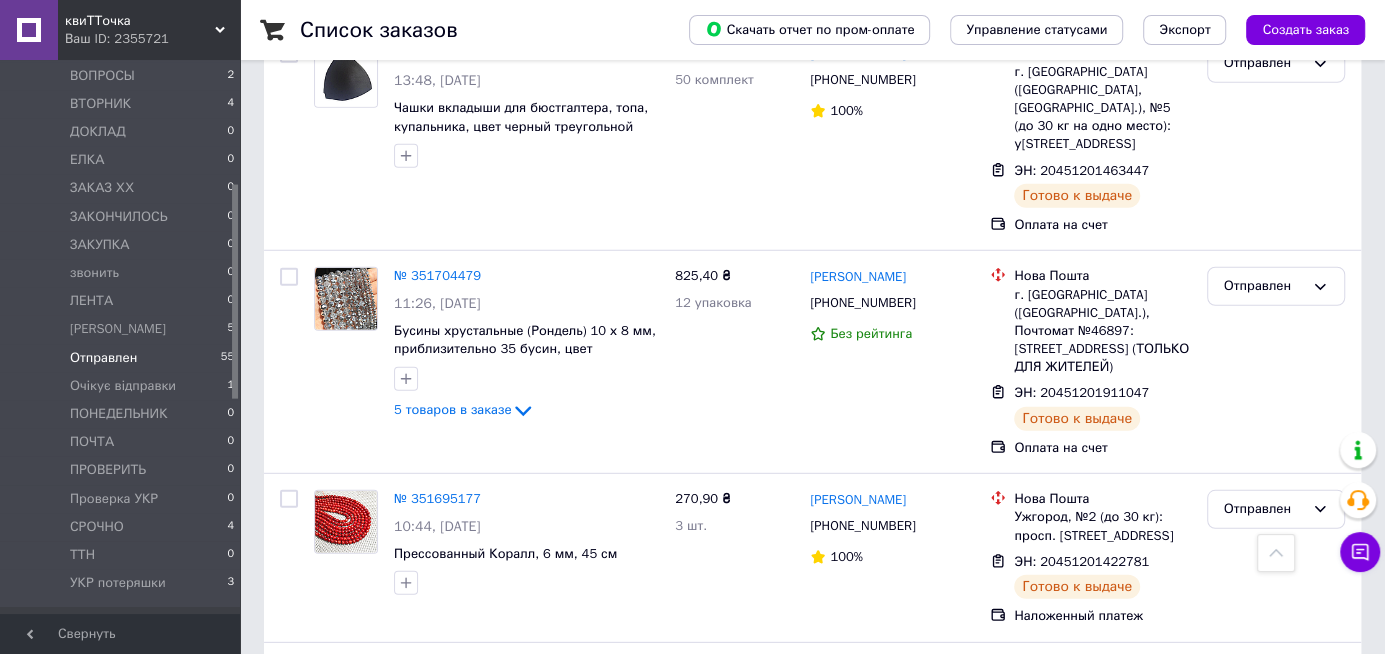 scroll, scrollTop: 3613, scrollLeft: 0, axis: vertical 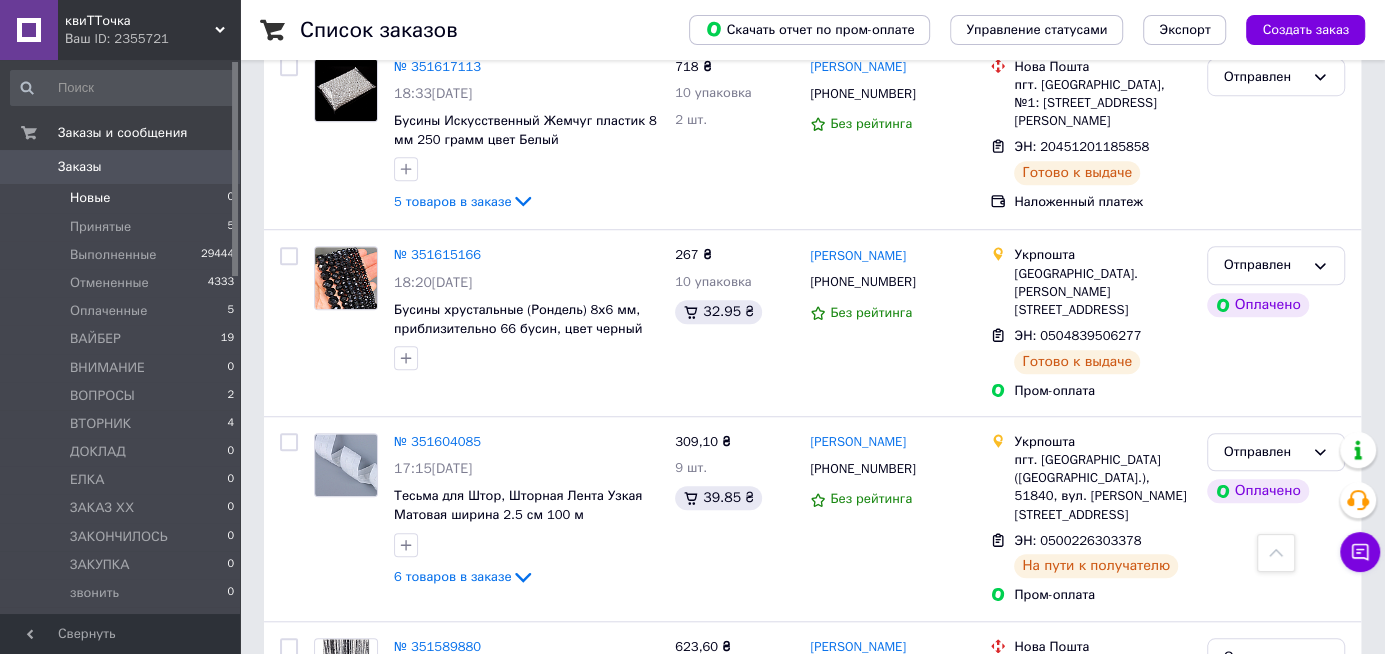 click on "Новые 0" at bounding box center [123, 198] 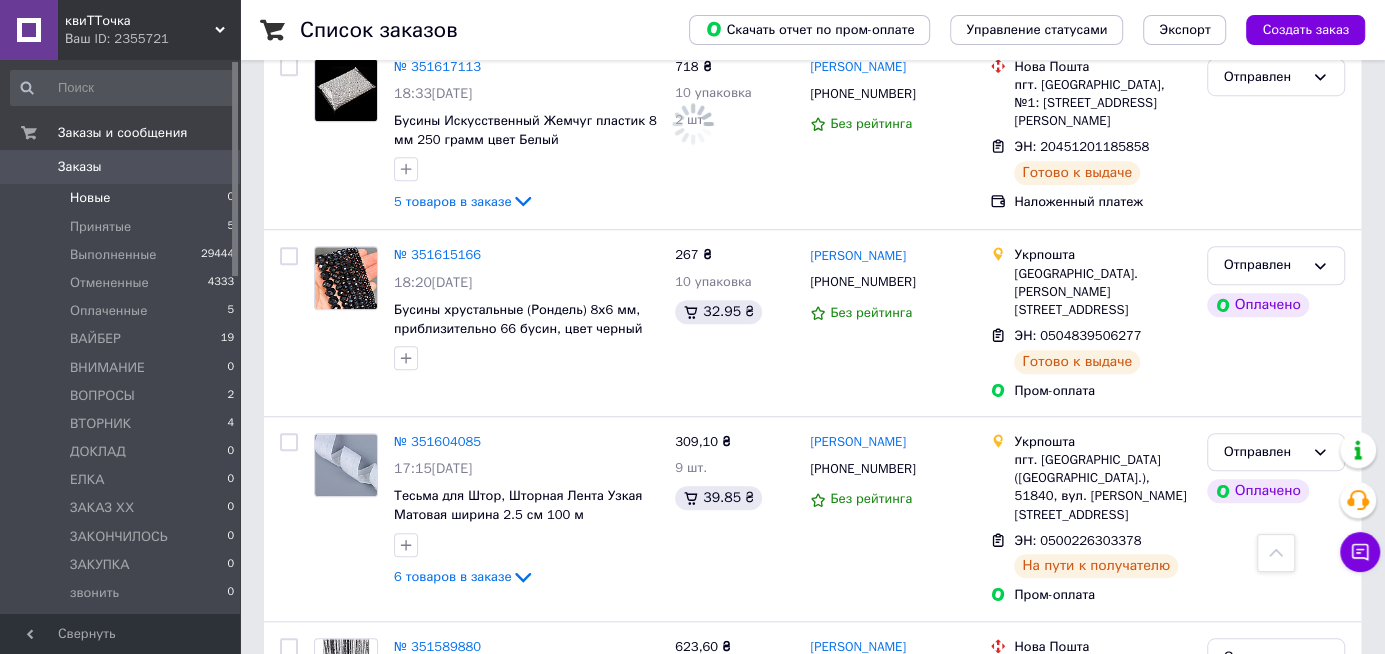 scroll, scrollTop: 0, scrollLeft: 0, axis: both 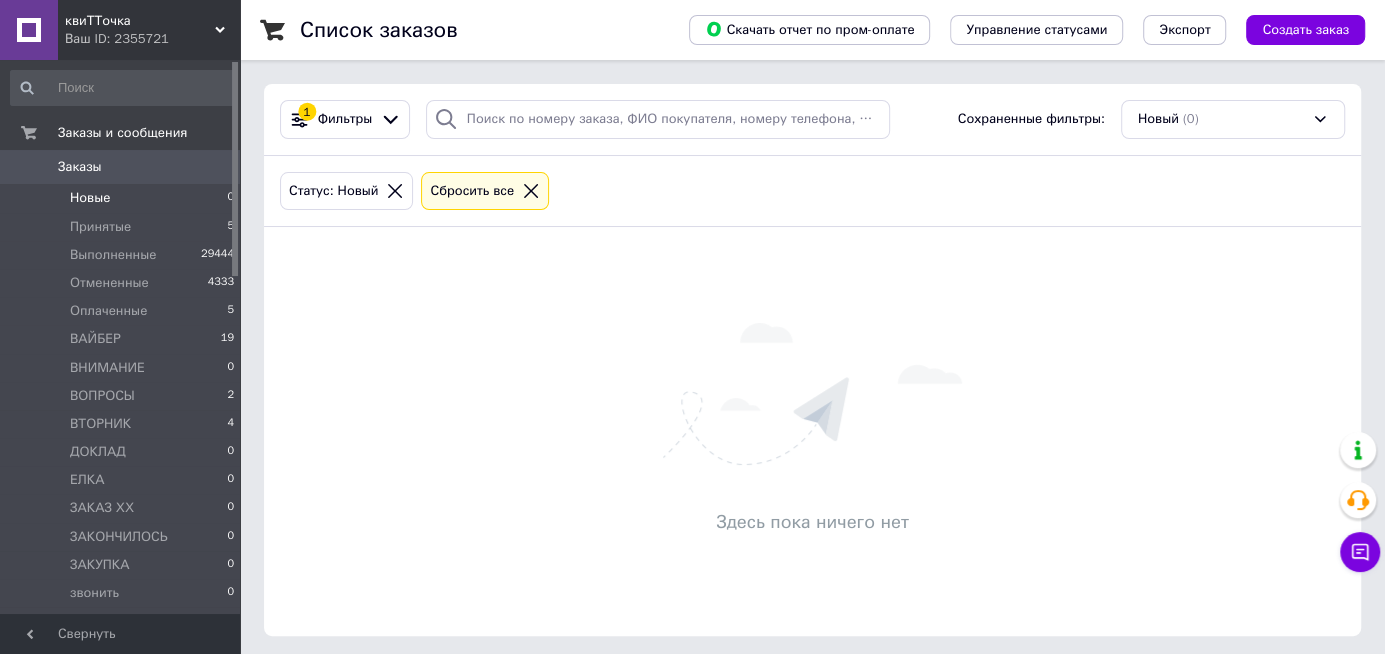 click 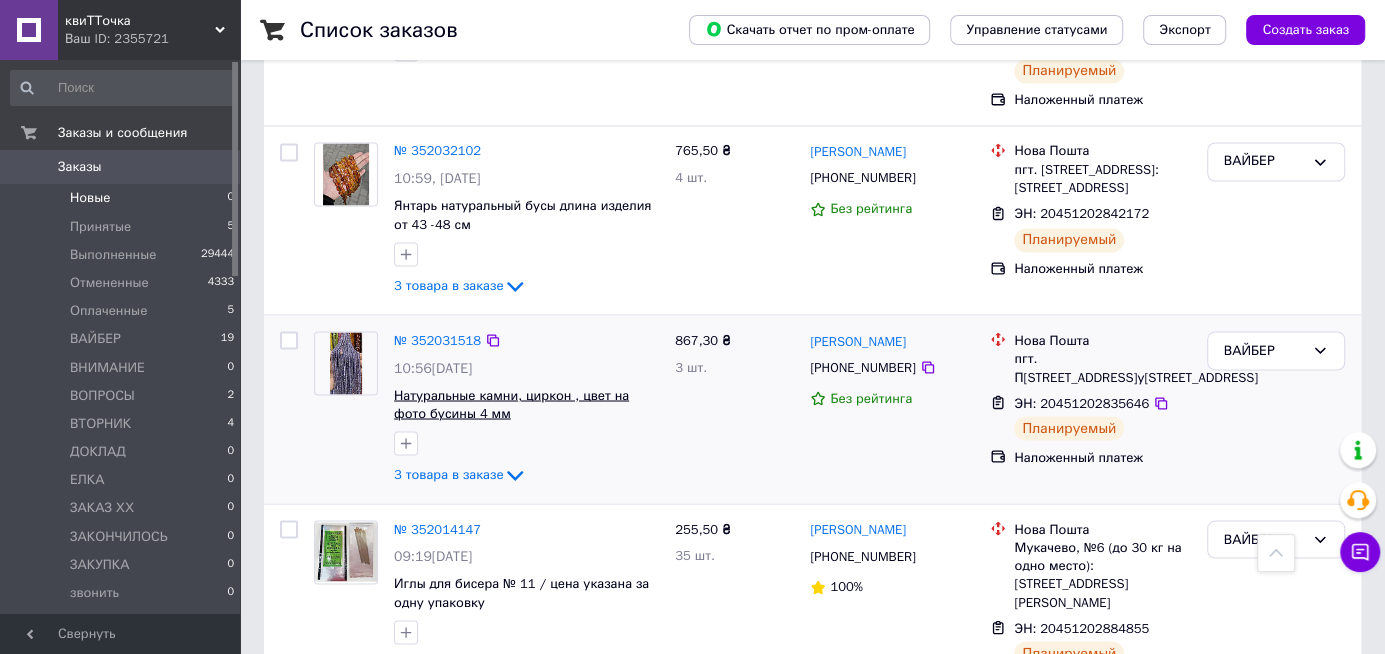 scroll, scrollTop: 2240, scrollLeft: 0, axis: vertical 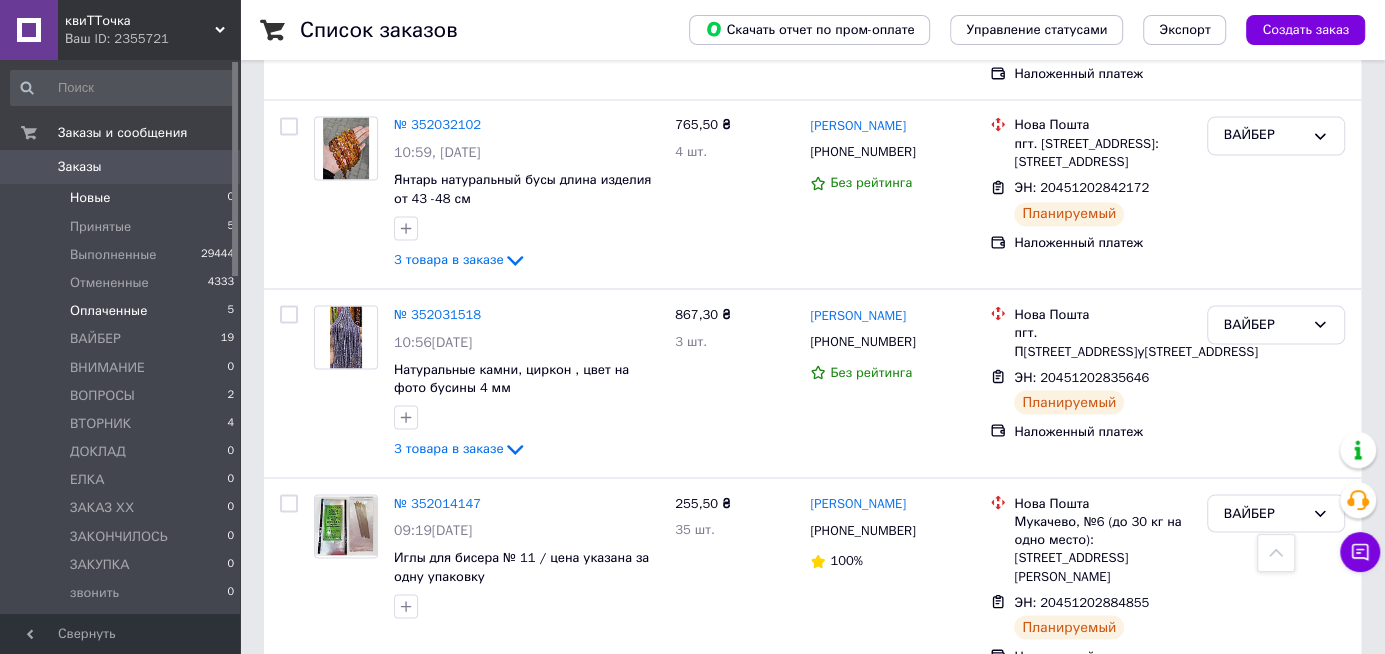 click on "Оплаченные" at bounding box center [108, 311] 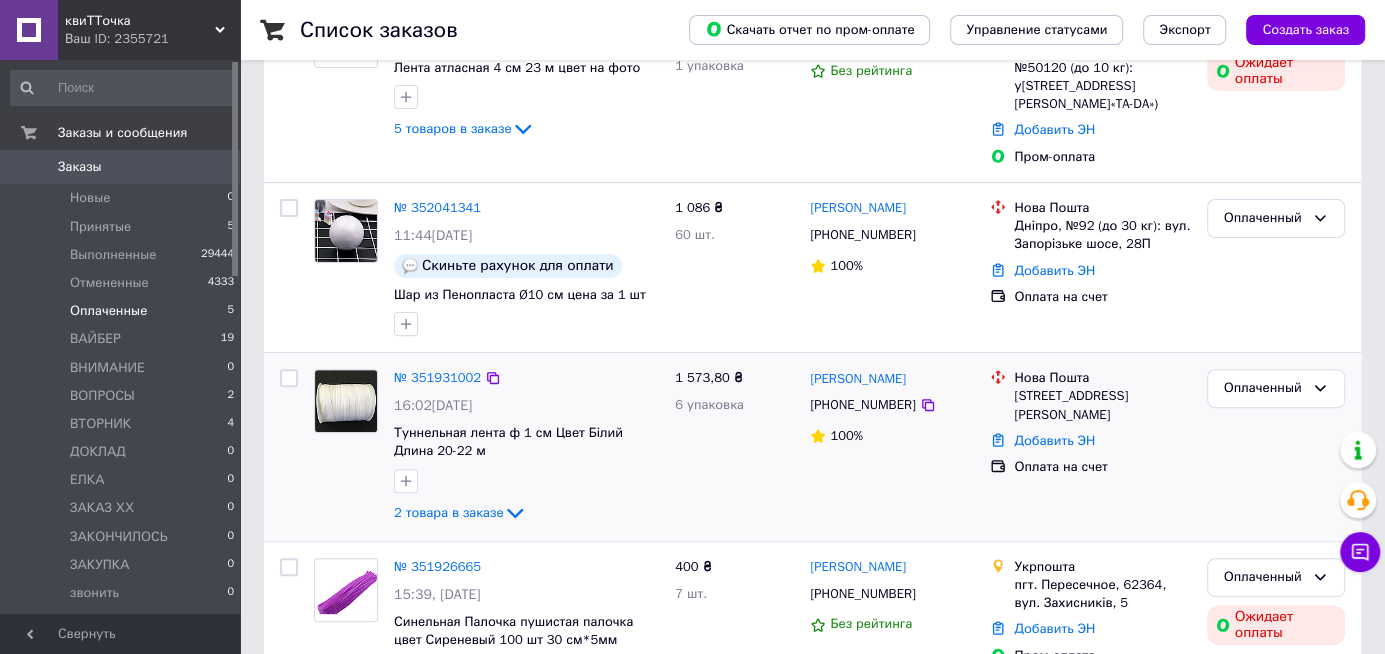 scroll, scrollTop: 320, scrollLeft: 0, axis: vertical 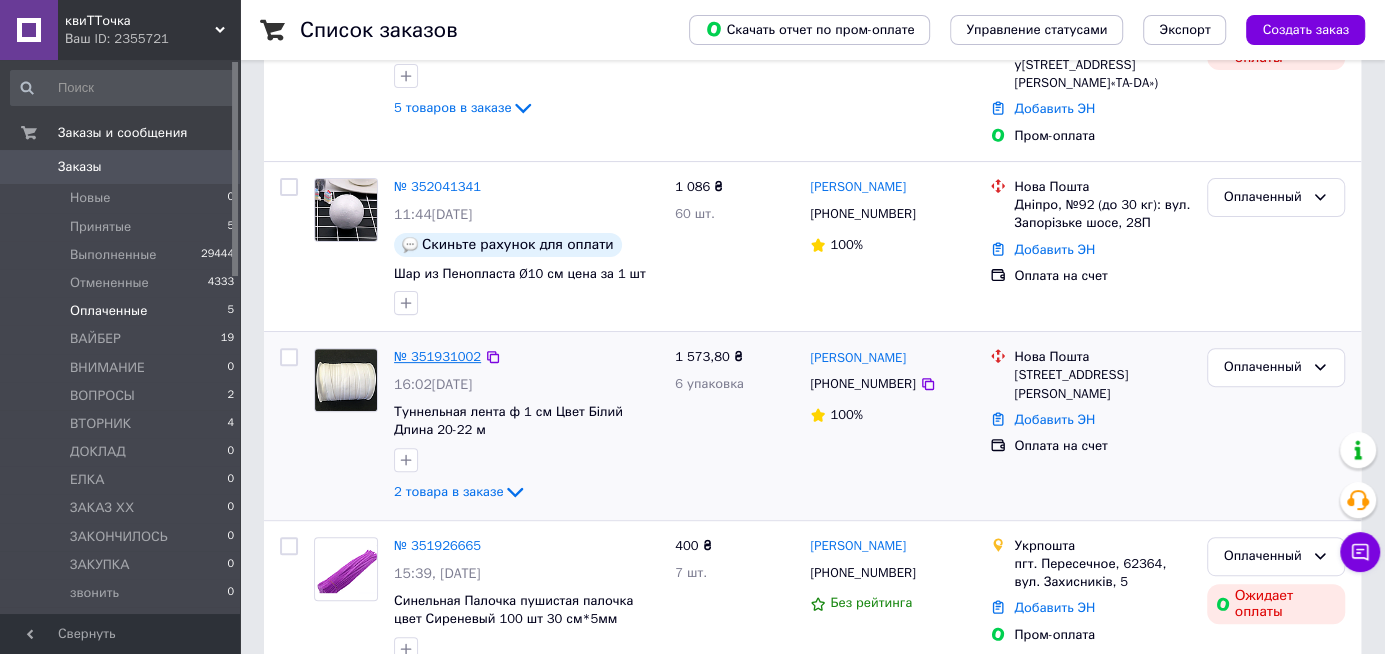 click on "№ 351931002" at bounding box center [437, 356] 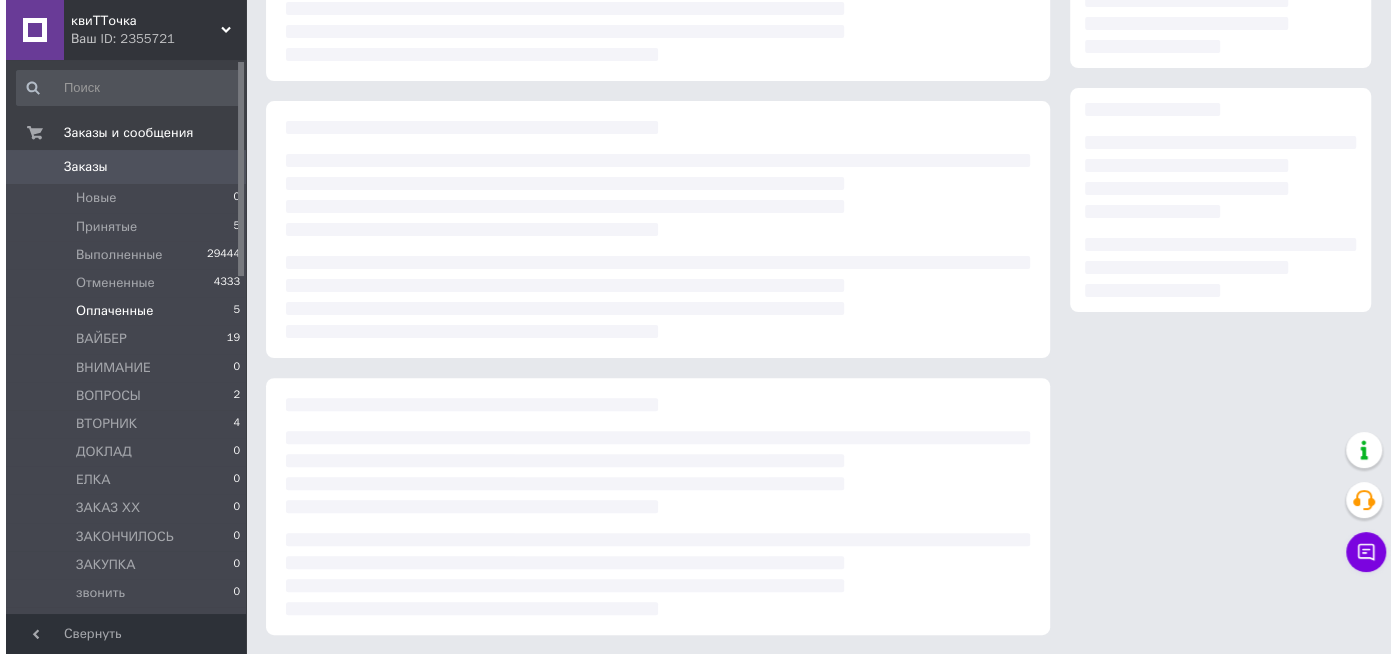 scroll, scrollTop: 320, scrollLeft: 0, axis: vertical 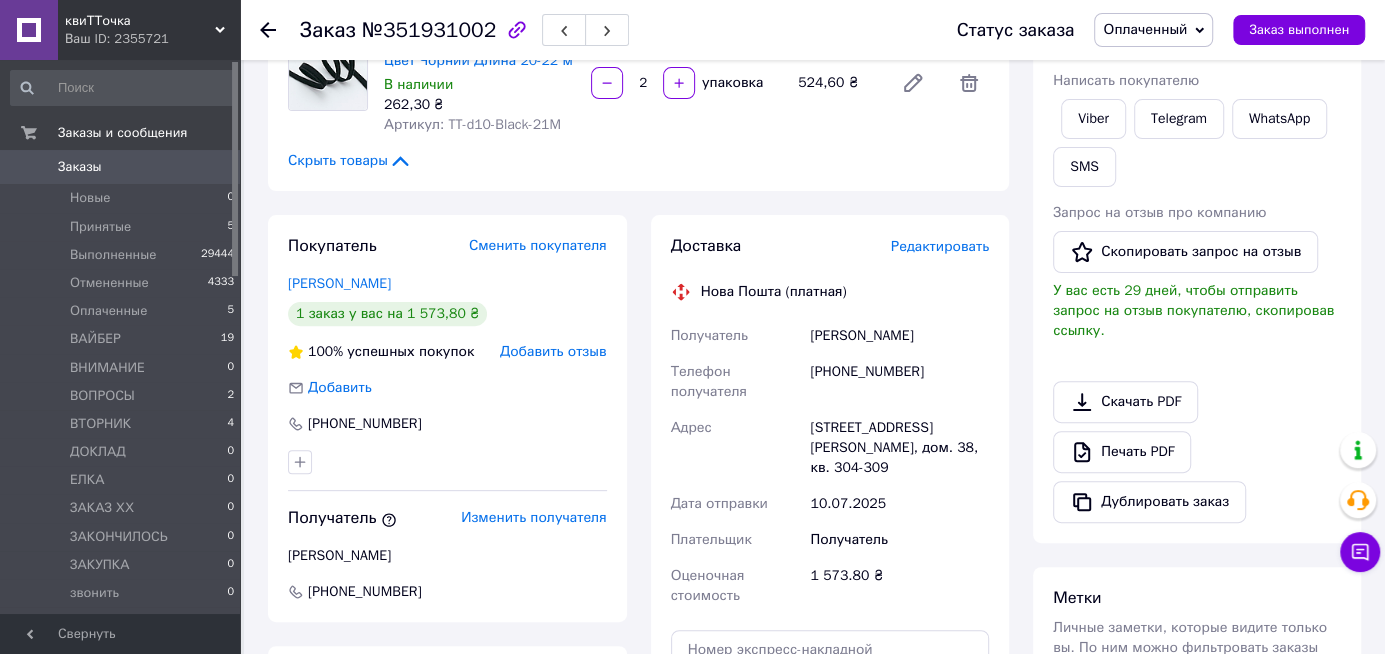 click on "Редактировать" at bounding box center (940, 246) 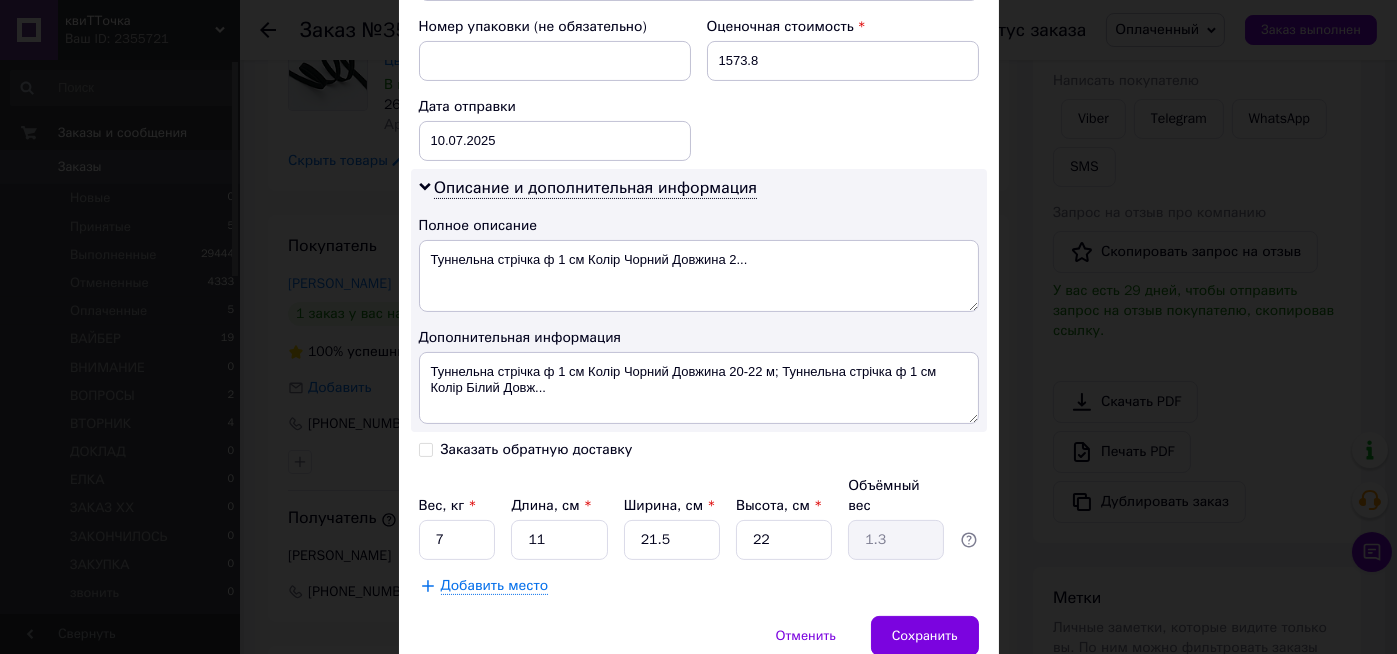 scroll, scrollTop: 1004, scrollLeft: 0, axis: vertical 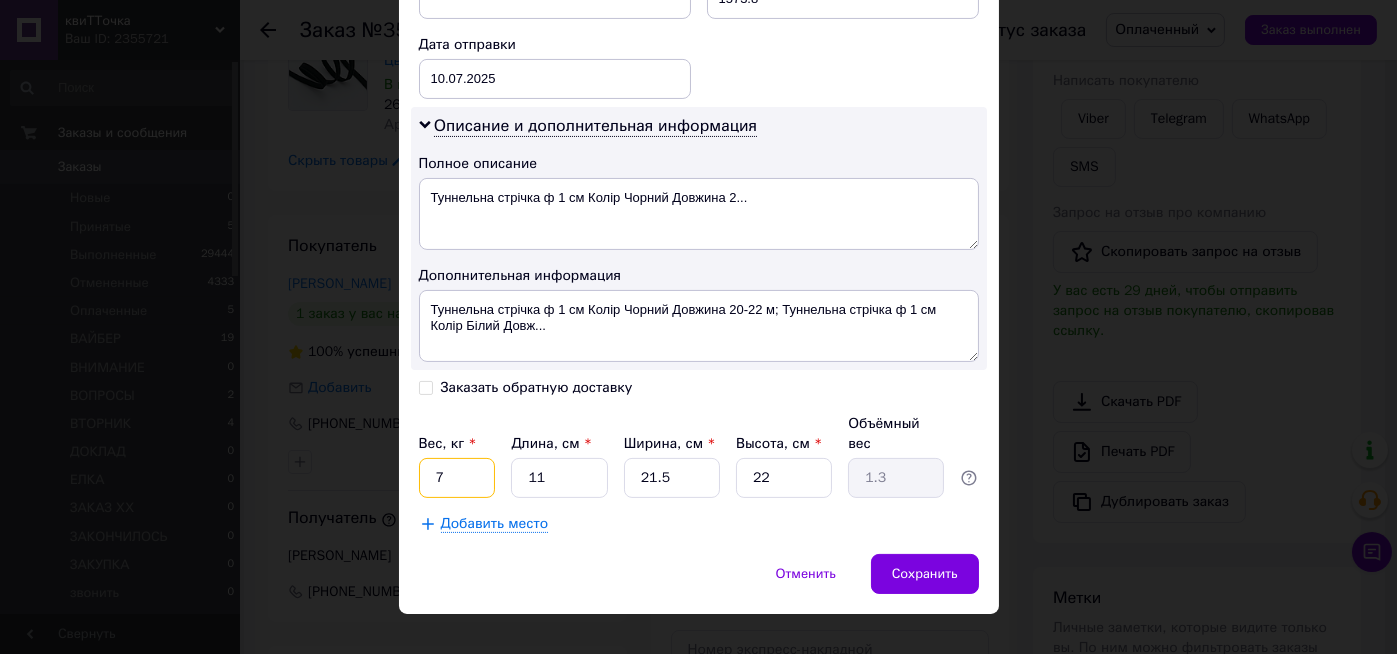 drag, startPoint x: 462, startPoint y: 456, endPoint x: 466, endPoint y: 446, distance: 10.770329 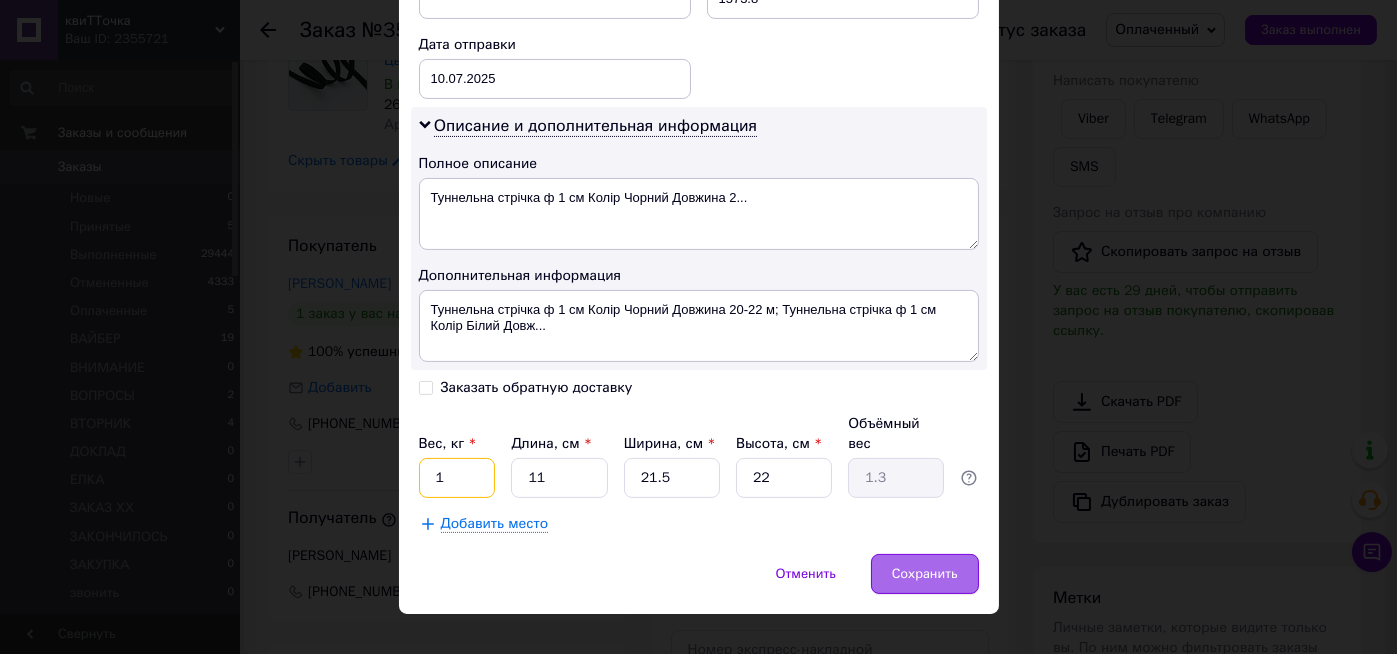 type on "1" 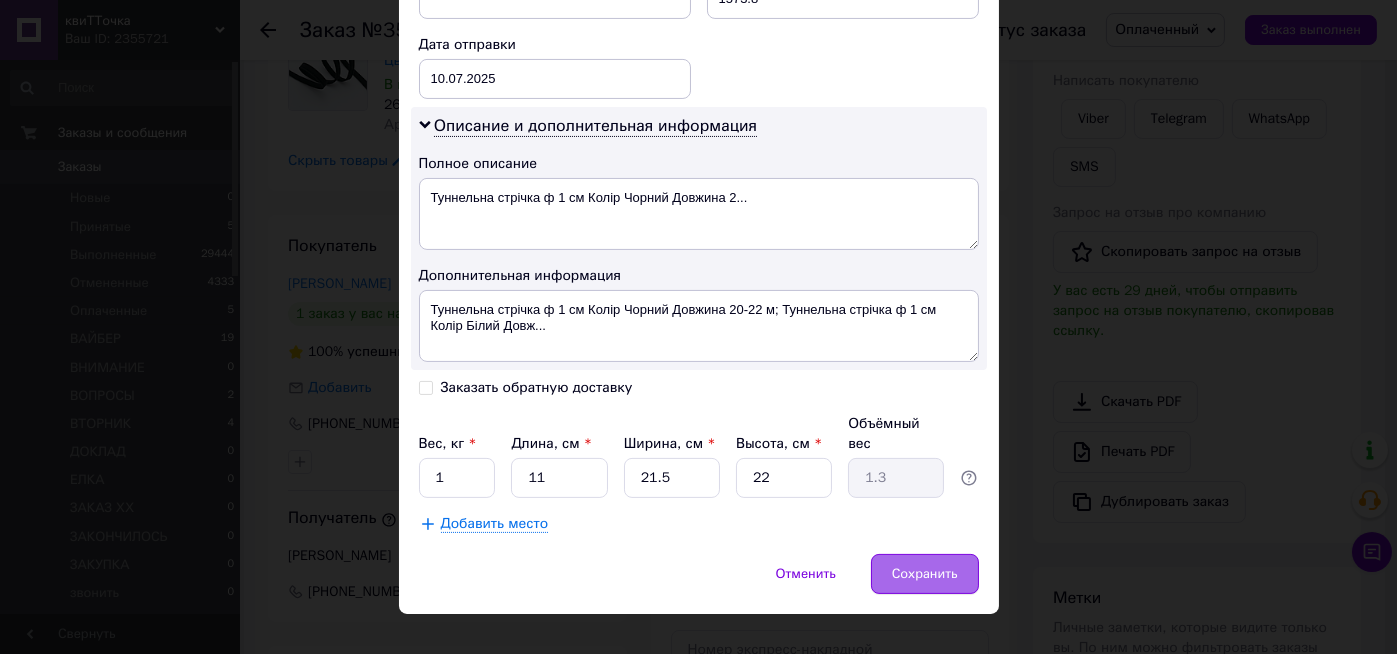 click on "Сохранить" at bounding box center (925, 574) 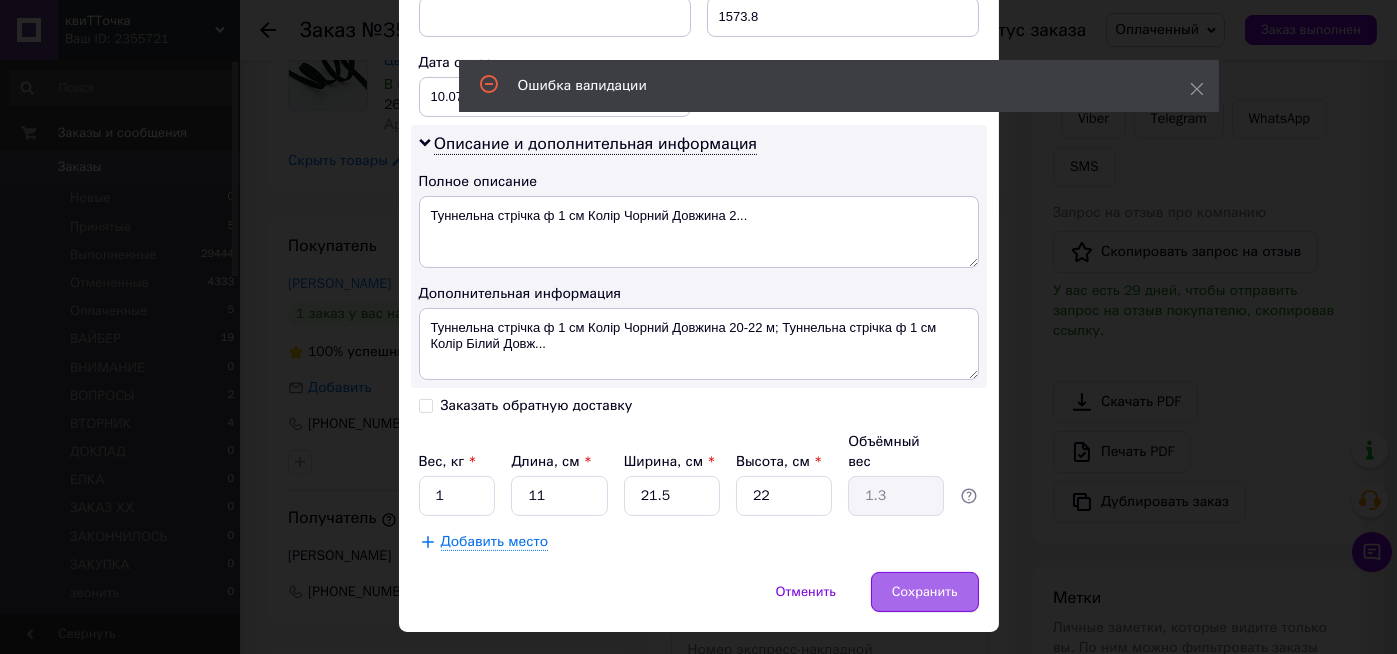scroll, scrollTop: 107, scrollLeft: 0, axis: vertical 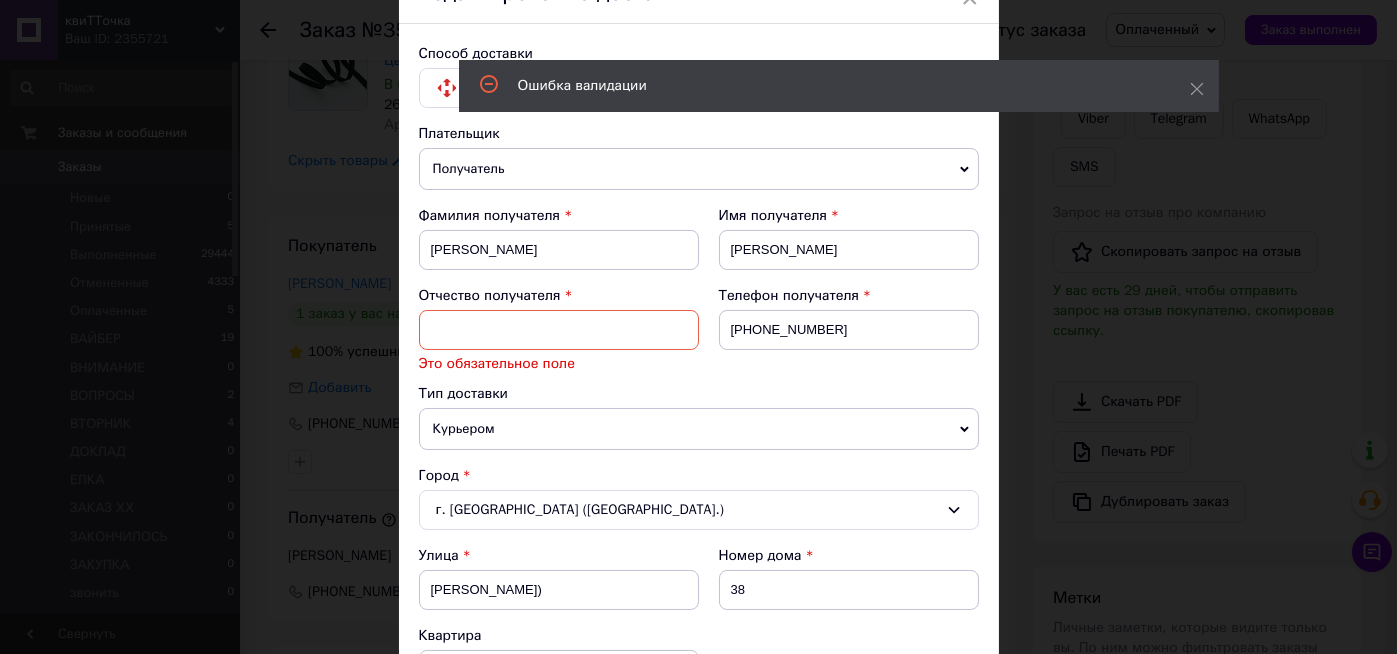 click at bounding box center [559, 330] 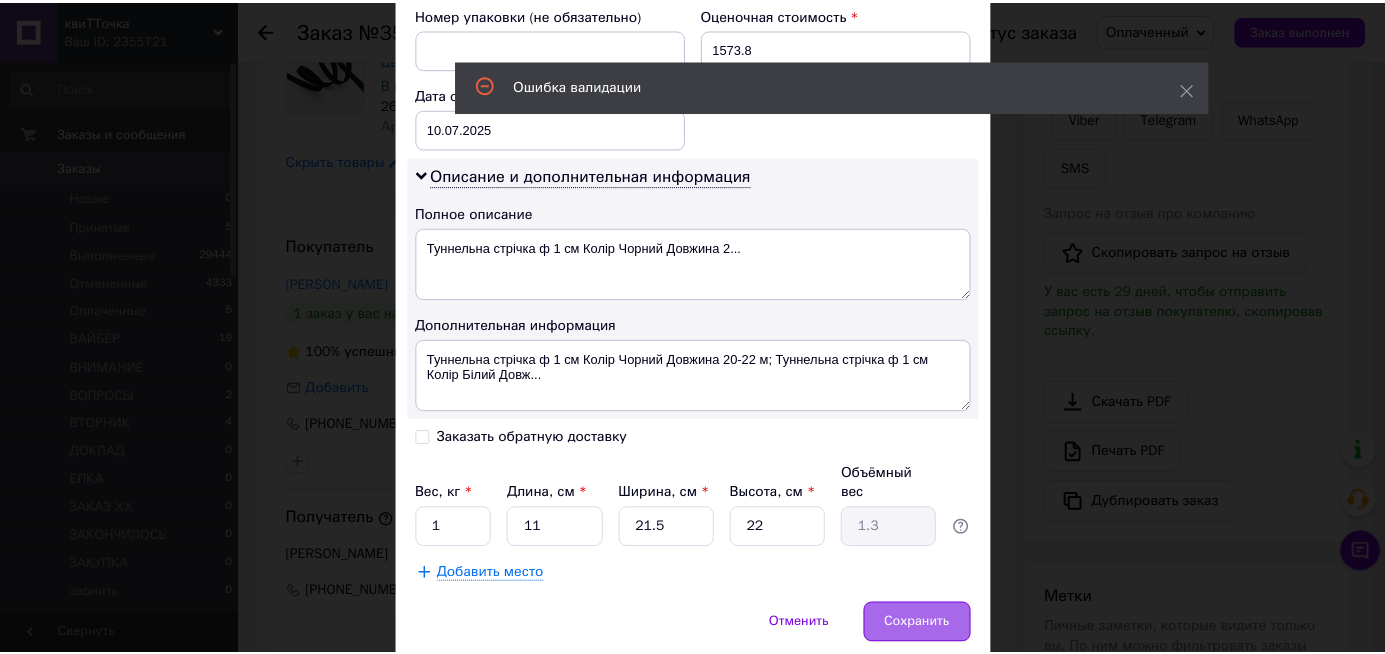 scroll, scrollTop: 1004, scrollLeft: 0, axis: vertical 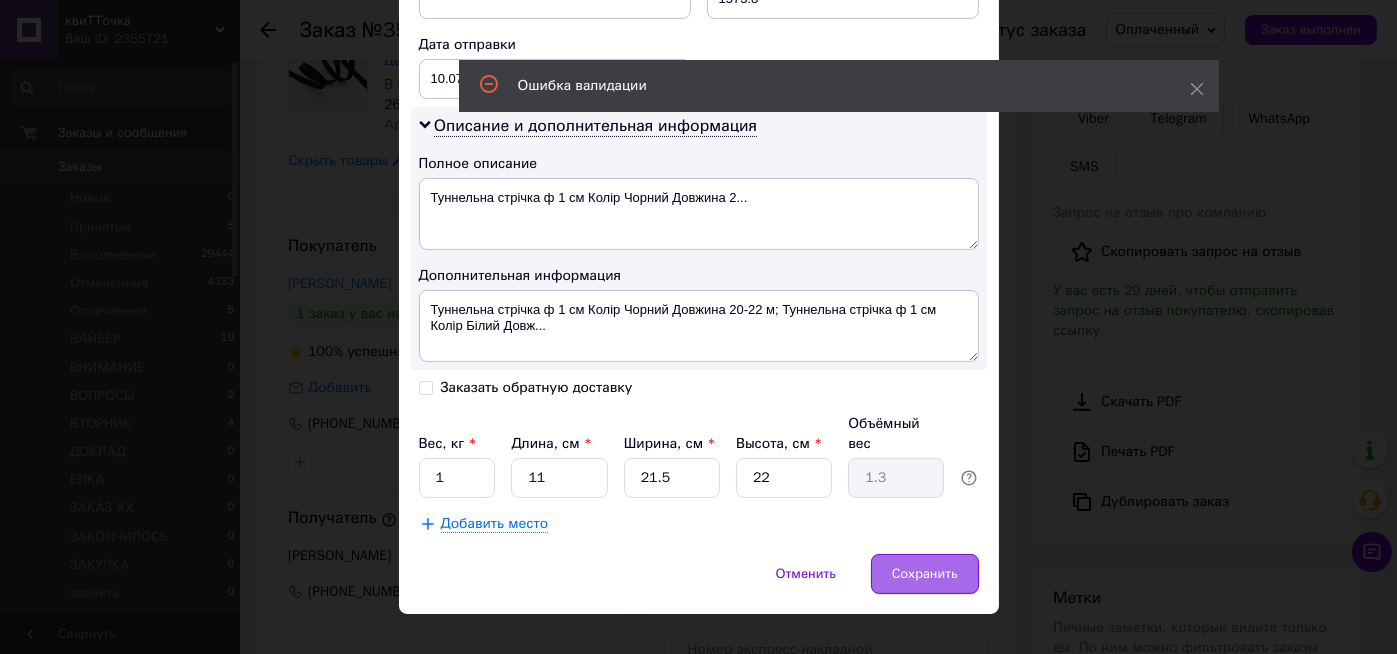 type on "ш" 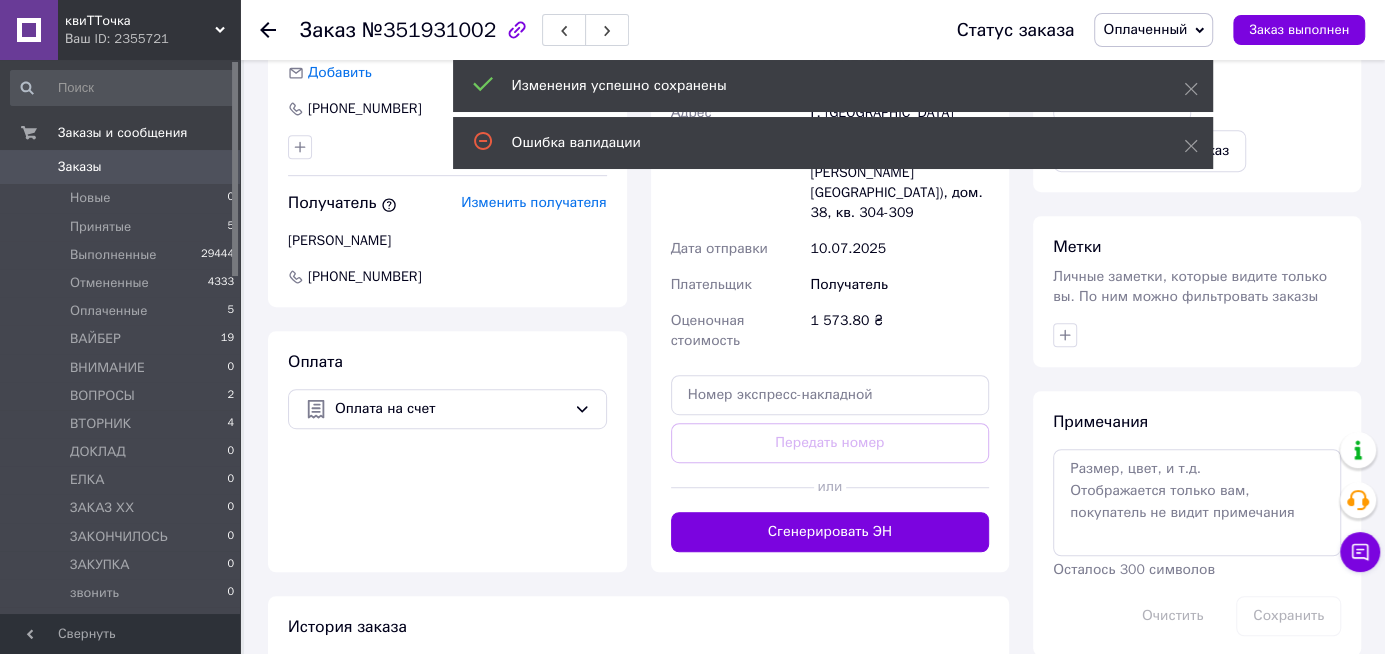 scroll, scrollTop: 640, scrollLeft: 0, axis: vertical 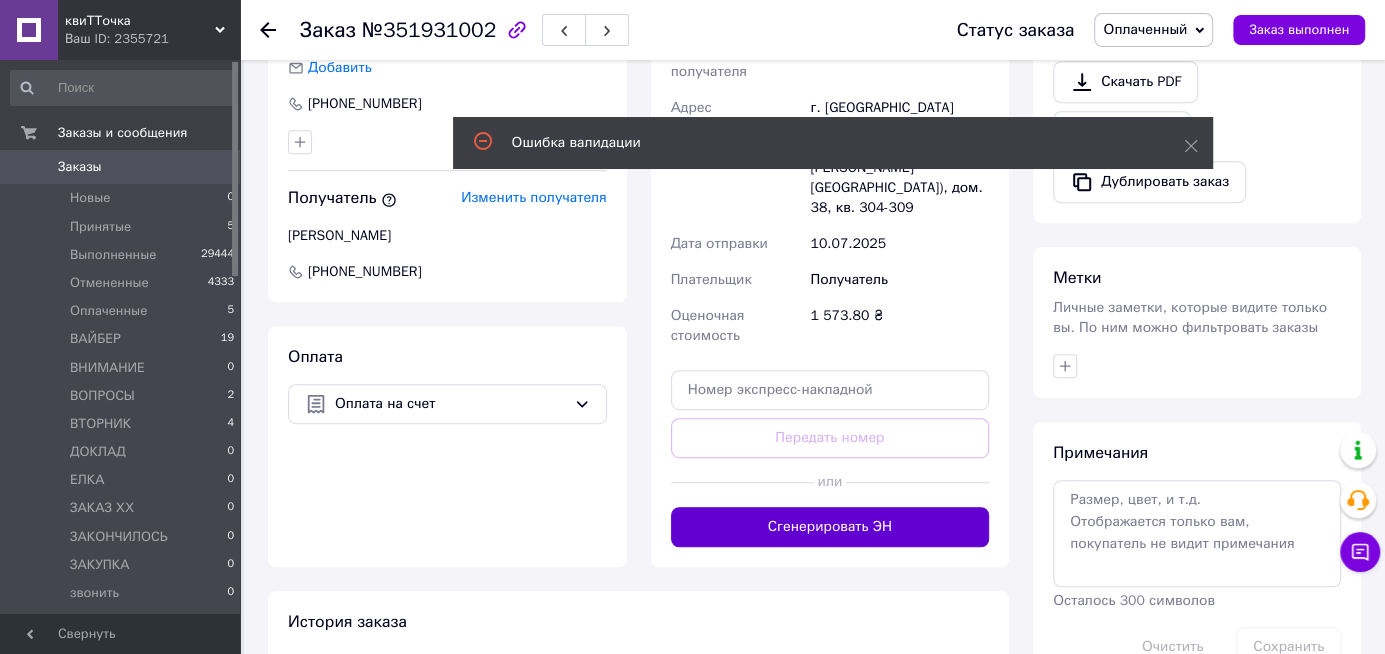 click on "Сгенерировать ЭН" at bounding box center [830, 527] 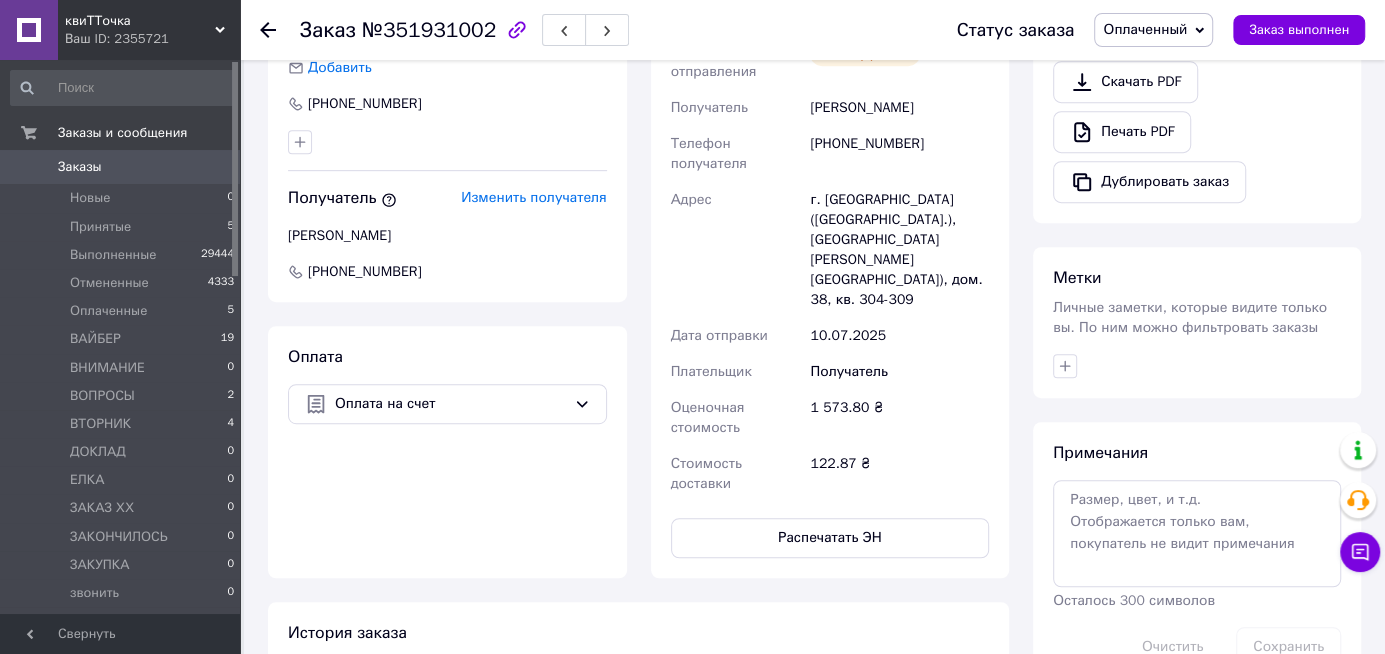 click on "Оплаченный" at bounding box center (1145, 29) 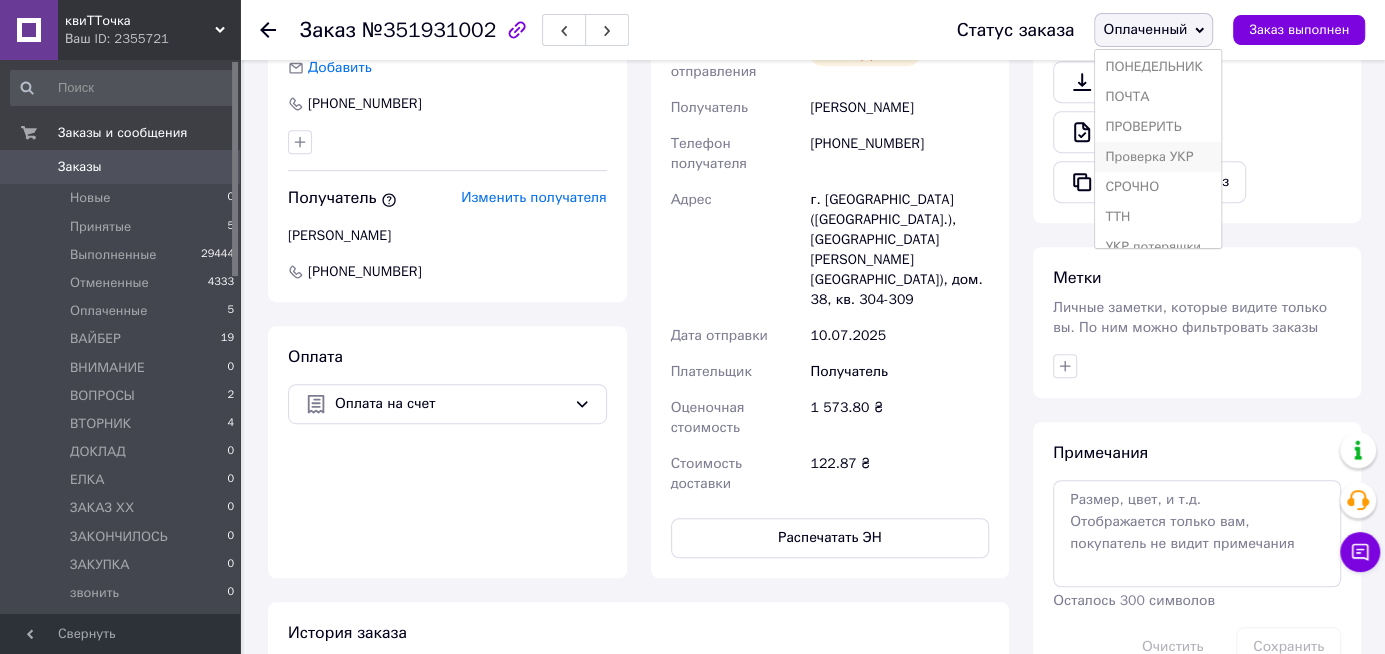scroll, scrollTop: 531, scrollLeft: 0, axis: vertical 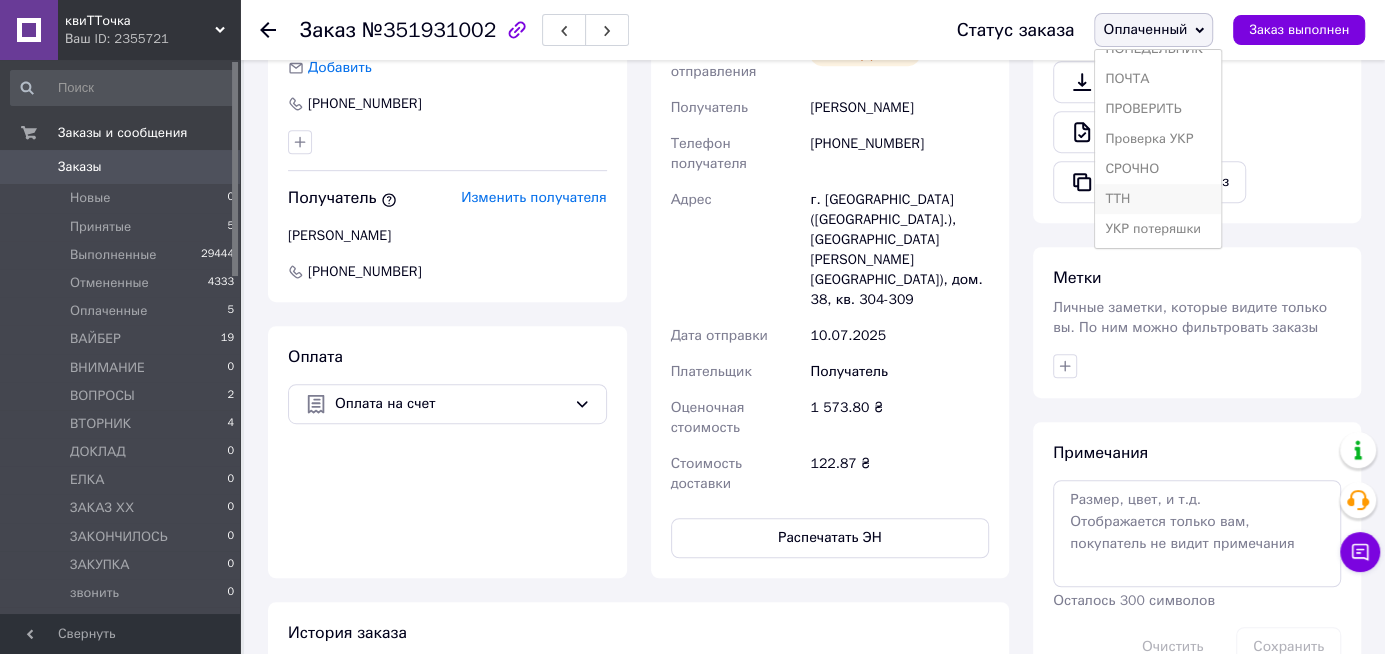click on "ТТН" at bounding box center (1158, 199) 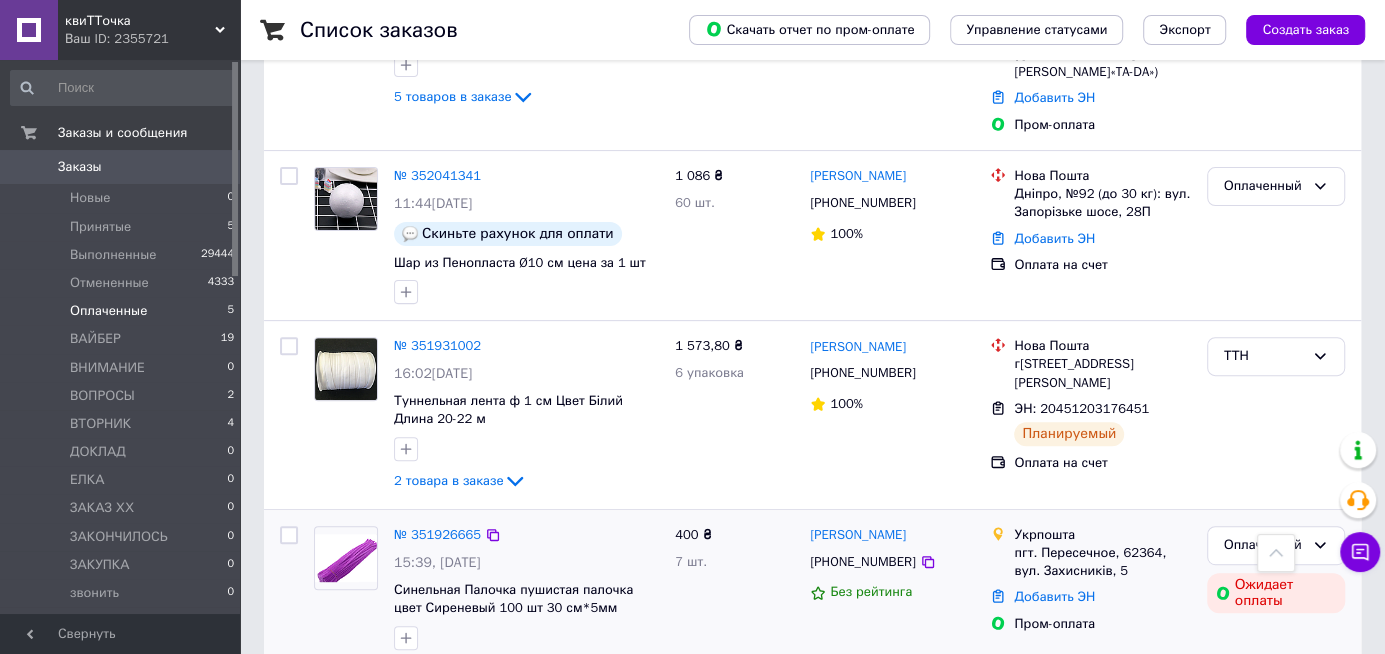 scroll, scrollTop: 225, scrollLeft: 0, axis: vertical 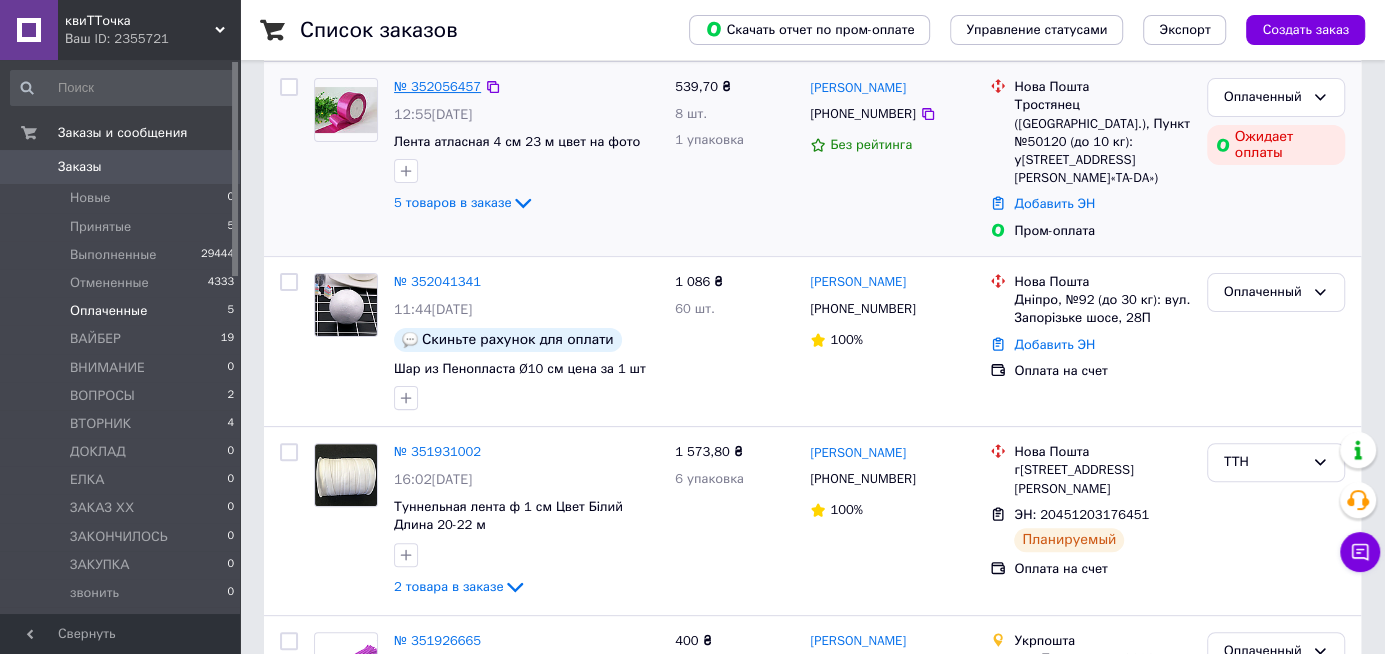 click on "№ 352056457" at bounding box center (437, 86) 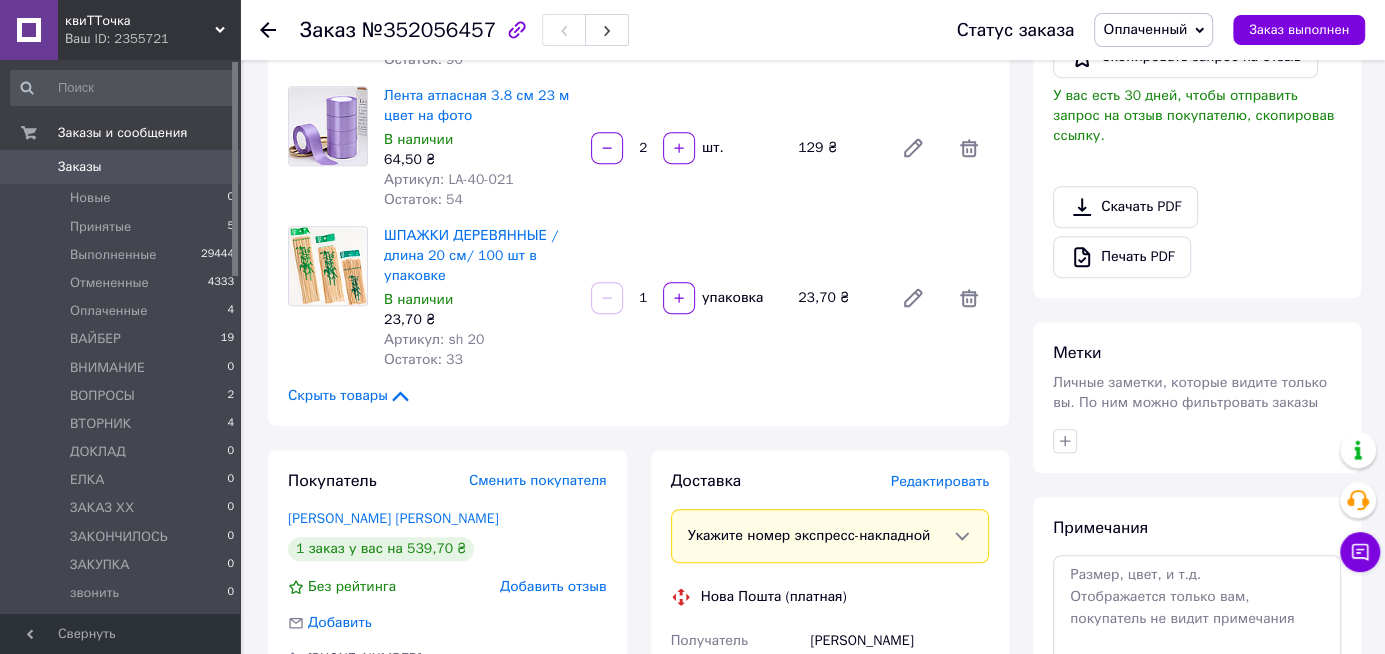 scroll, scrollTop: 1025, scrollLeft: 0, axis: vertical 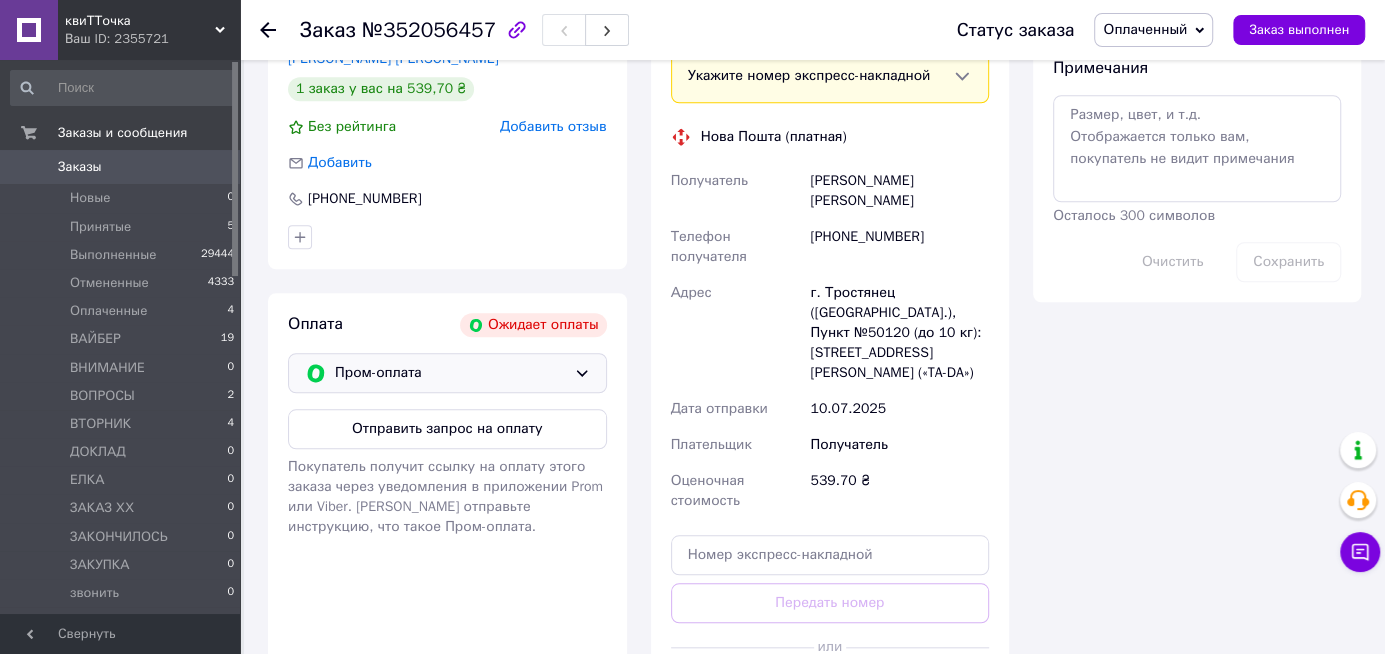 click 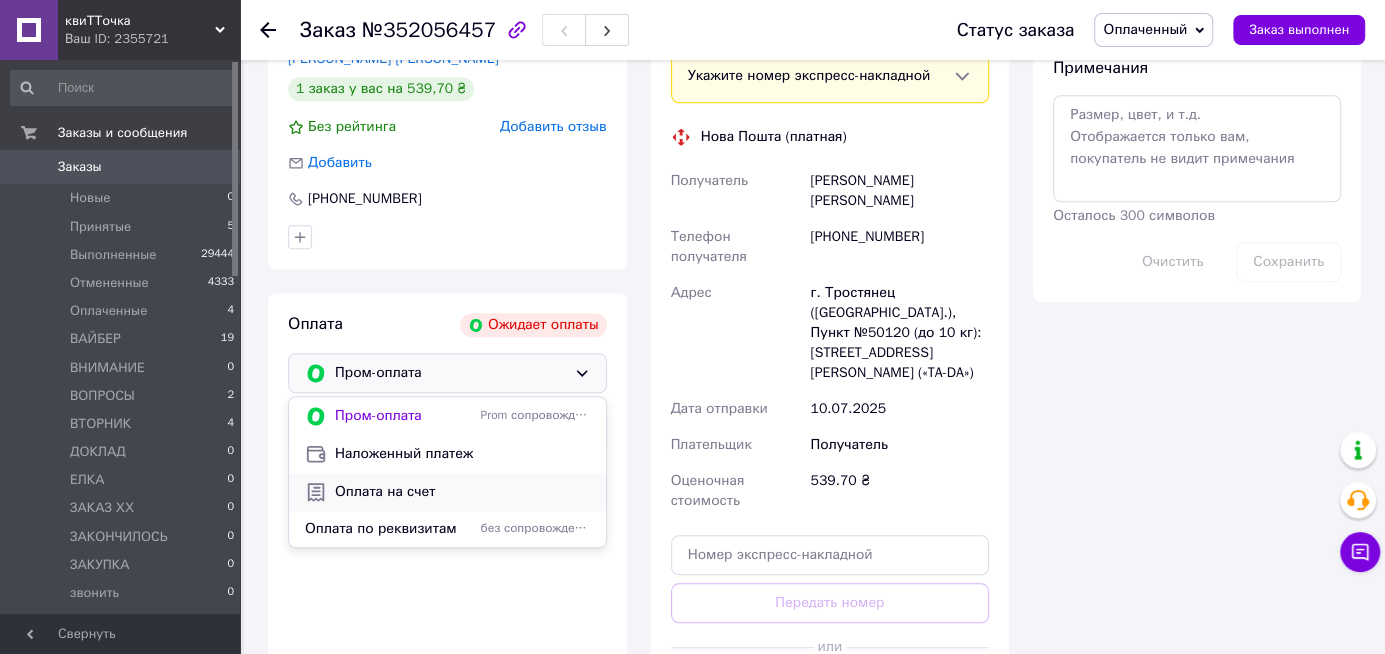 click on "Оплата на счет" at bounding box center [462, 492] 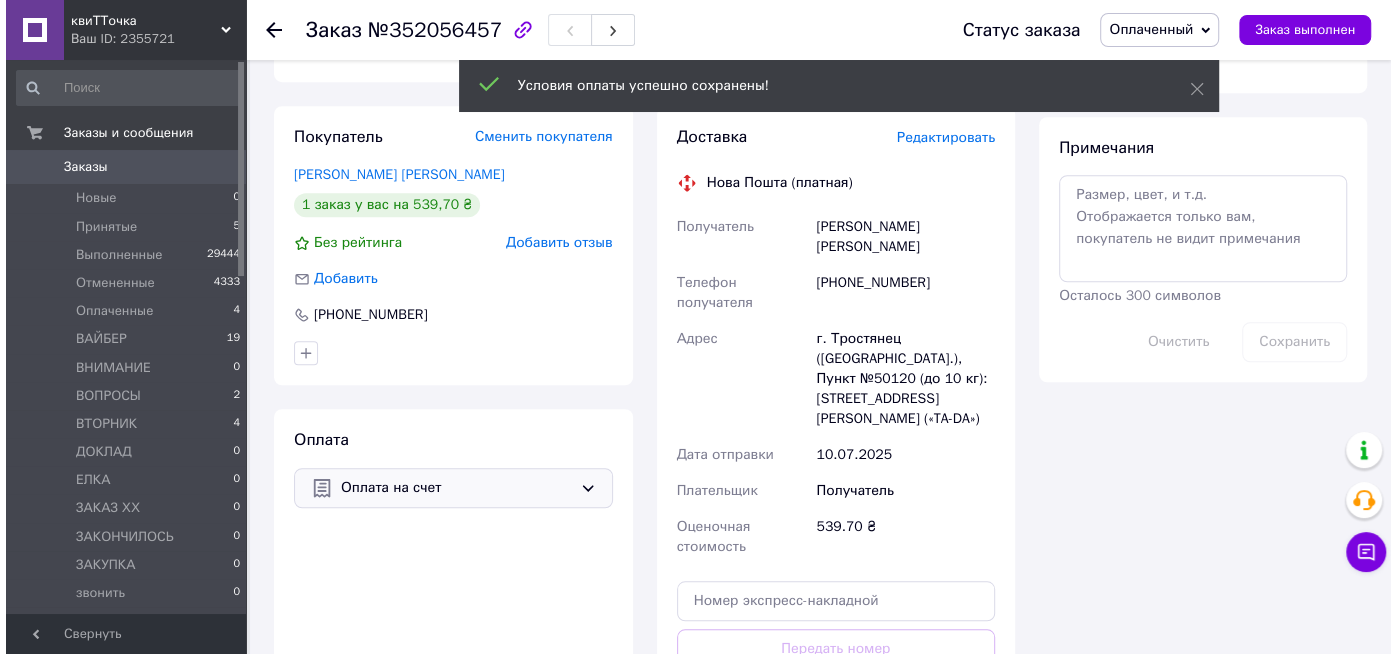 scroll, scrollTop: 865, scrollLeft: 0, axis: vertical 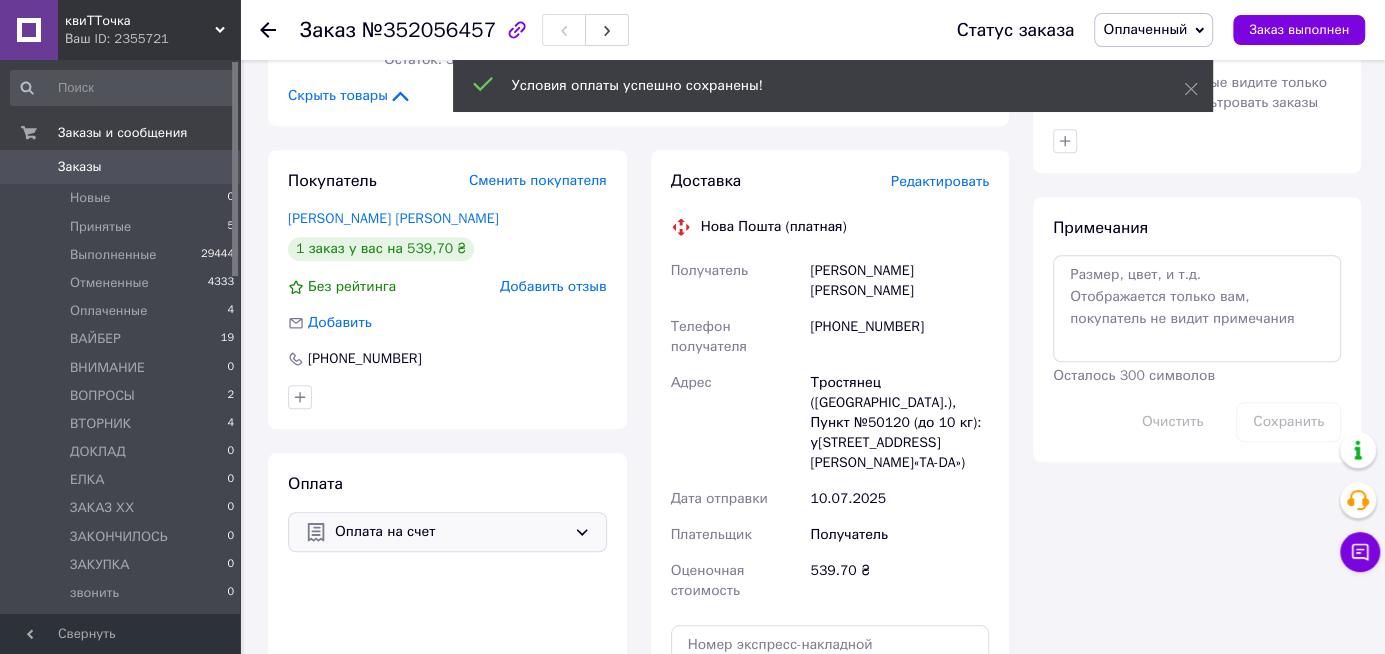 click on "Редактировать" at bounding box center [940, 181] 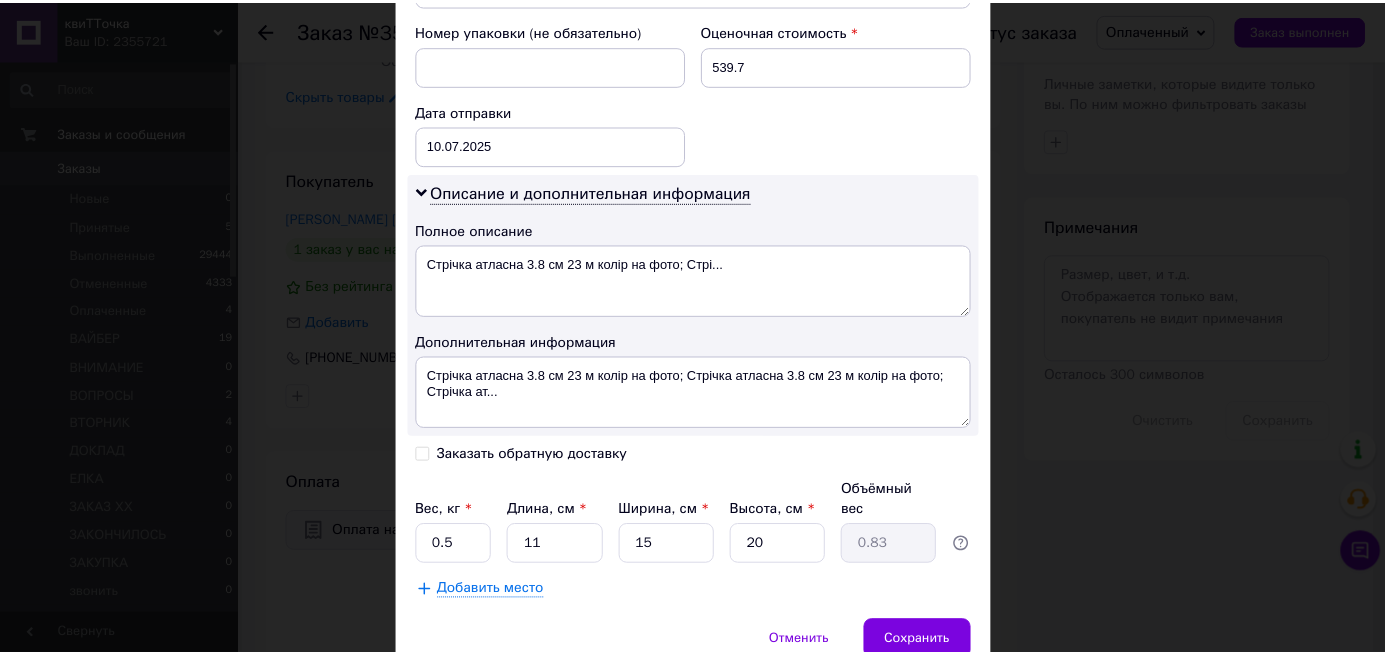 scroll, scrollTop: 925, scrollLeft: 0, axis: vertical 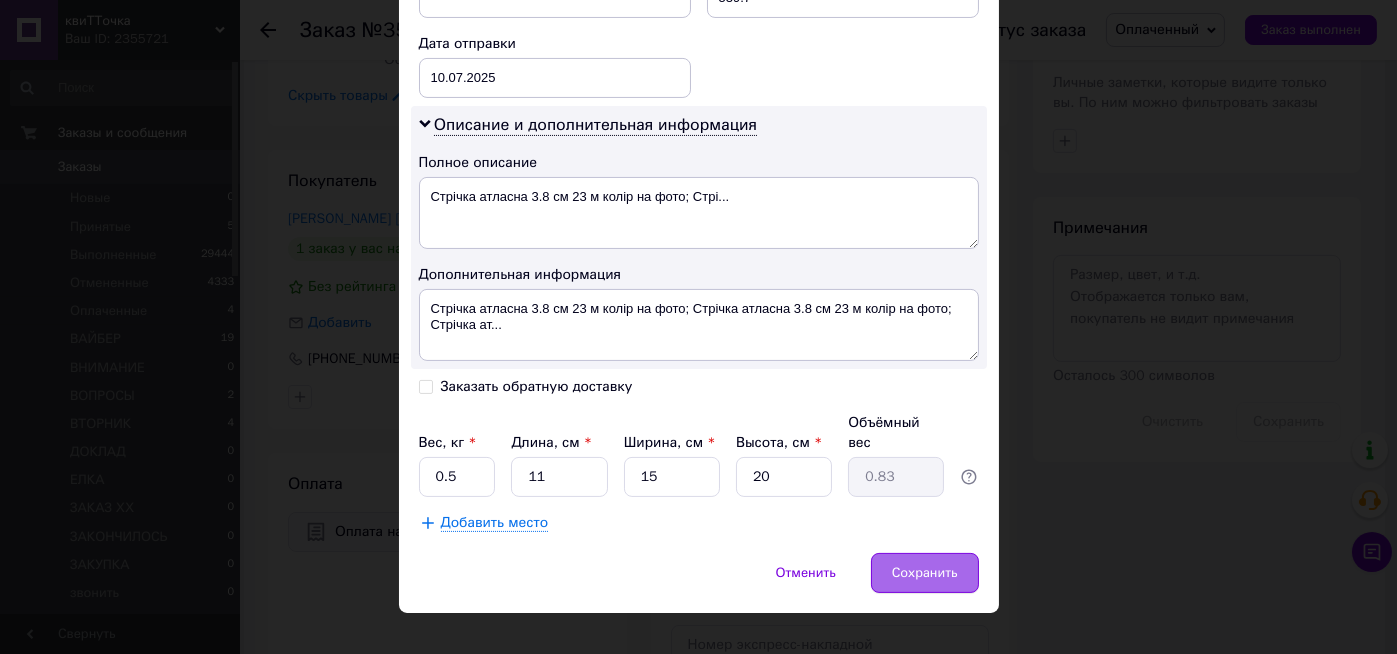 click on "Сохранить" at bounding box center [925, 573] 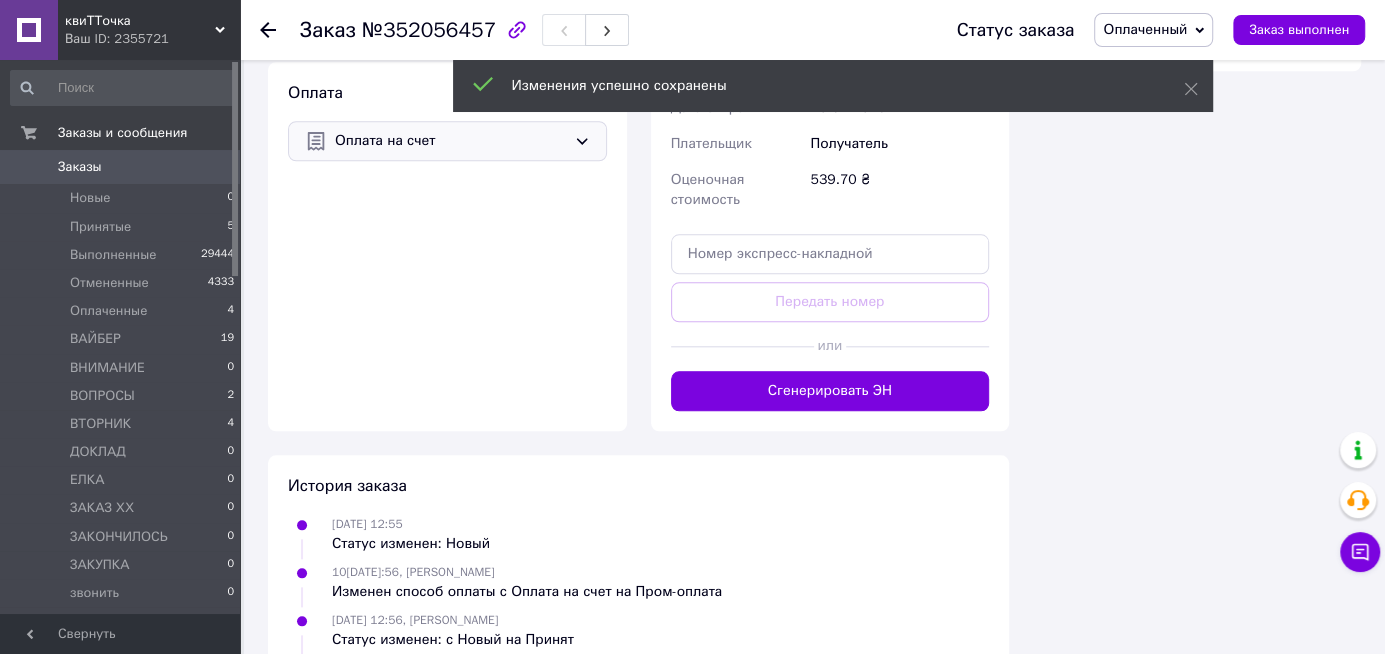 scroll, scrollTop: 1265, scrollLeft: 0, axis: vertical 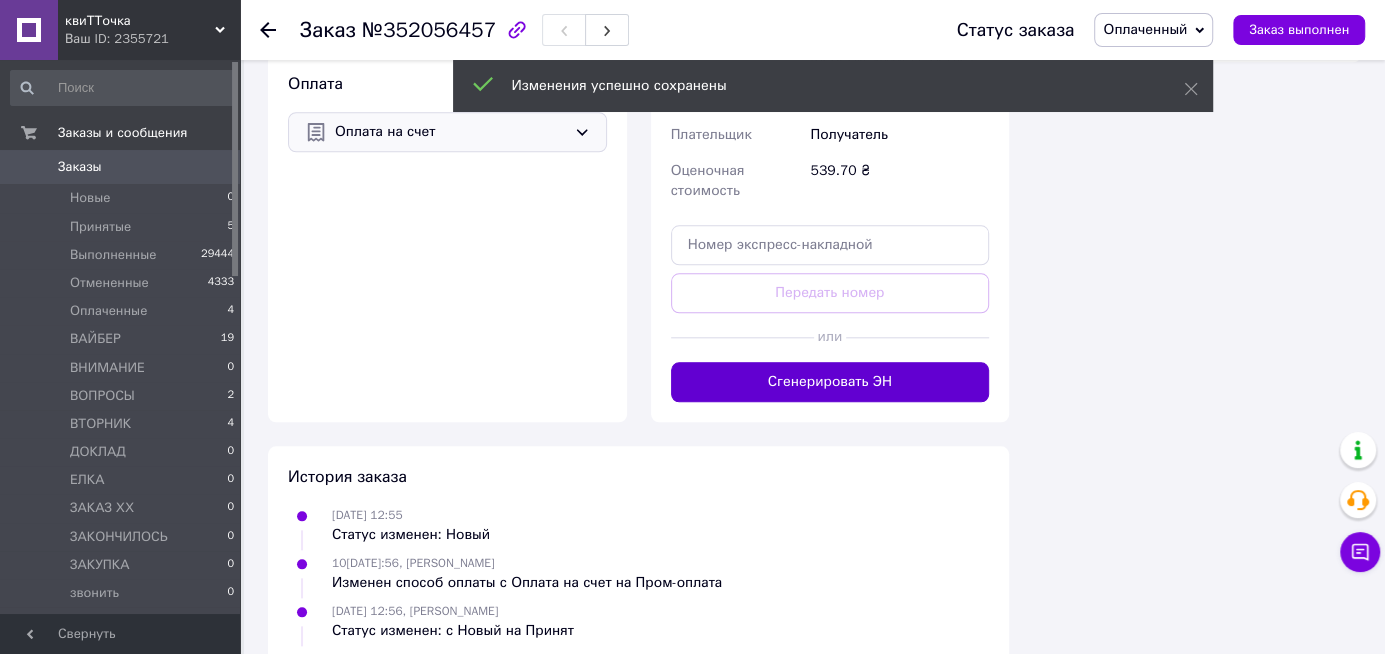 click on "Сгенерировать ЭН" at bounding box center [830, 382] 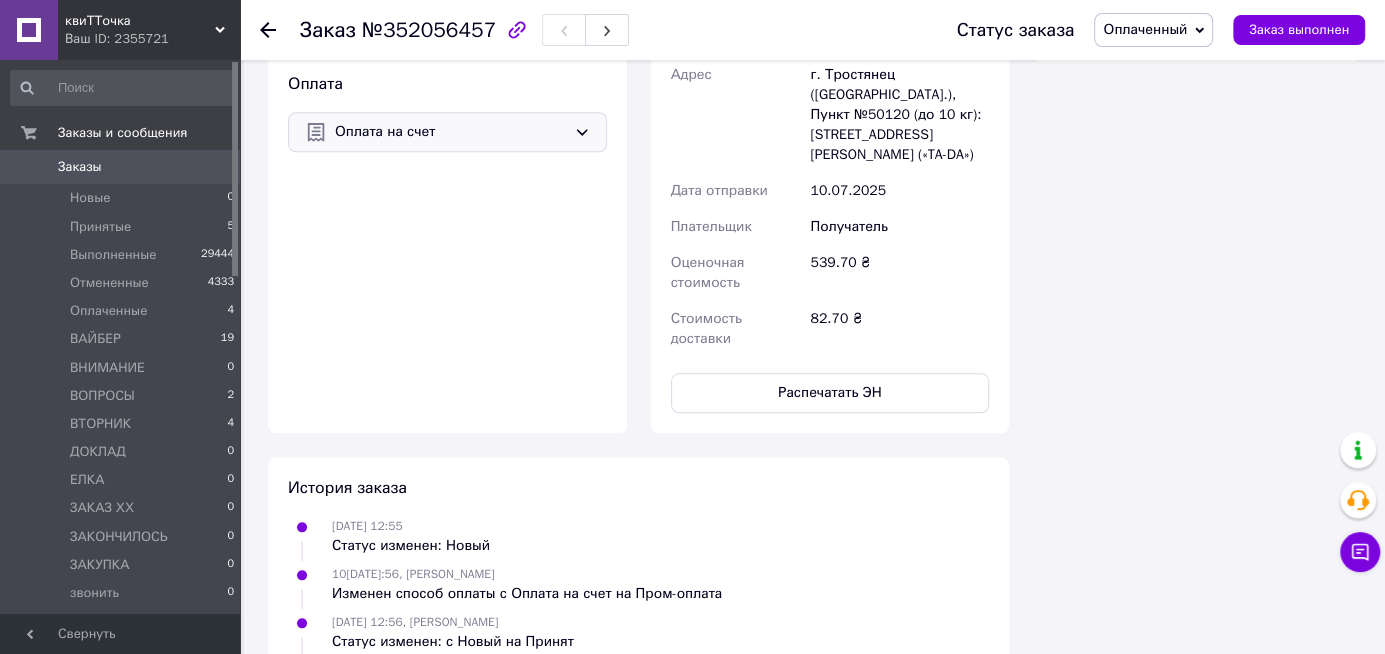 click on "Оплаченный" at bounding box center (1145, 29) 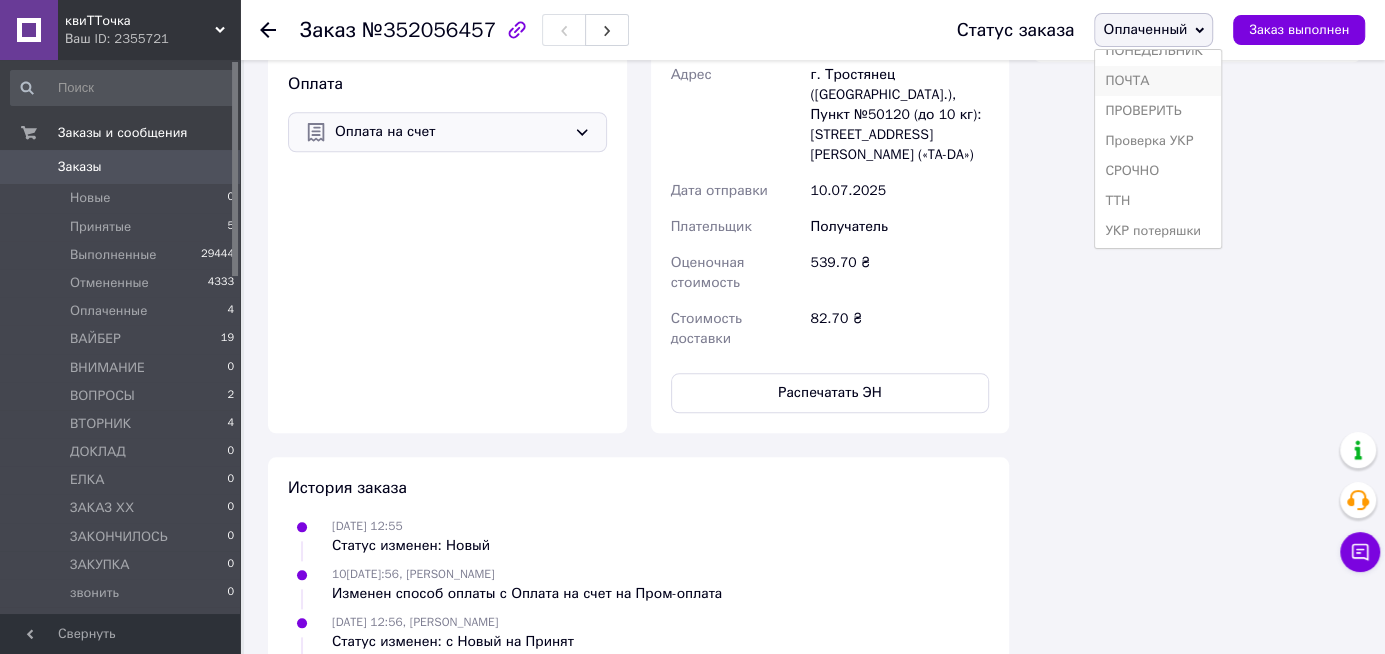 scroll, scrollTop: 531, scrollLeft: 0, axis: vertical 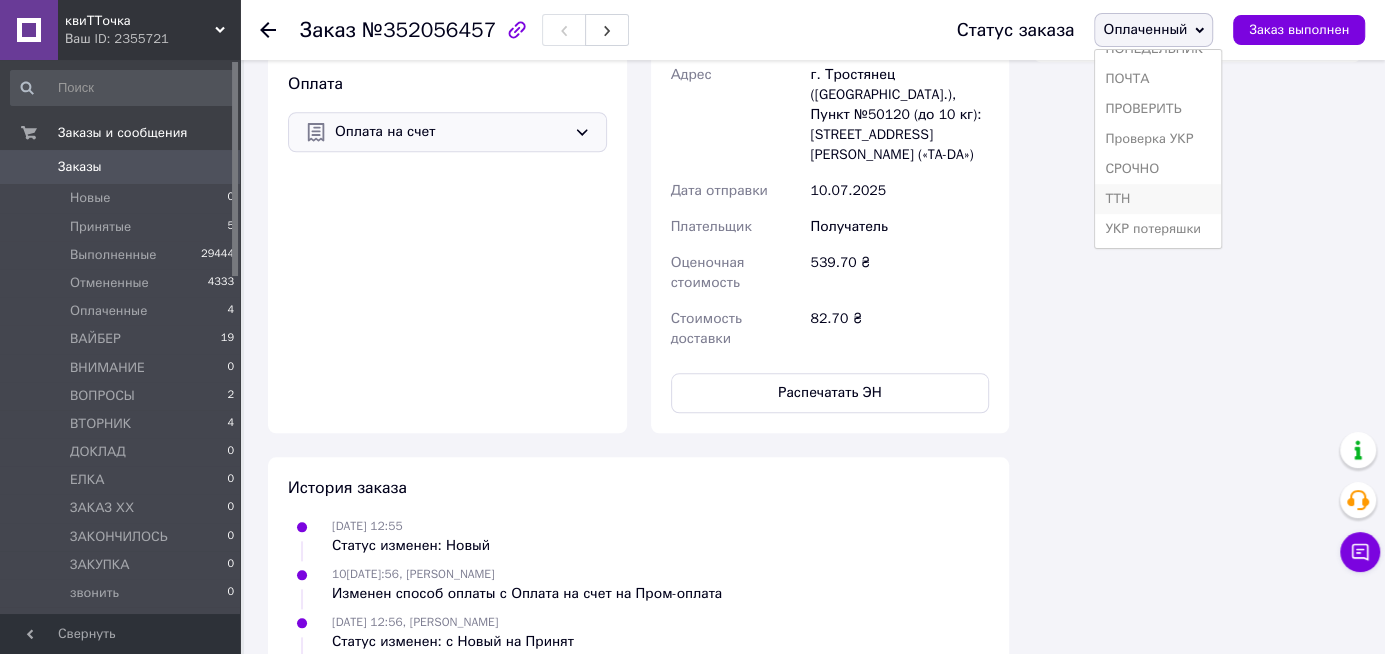 click on "ТТН" at bounding box center (1158, 199) 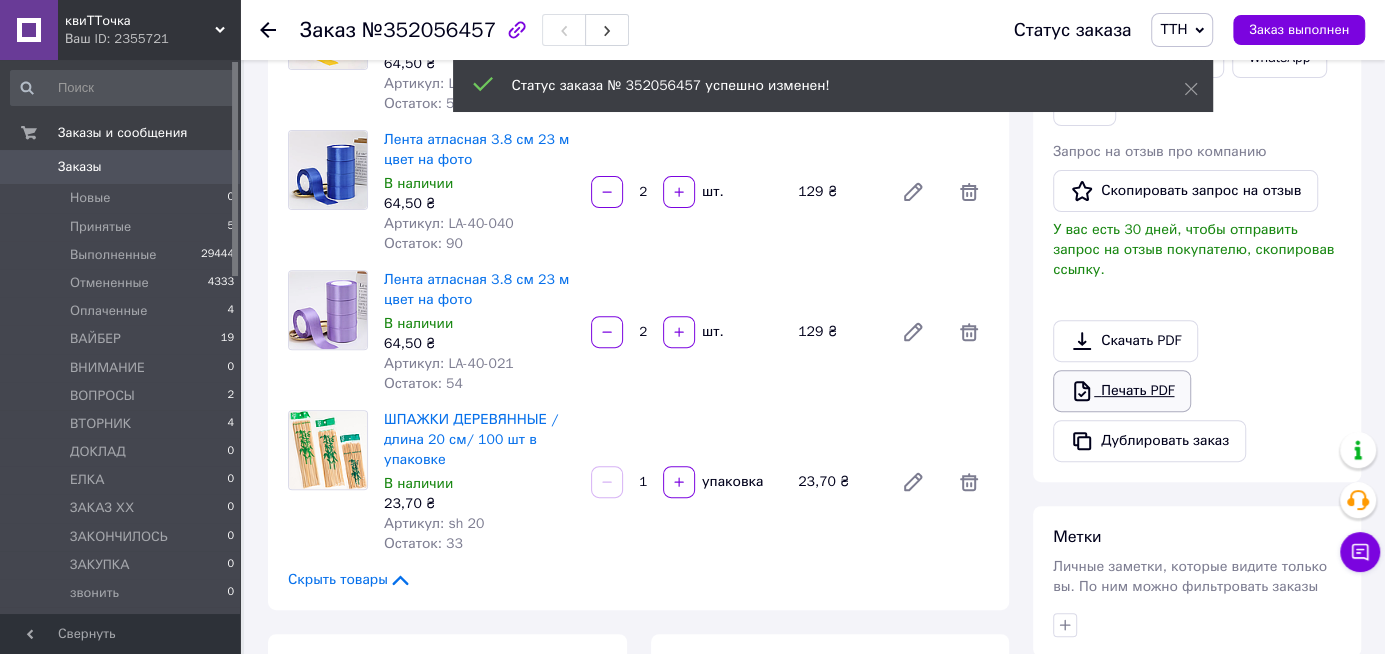scroll, scrollTop: 225, scrollLeft: 0, axis: vertical 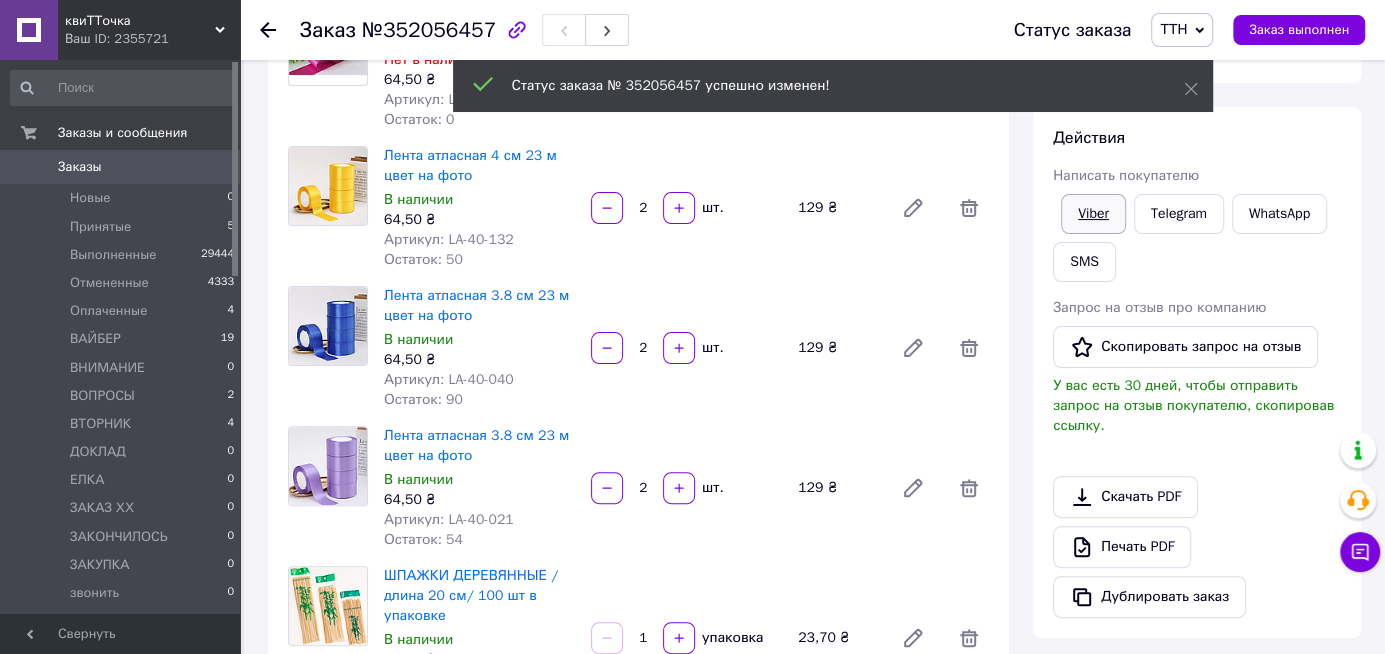 click on "Viber" at bounding box center (1093, 214) 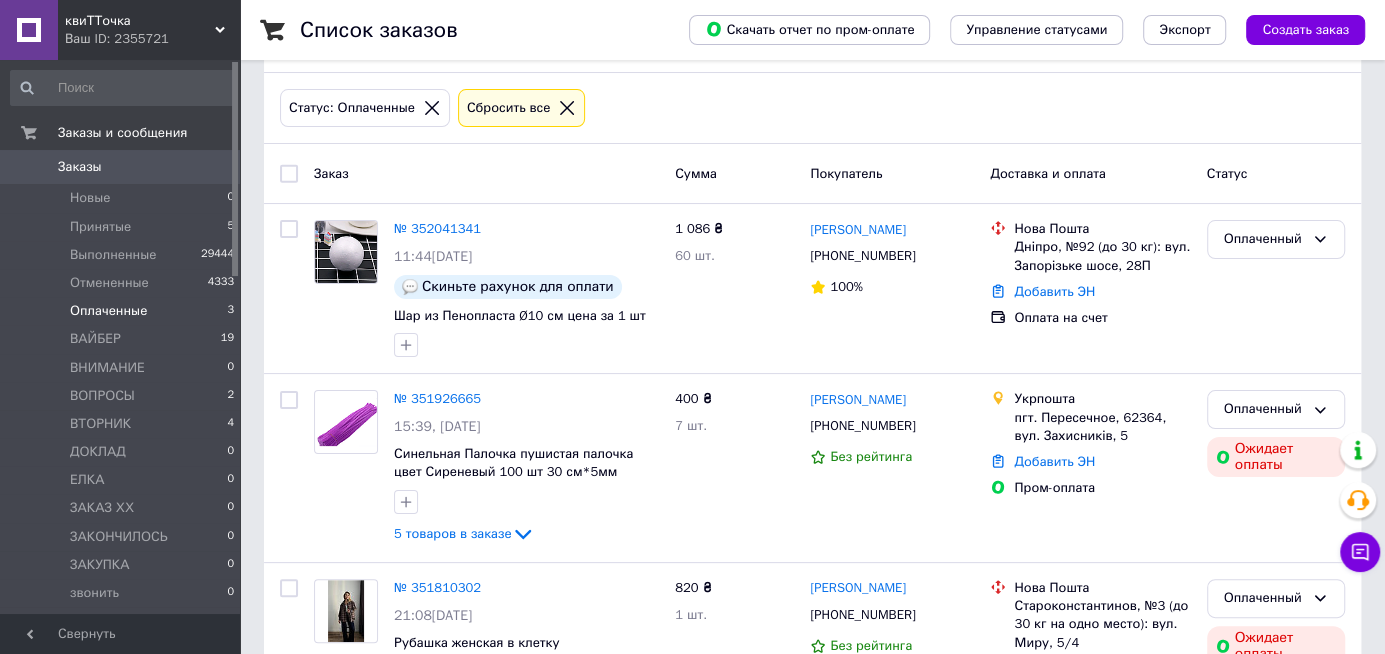 scroll, scrollTop: 0, scrollLeft: 0, axis: both 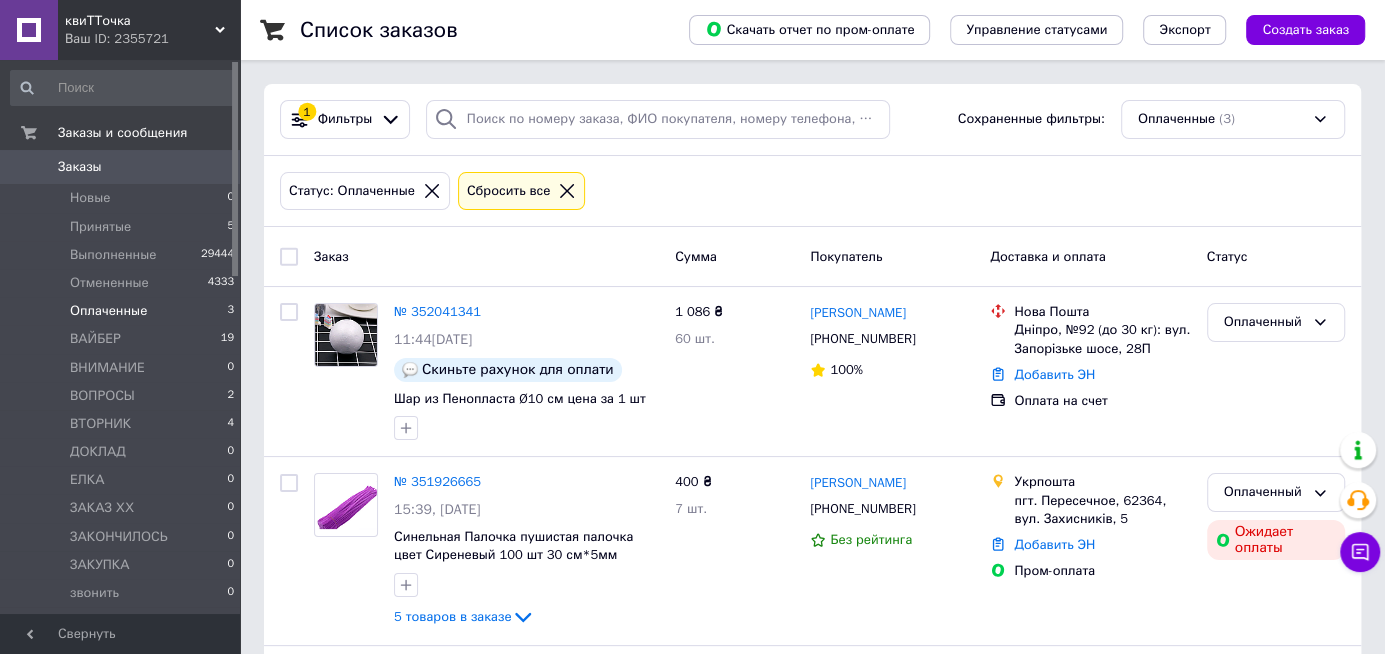 click 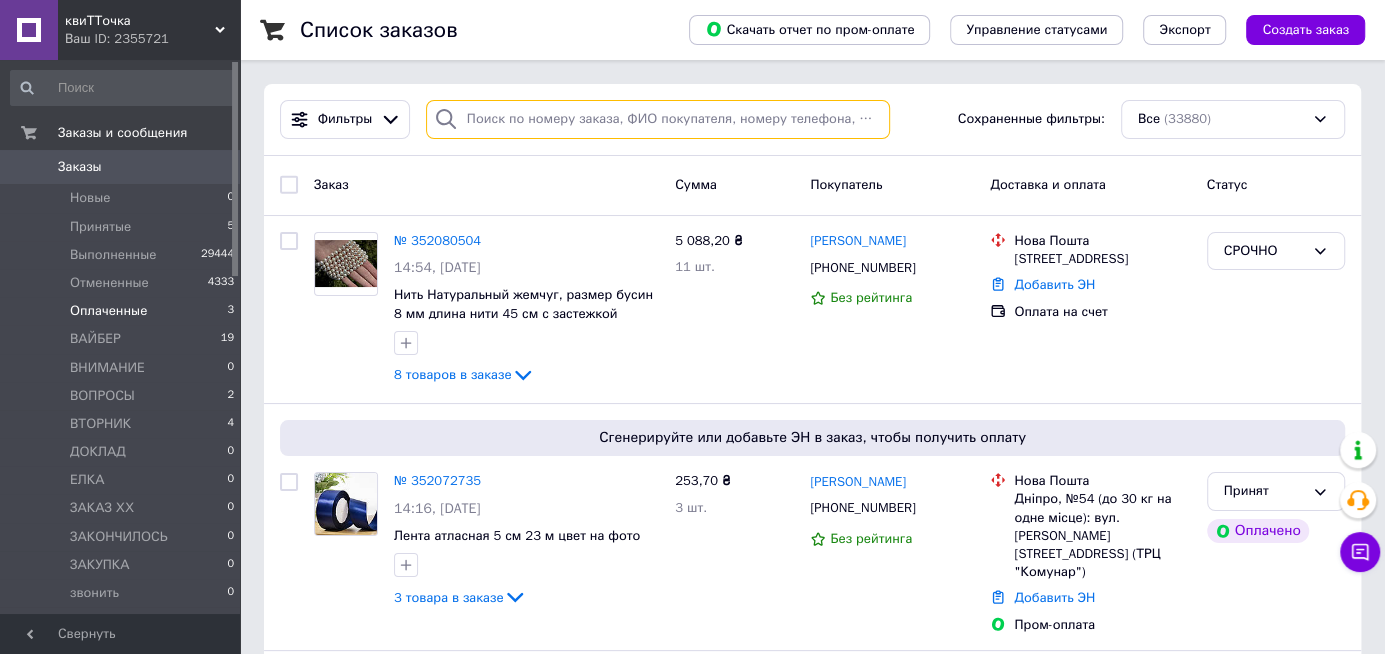 click at bounding box center (658, 119) 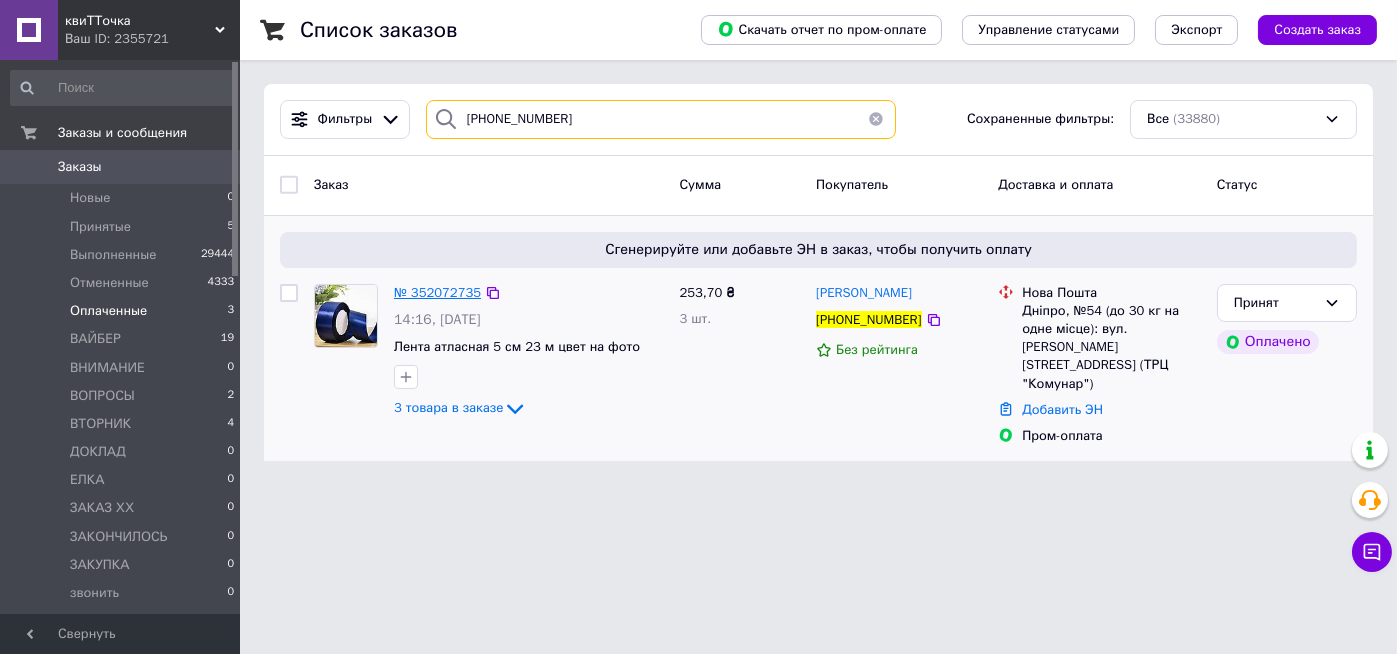 type on "[PHONE_NUMBER]" 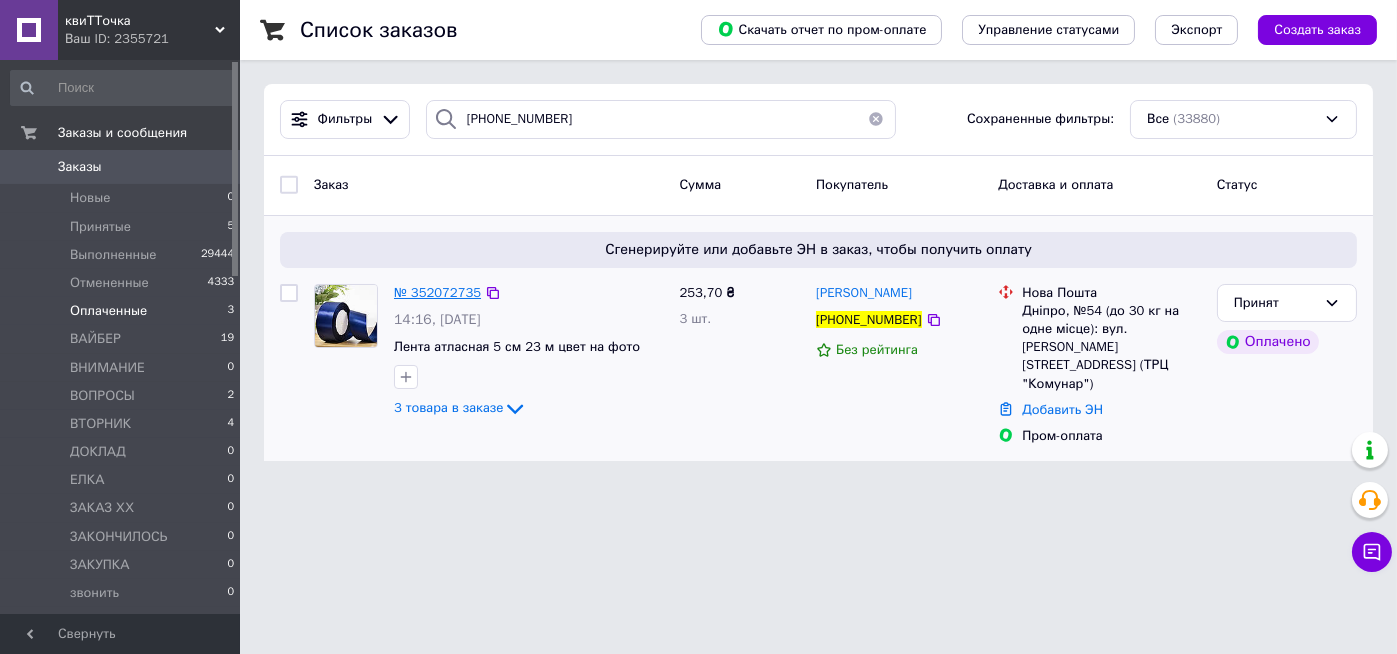 click on "№ 352072735" at bounding box center (437, 292) 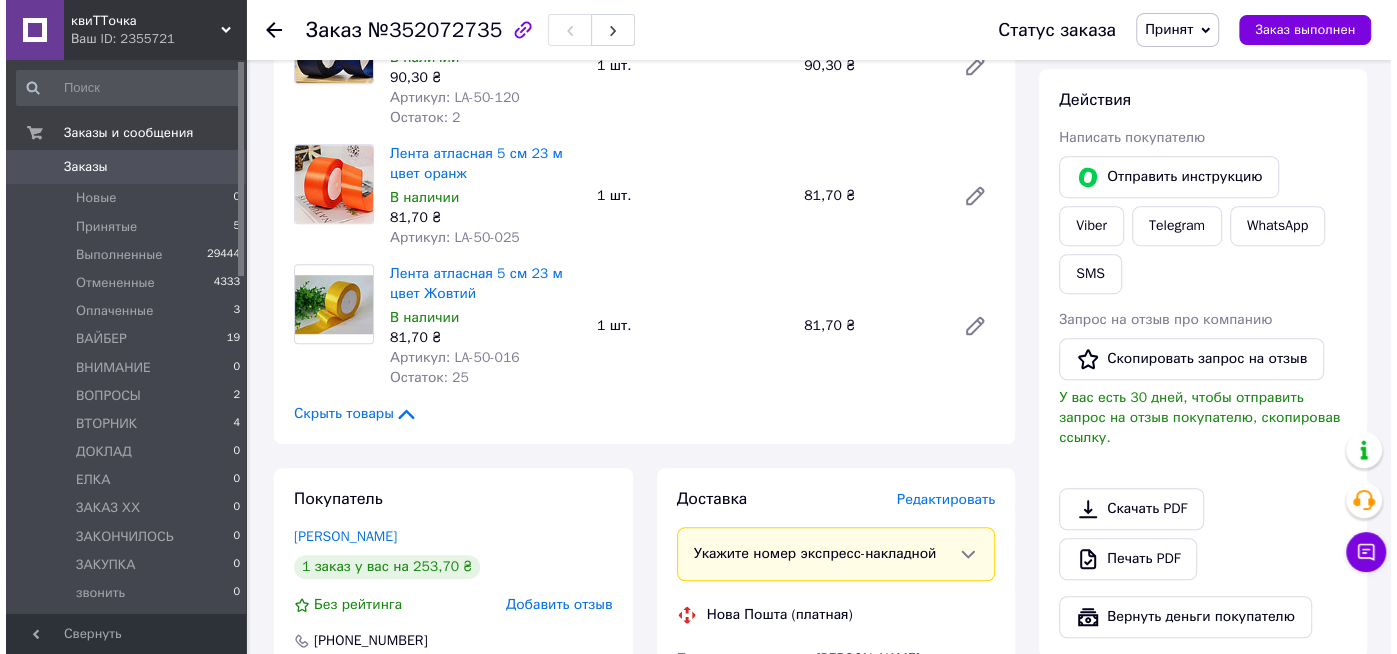 scroll, scrollTop: 960, scrollLeft: 0, axis: vertical 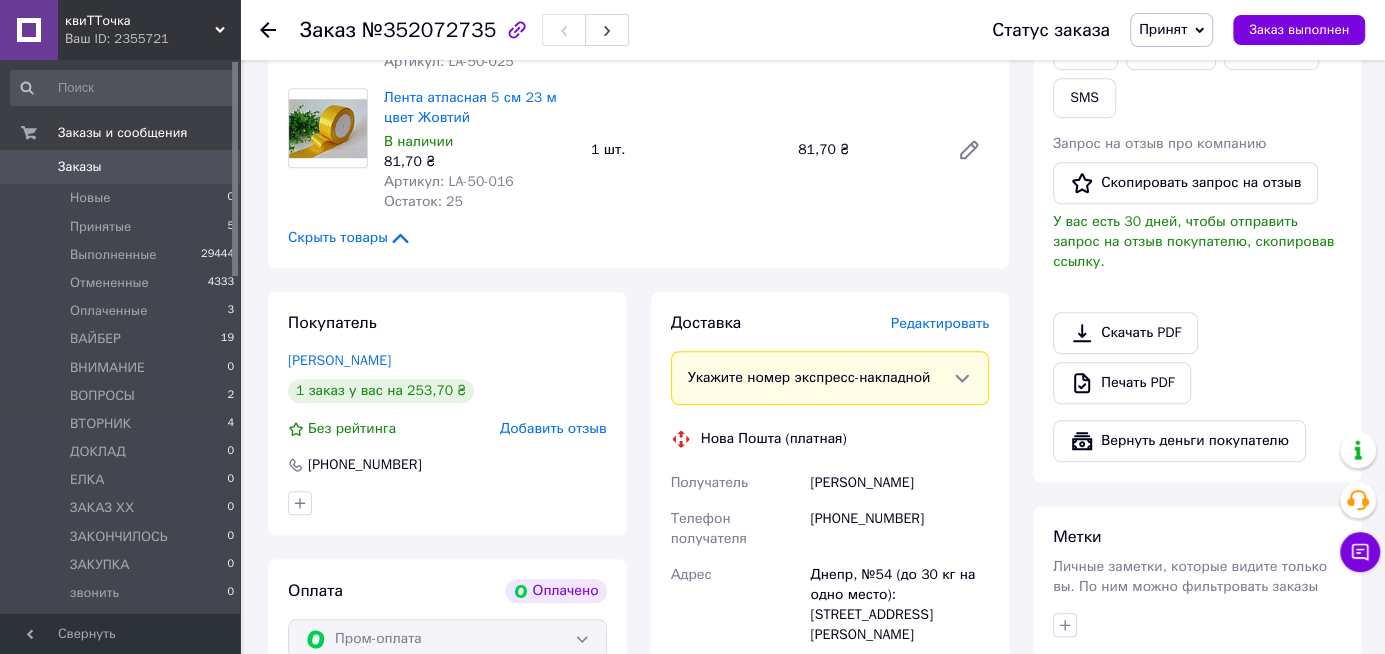 click on "Редактировать" at bounding box center (940, 323) 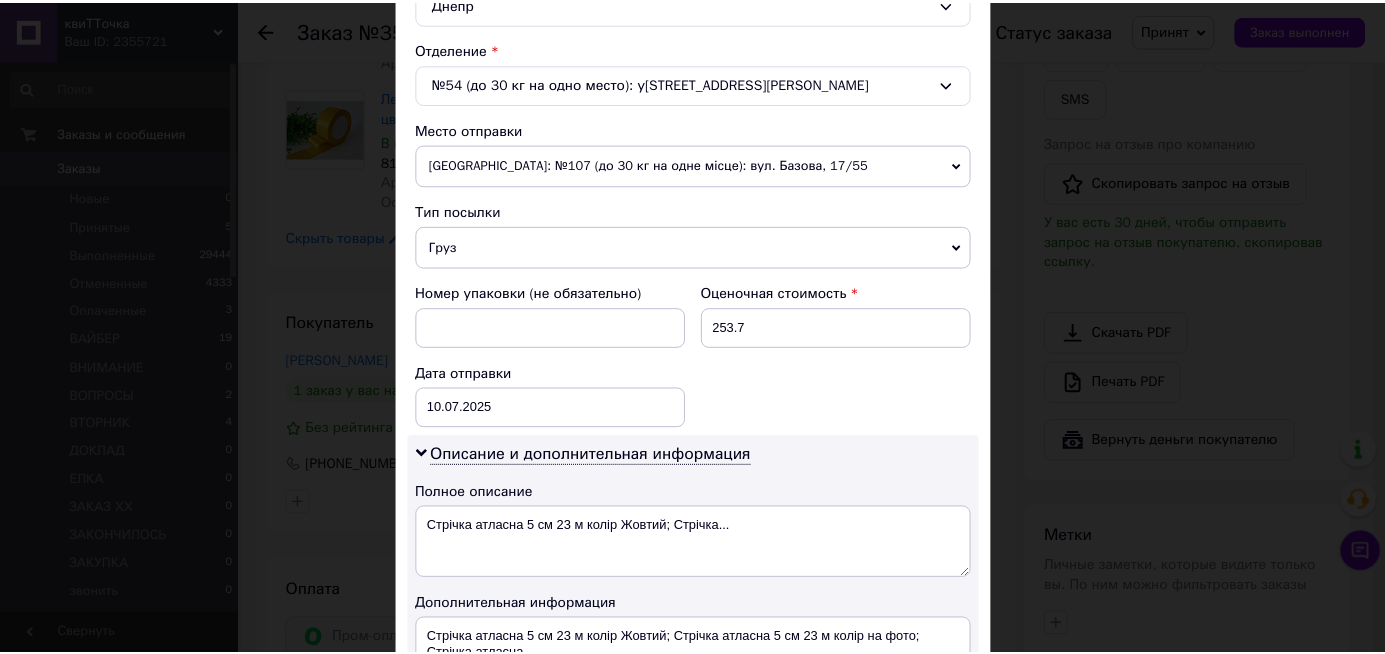 scroll, scrollTop: 880, scrollLeft: 0, axis: vertical 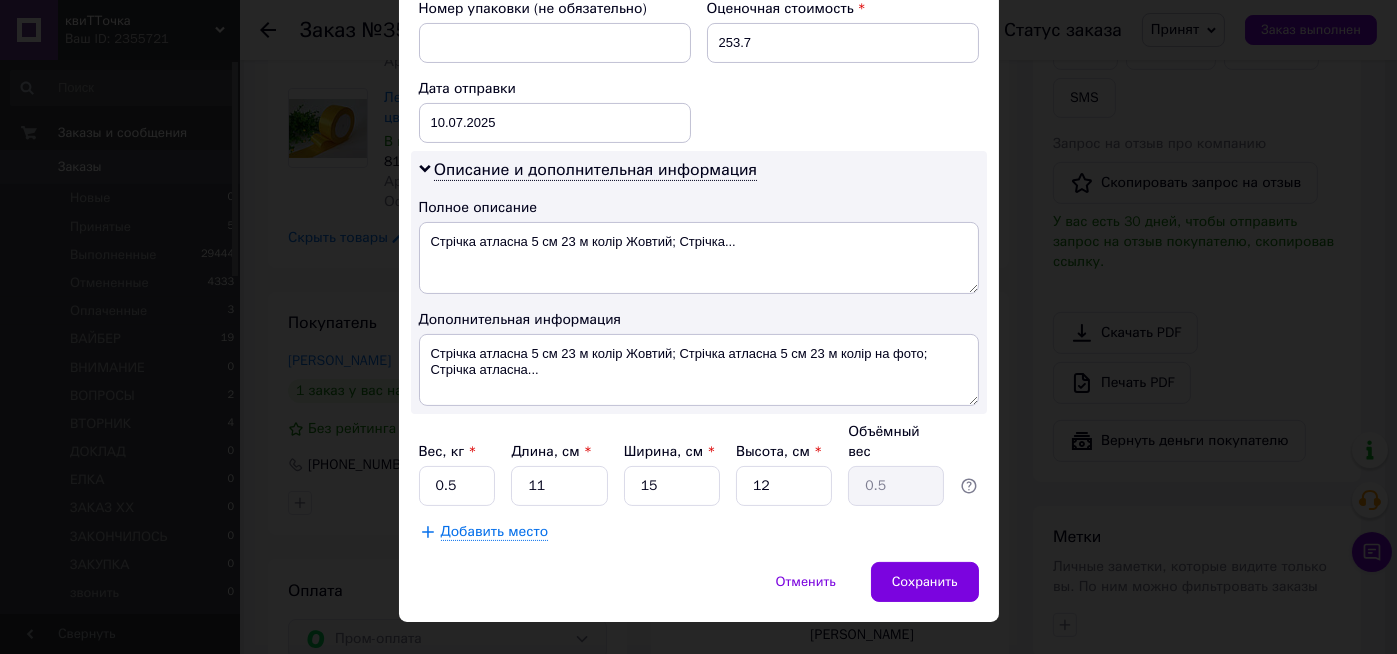 click on "Отменить   Сохранить" at bounding box center [699, 592] 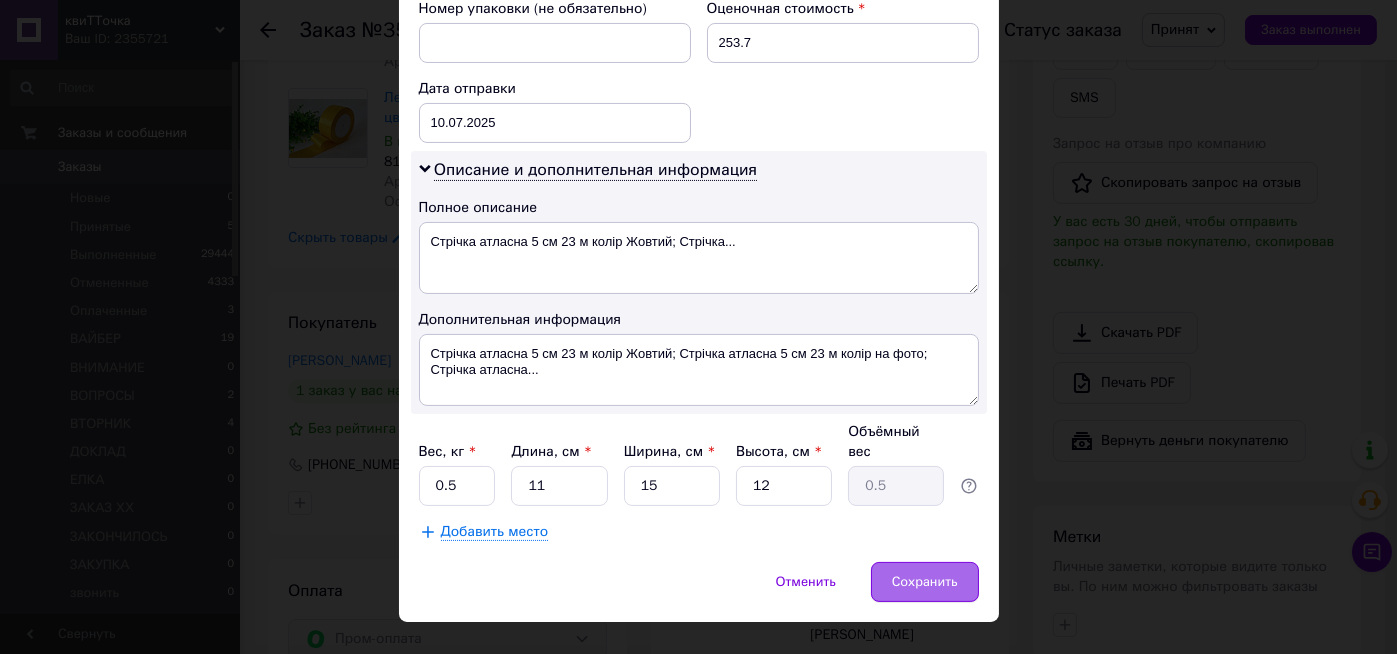 click on "Сохранить" at bounding box center [925, 582] 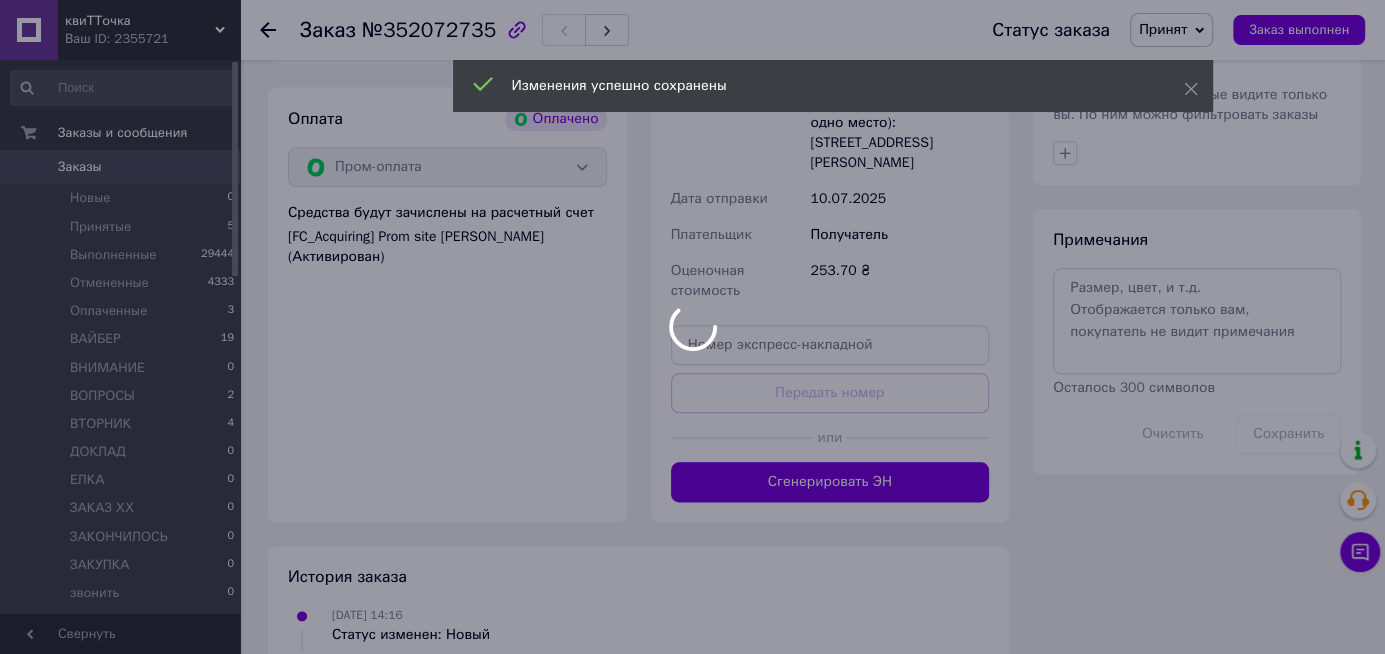scroll, scrollTop: 1440, scrollLeft: 0, axis: vertical 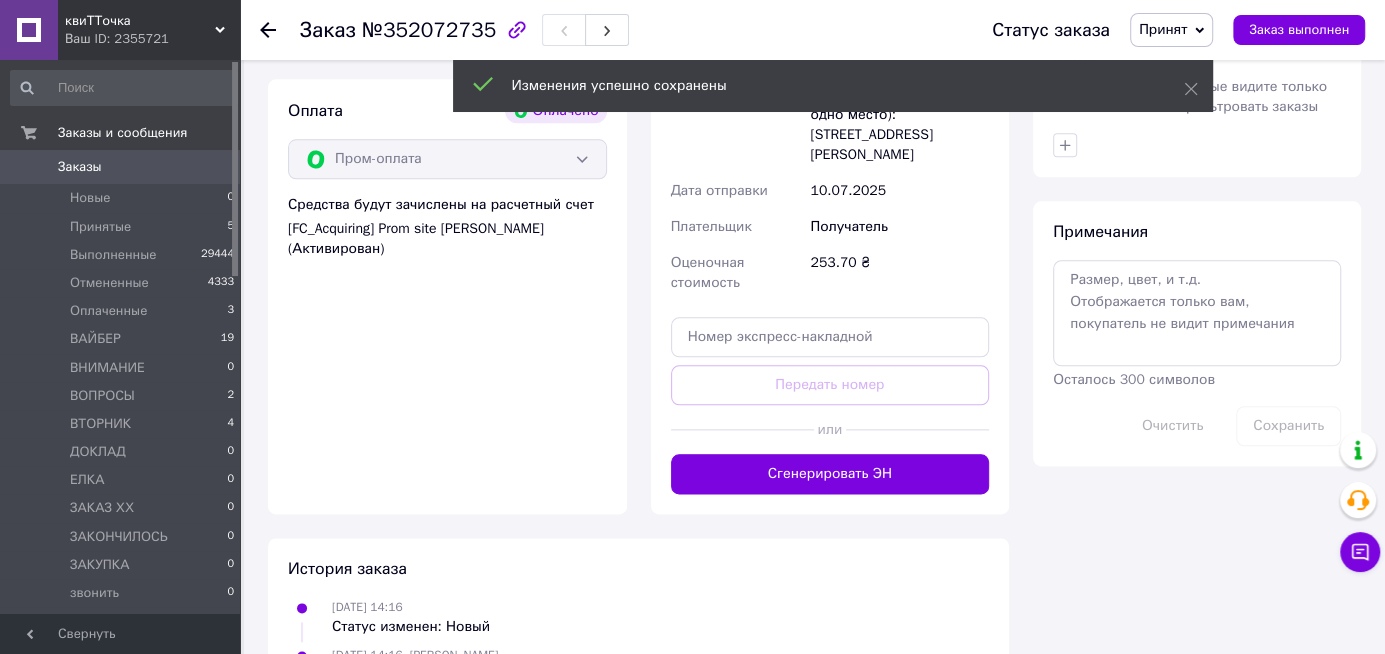 click on "Сгенерировать ЭН" at bounding box center [830, 474] 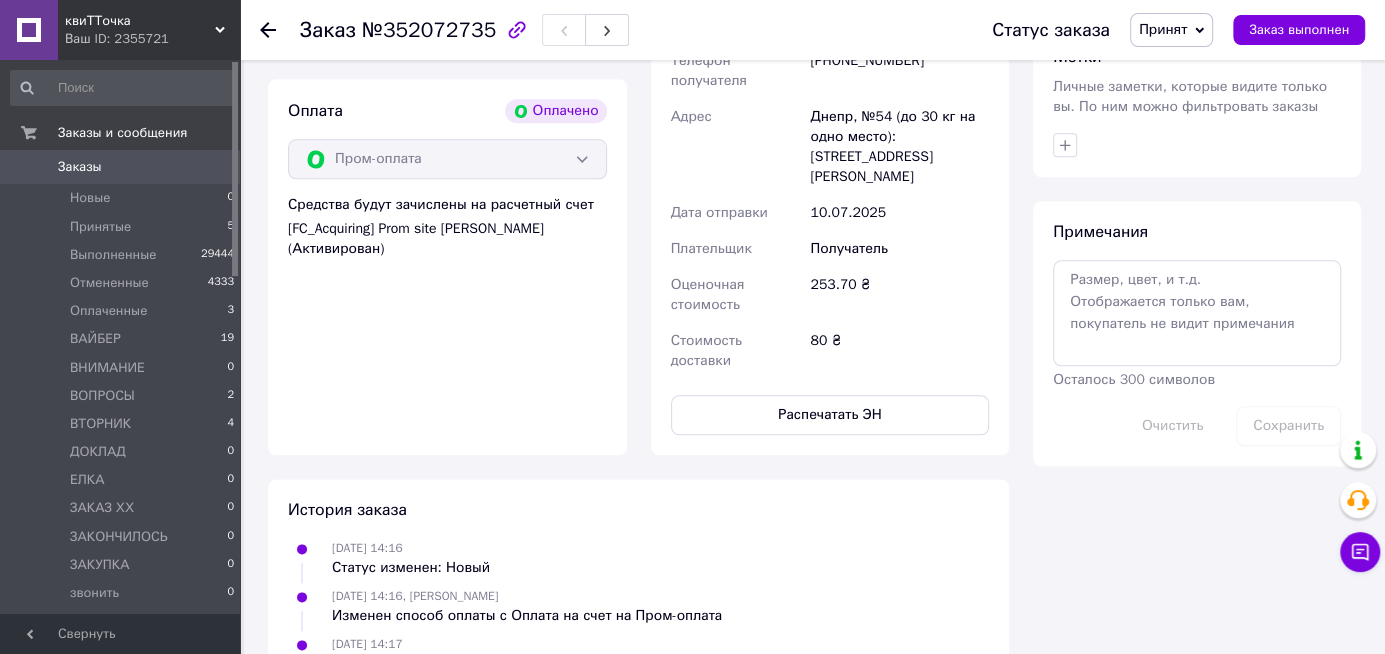click on "Принят" at bounding box center (1163, 29) 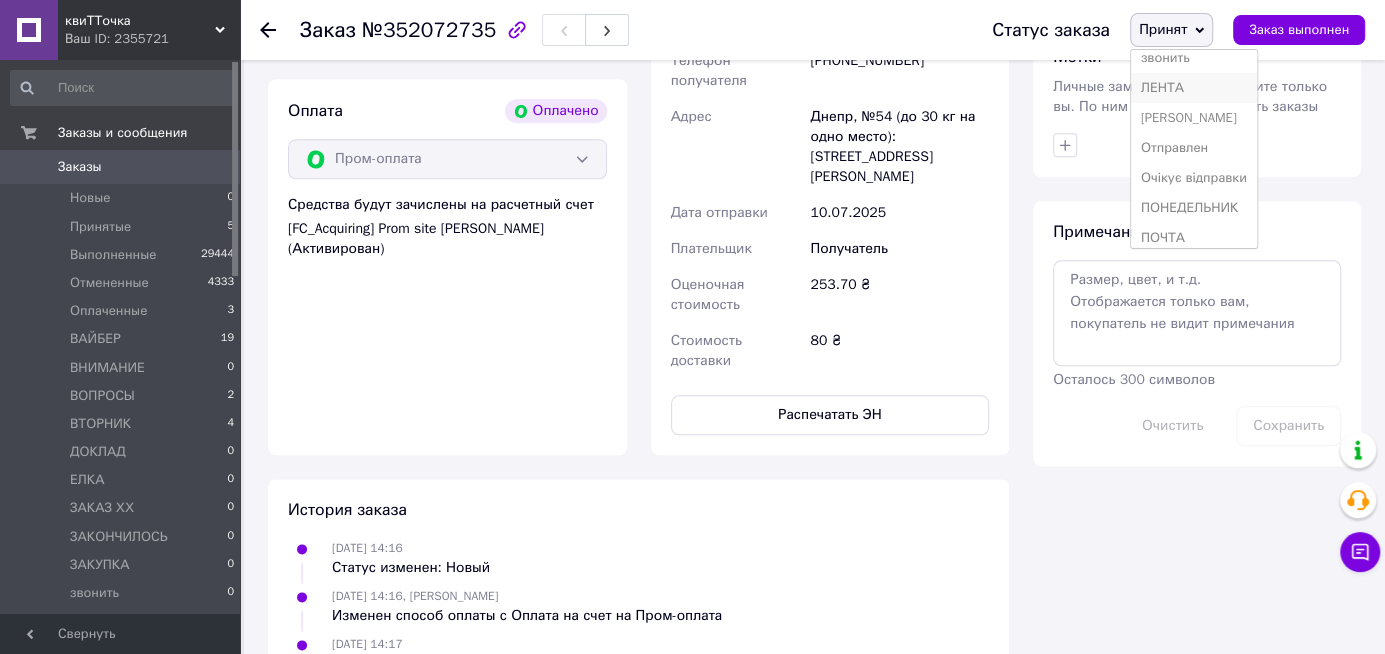 scroll, scrollTop: 400, scrollLeft: 0, axis: vertical 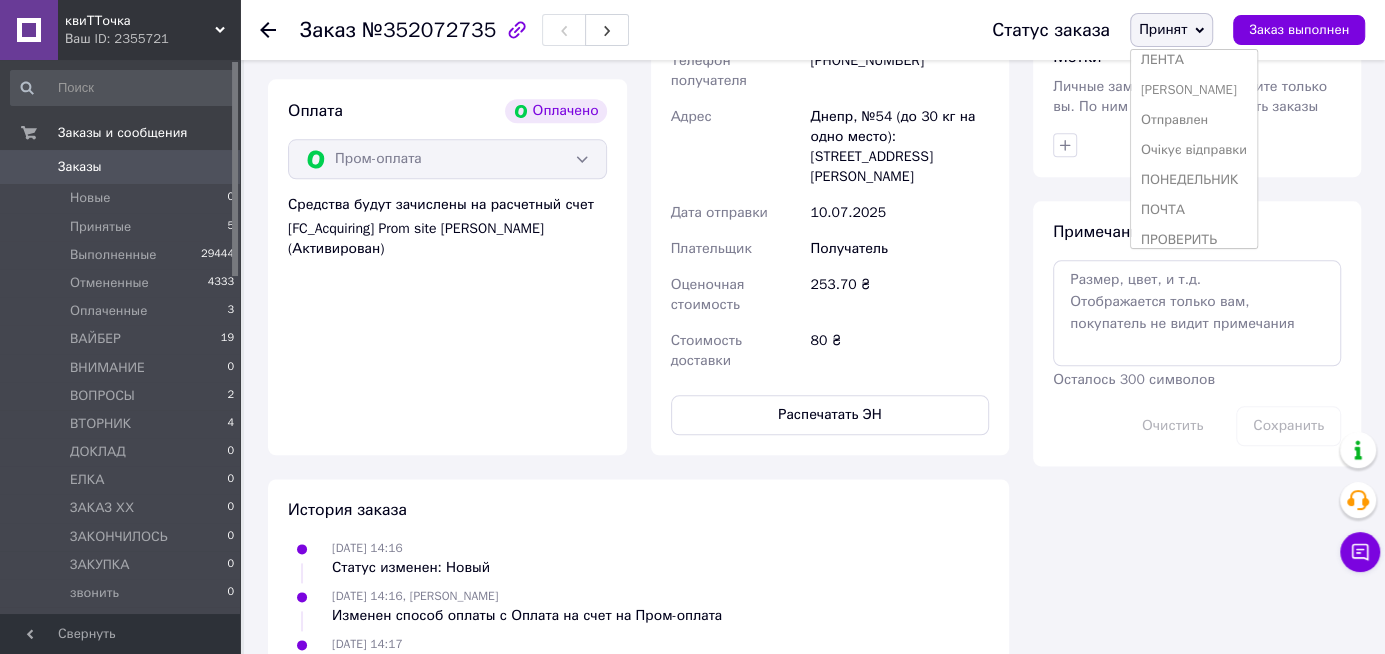 click on "Очікує відправки" at bounding box center [1194, 150] 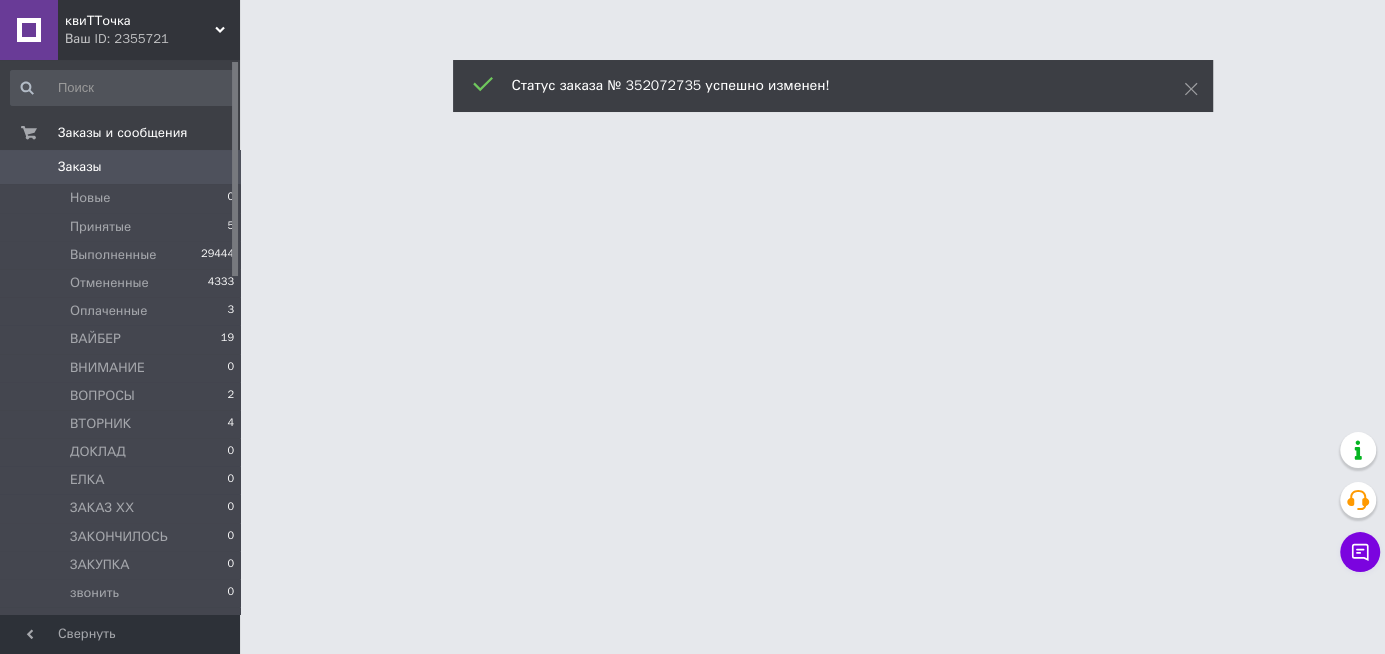 scroll, scrollTop: 0, scrollLeft: 0, axis: both 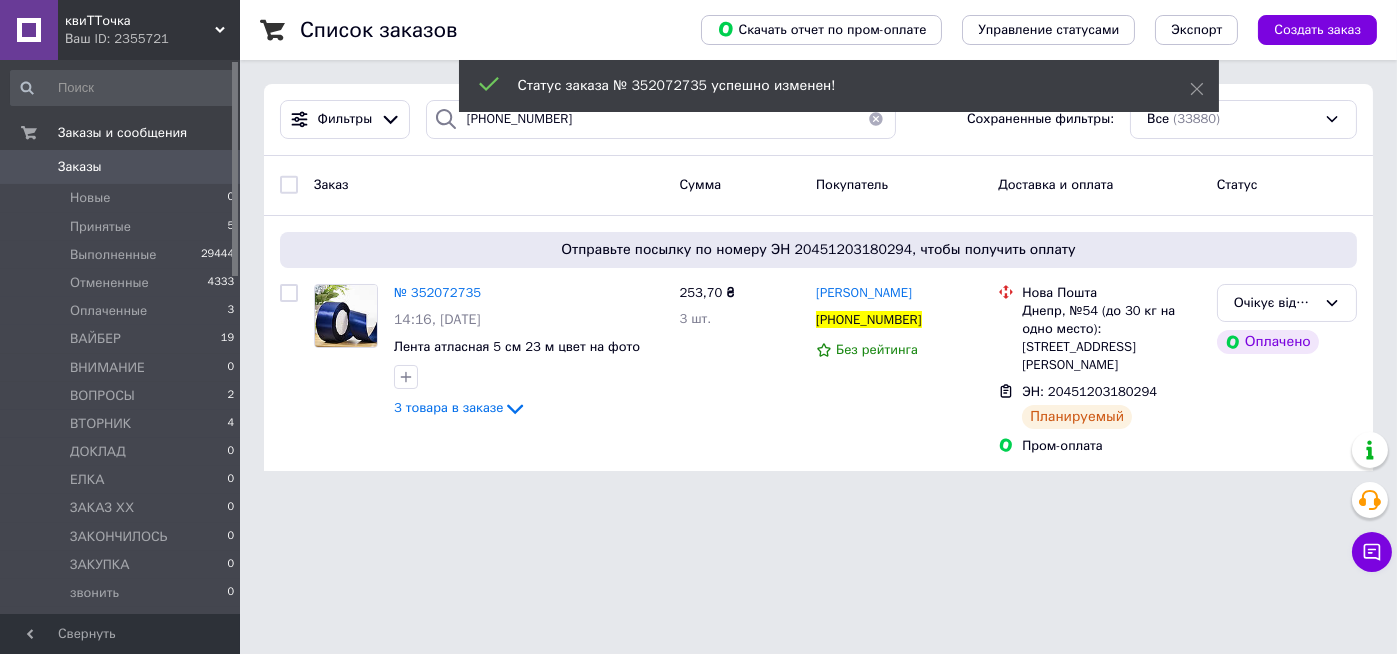 type 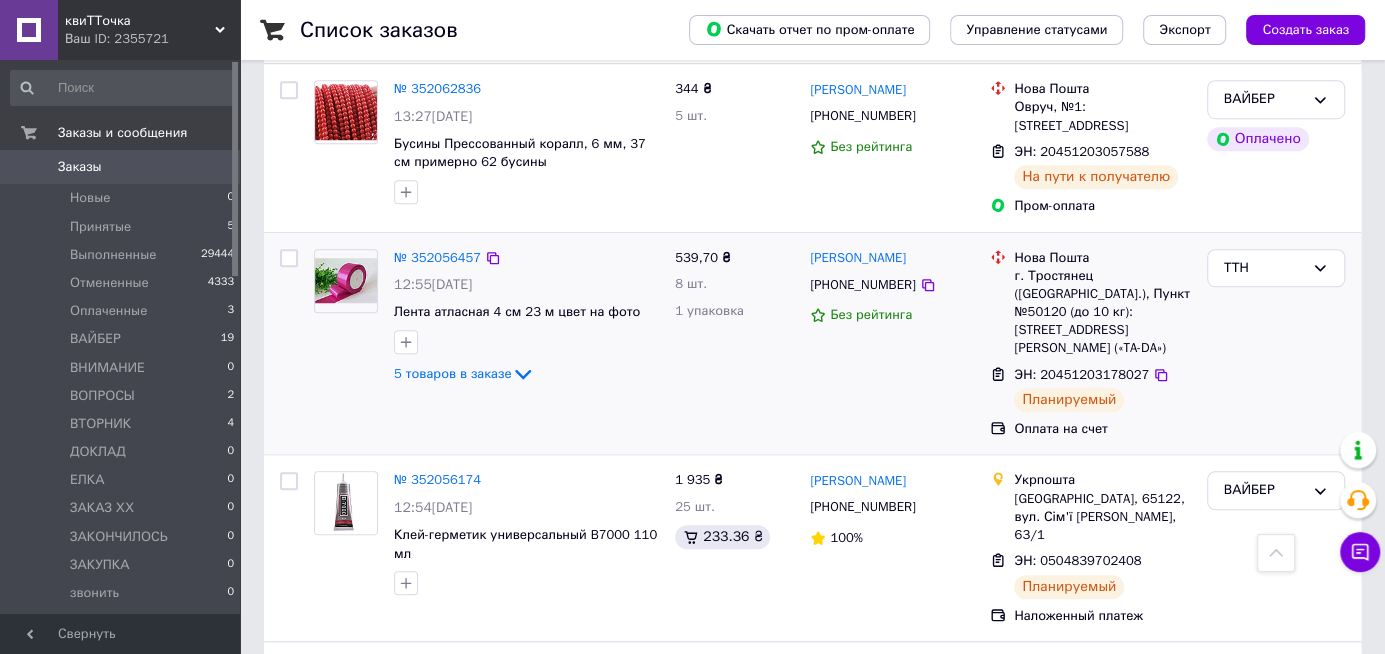 scroll, scrollTop: 960, scrollLeft: 0, axis: vertical 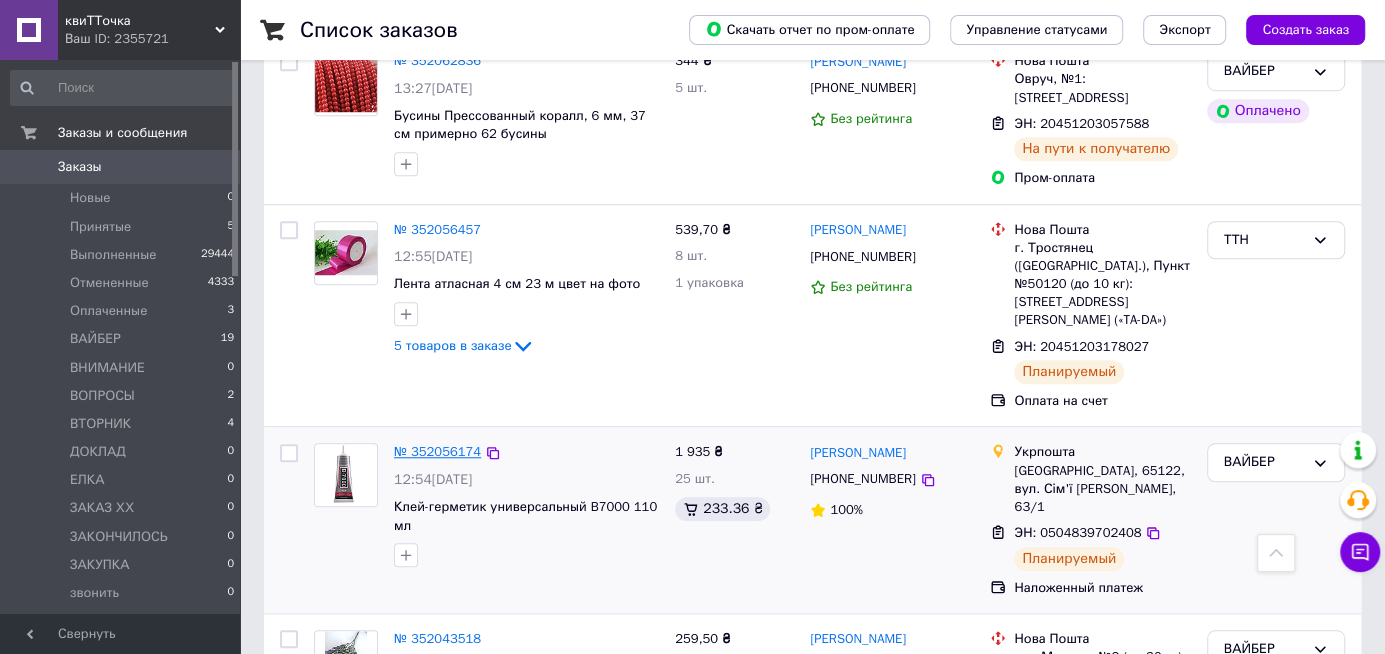 click on "№ 352056174" at bounding box center [437, 451] 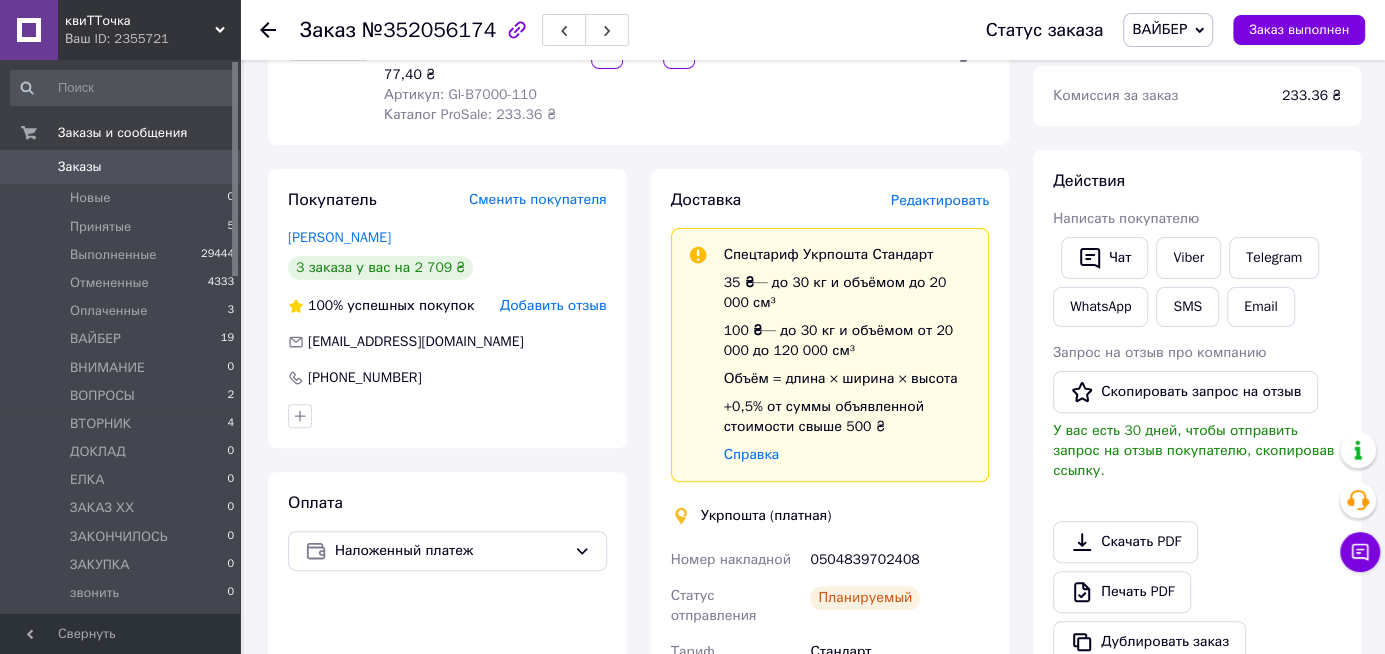 scroll, scrollTop: 400, scrollLeft: 0, axis: vertical 